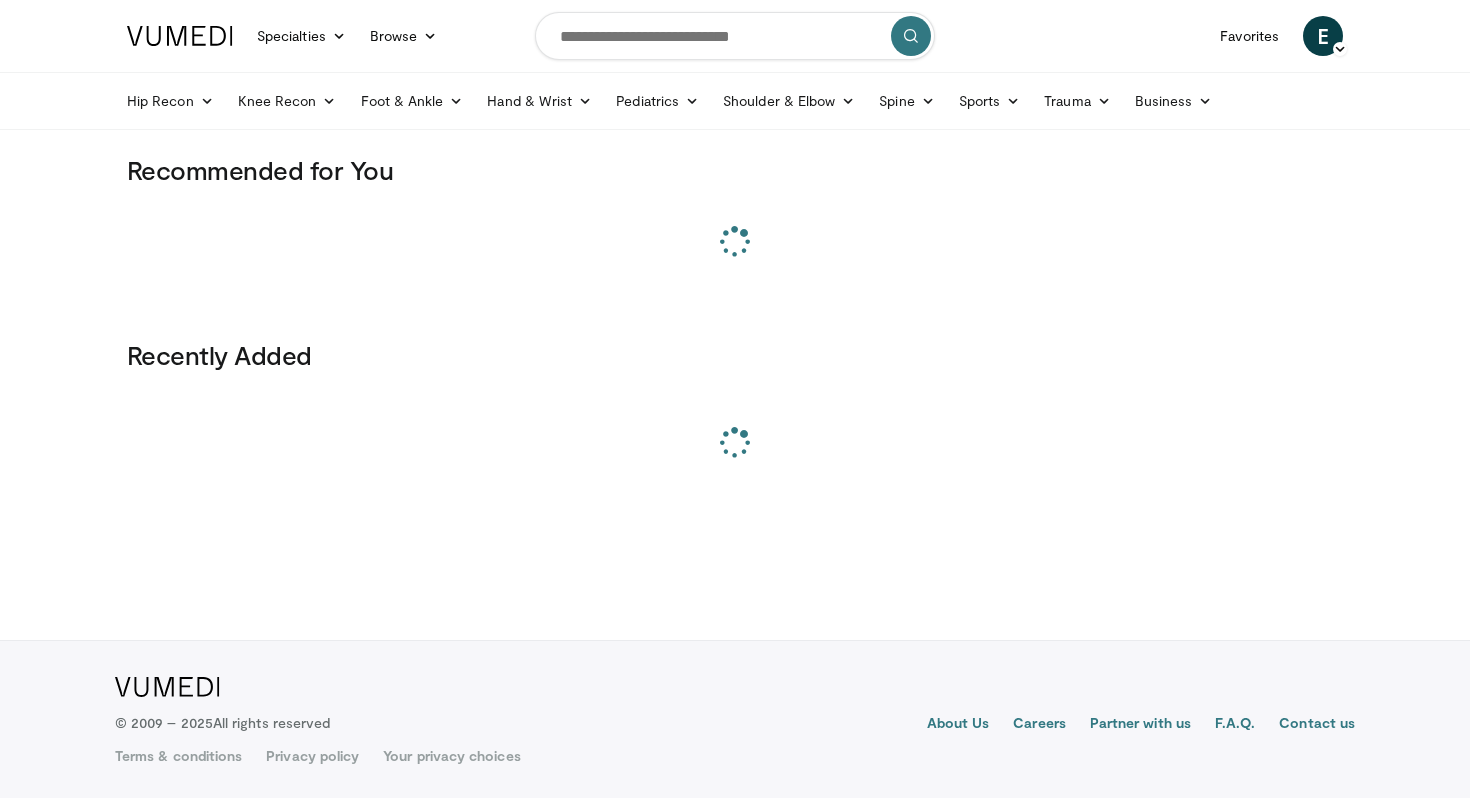 scroll, scrollTop: 0, scrollLeft: 0, axis: both 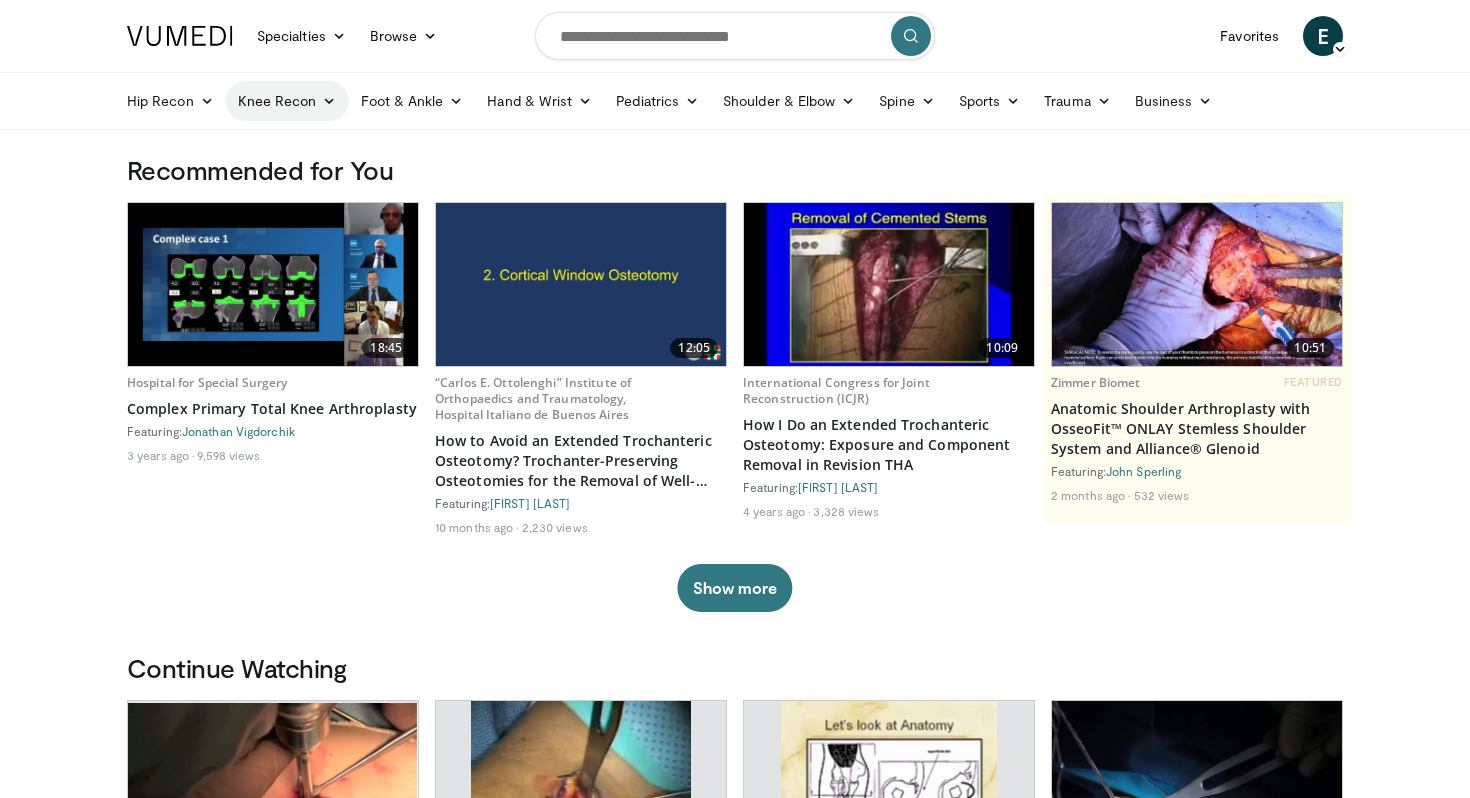 click on "Knee Recon" at bounding box center [287, 101] 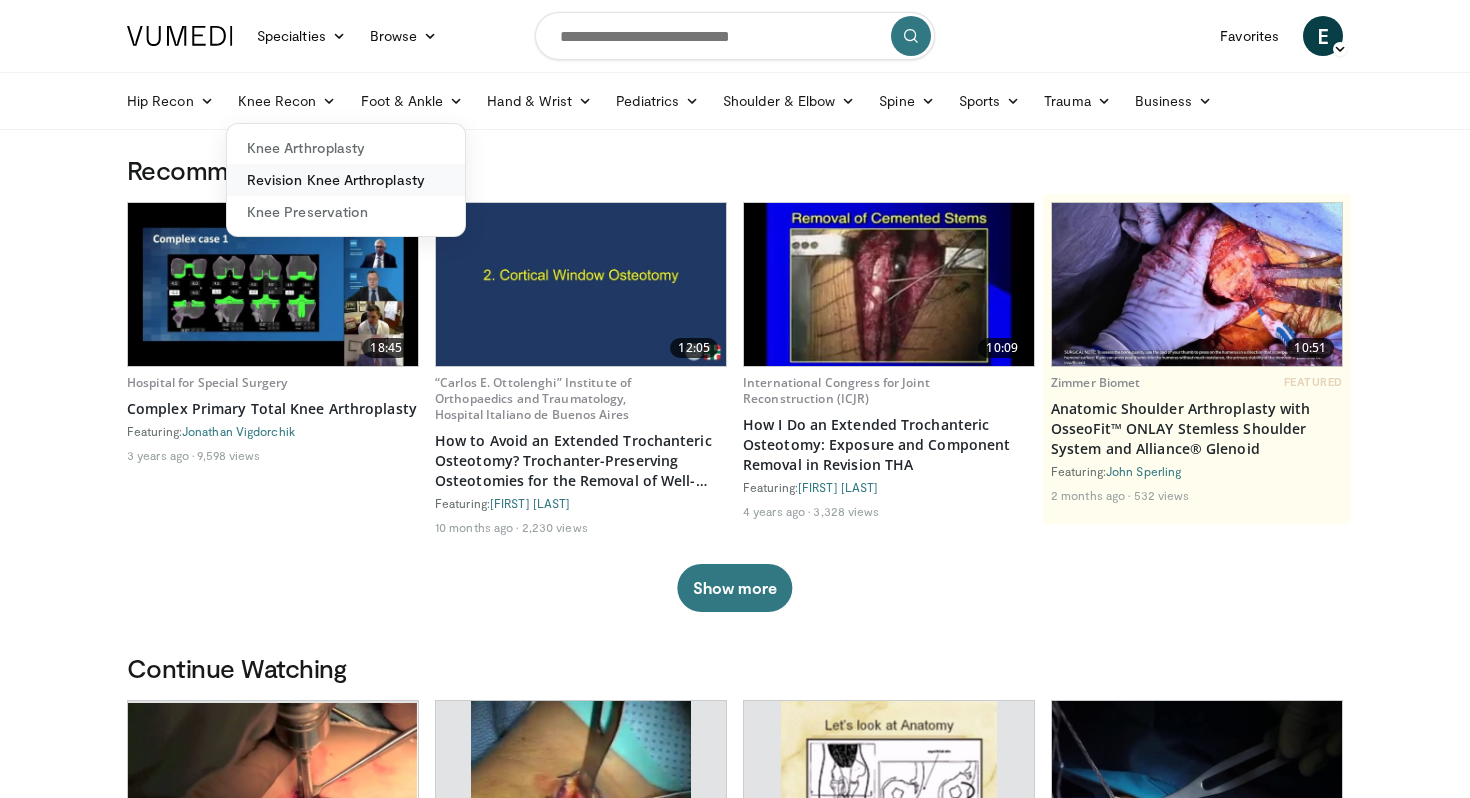 click on "Revision Knee Arthroplasty" at bounding box center (346, 180) 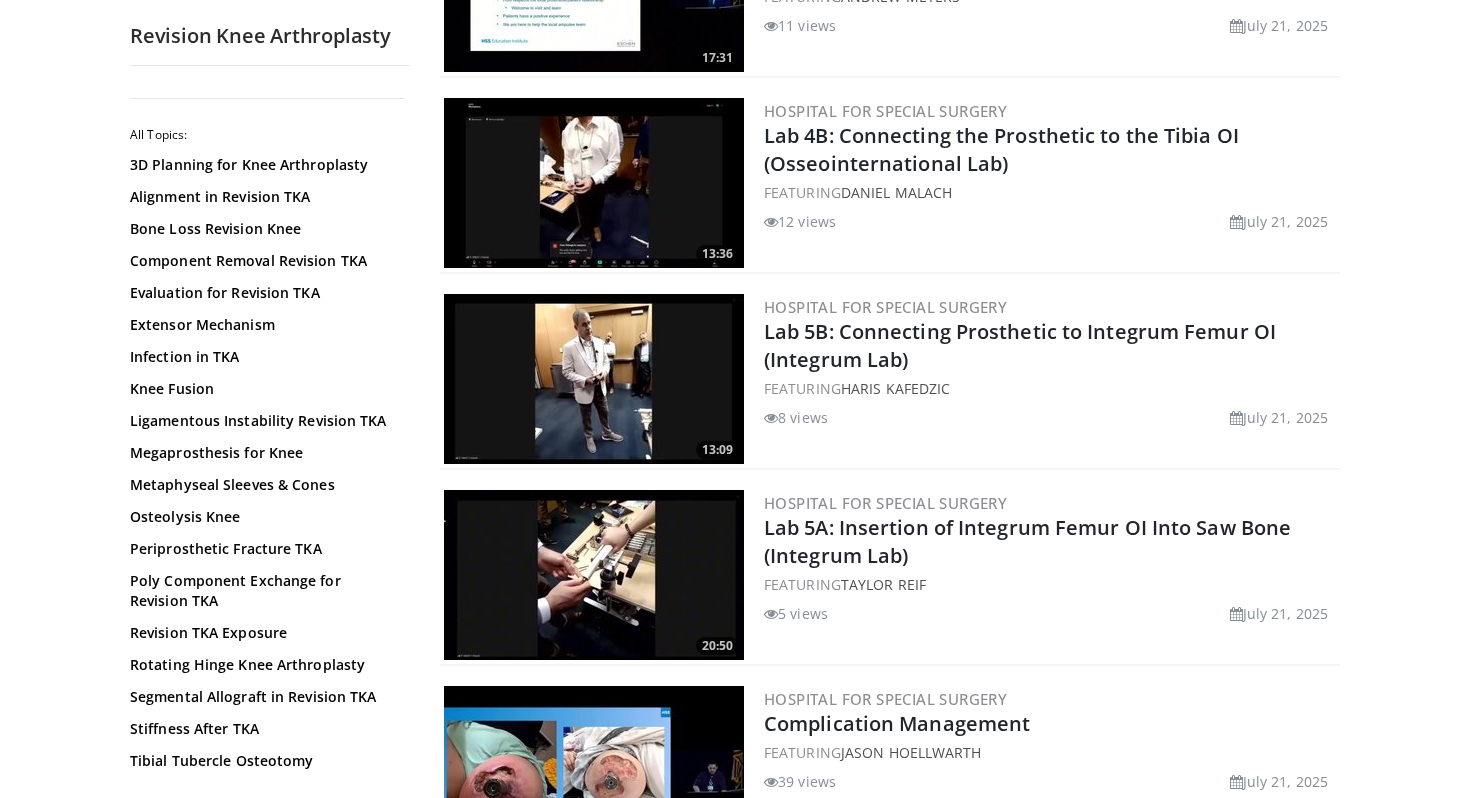 scroll, scrollTop: 918, scrollLeft: 0, axis: vertical 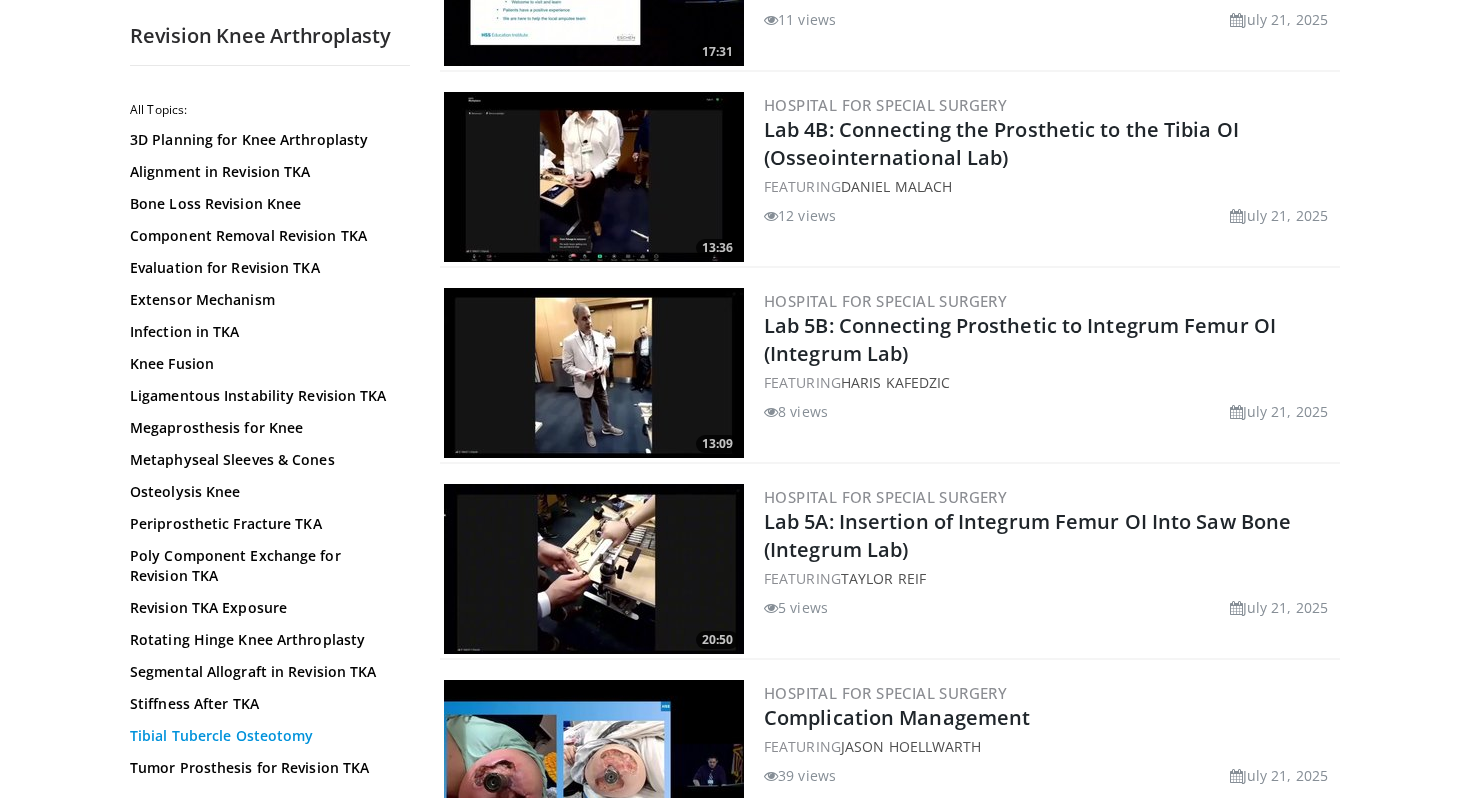 click on "Tibial Tubercle Osteotomy" at bounding box center [265, 736] 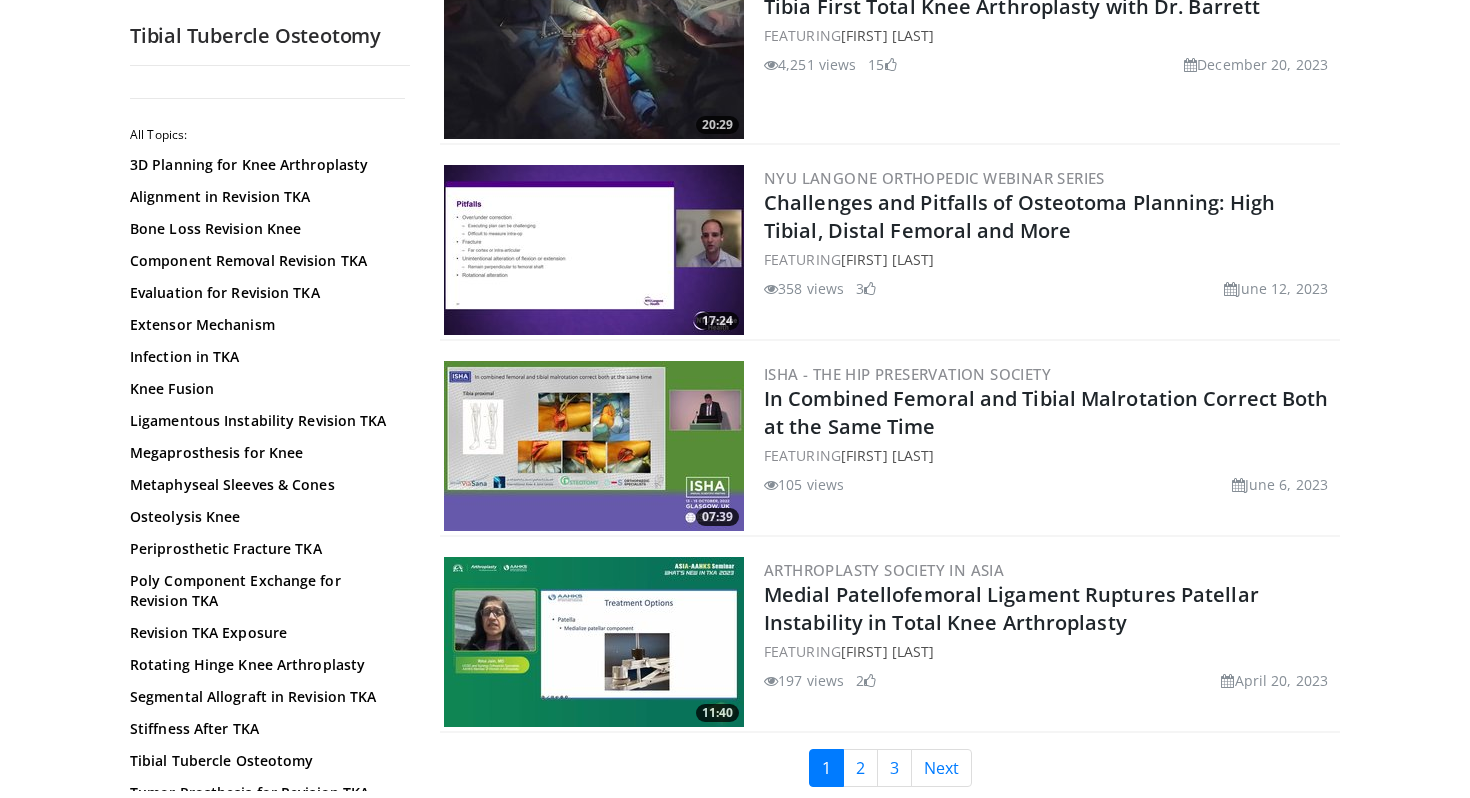 scroll, scrollTop: 4422, scrollLeft: 0, axis: vertical 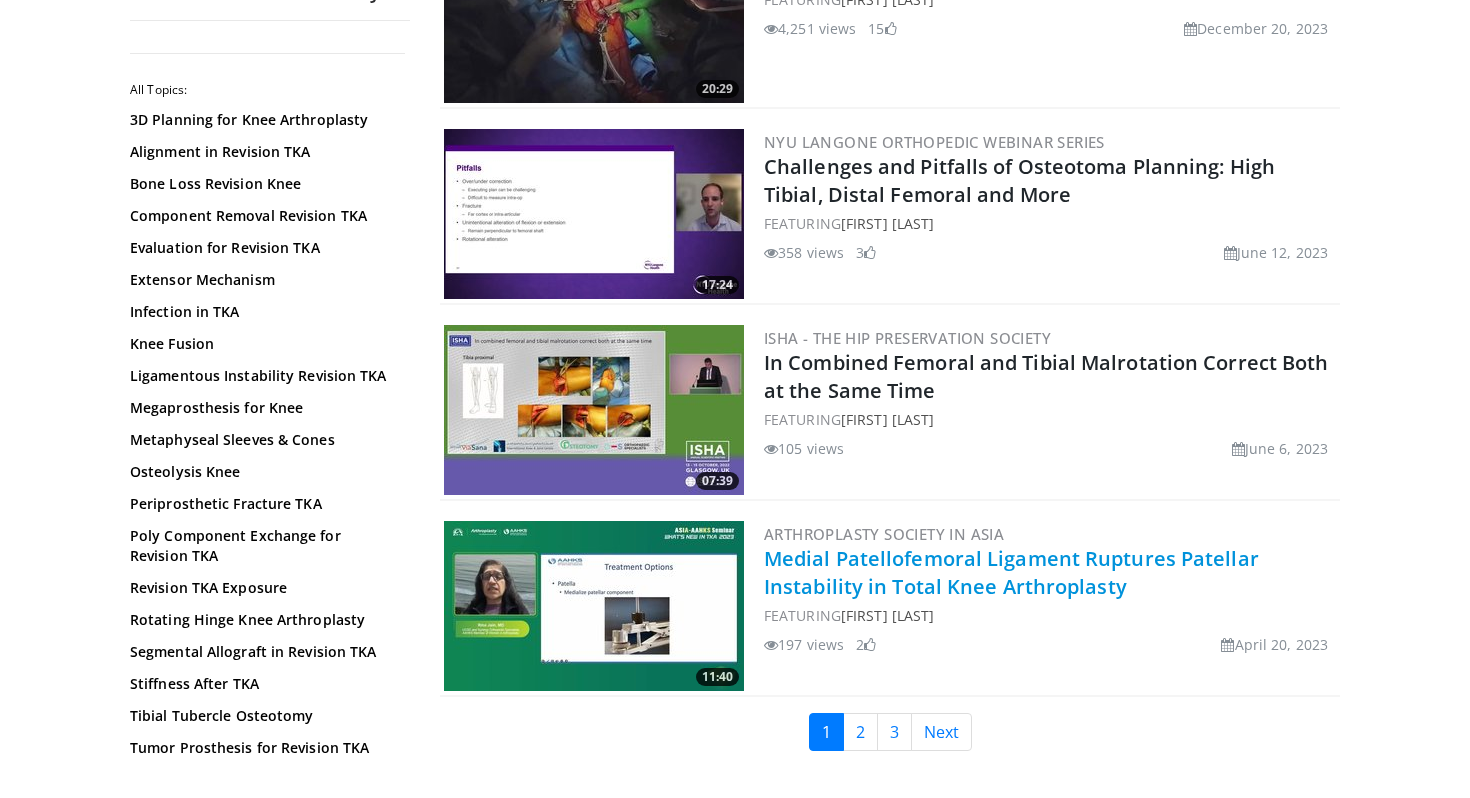 click on "Medial Patellofemoral Ligament Ruptures Patellar Instability in Total Knee Arthroplasty" at bounding box center [1011, 572] 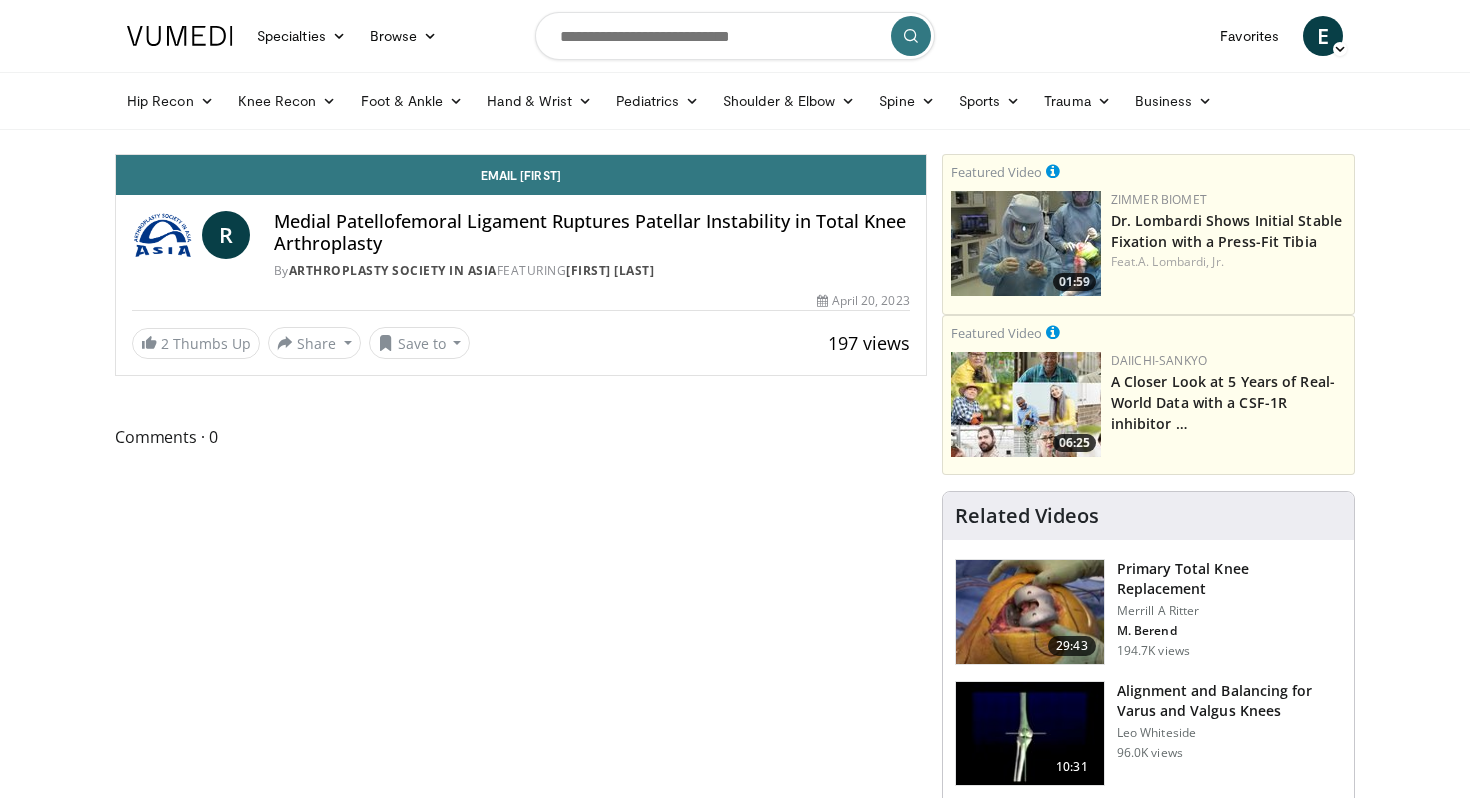 scroll, scrollTop: 0, scrollLeft: 0, axis: both 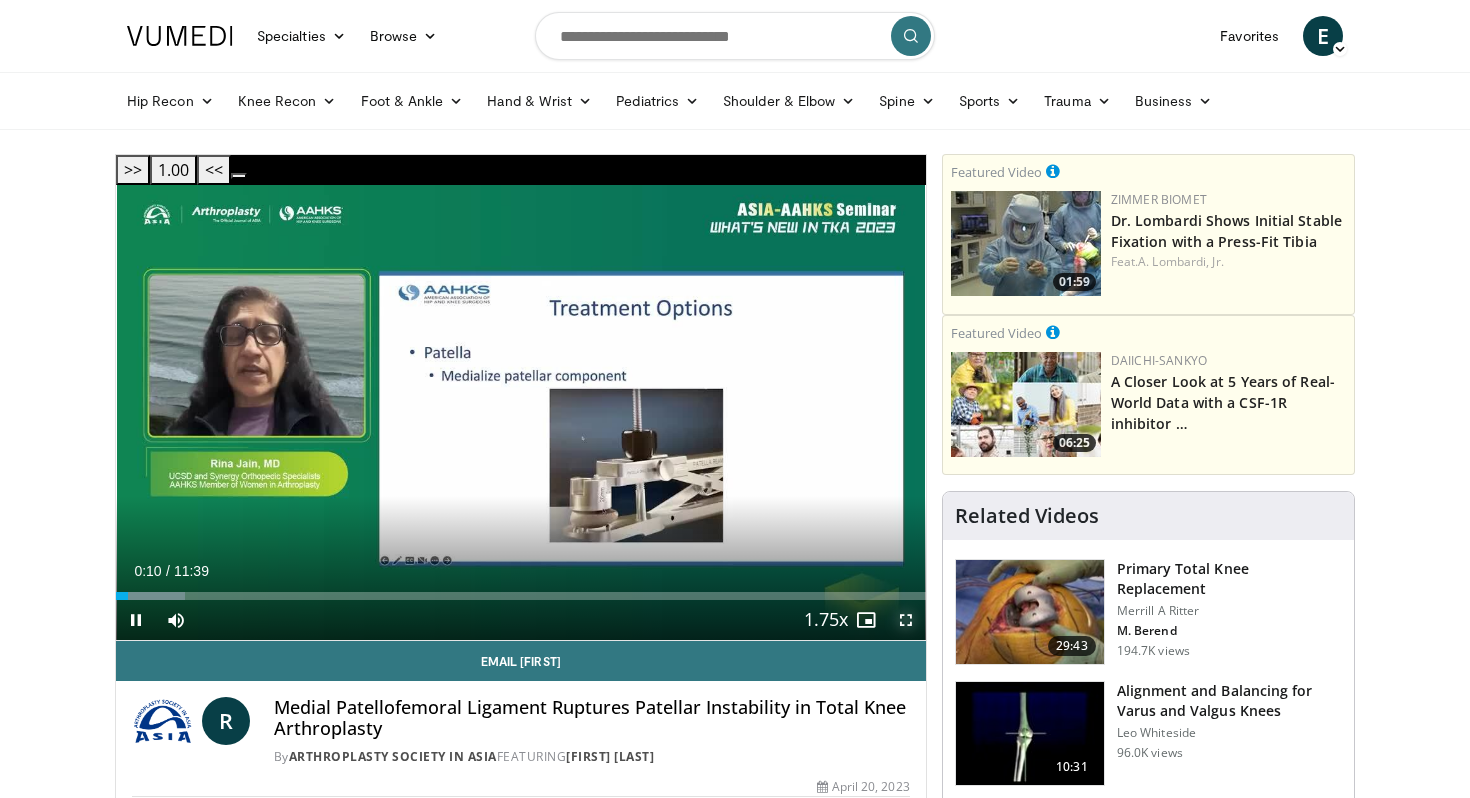 click at bounding box center (906, 620) 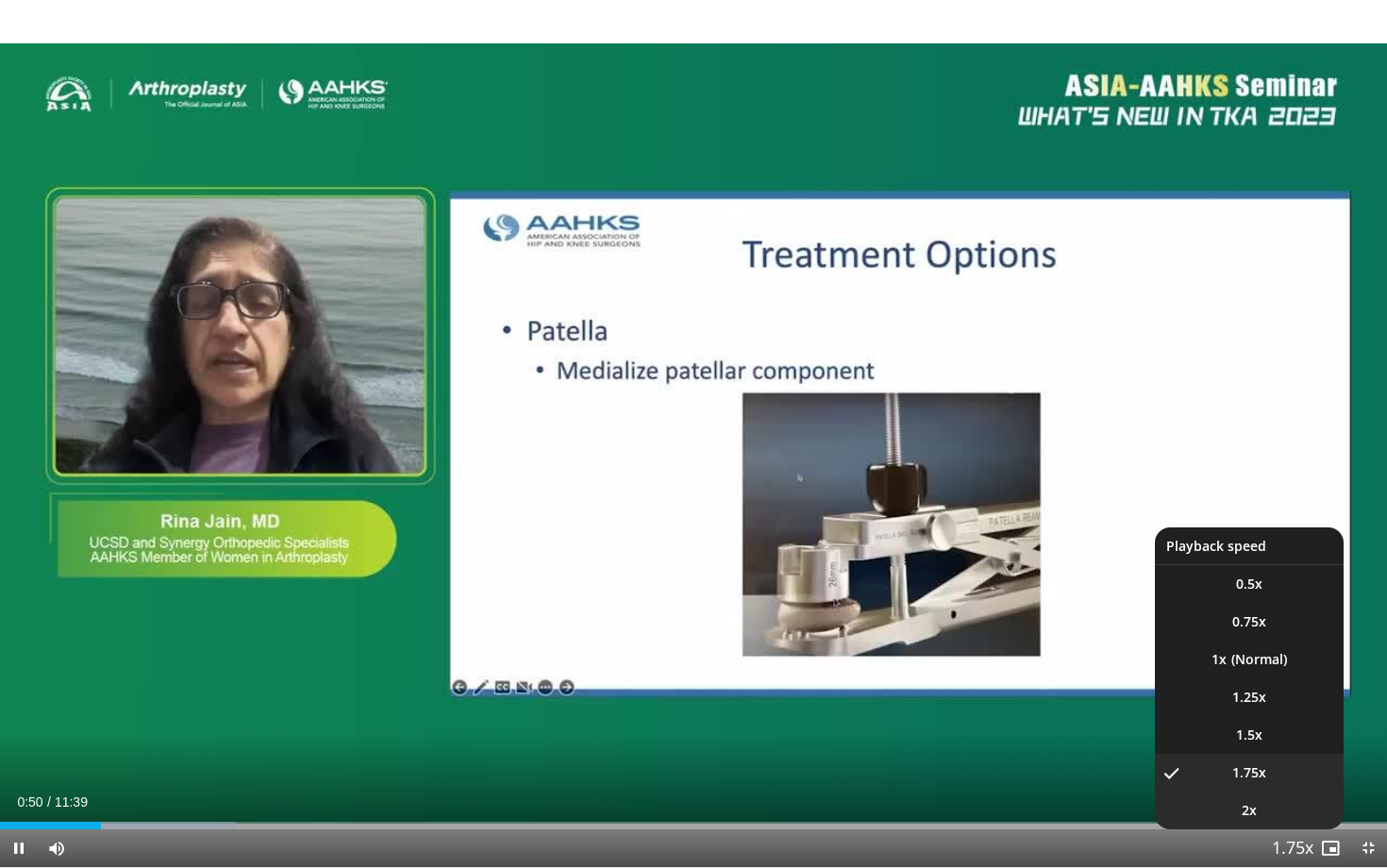 click on "2x" at bounding box center (1249, 810) 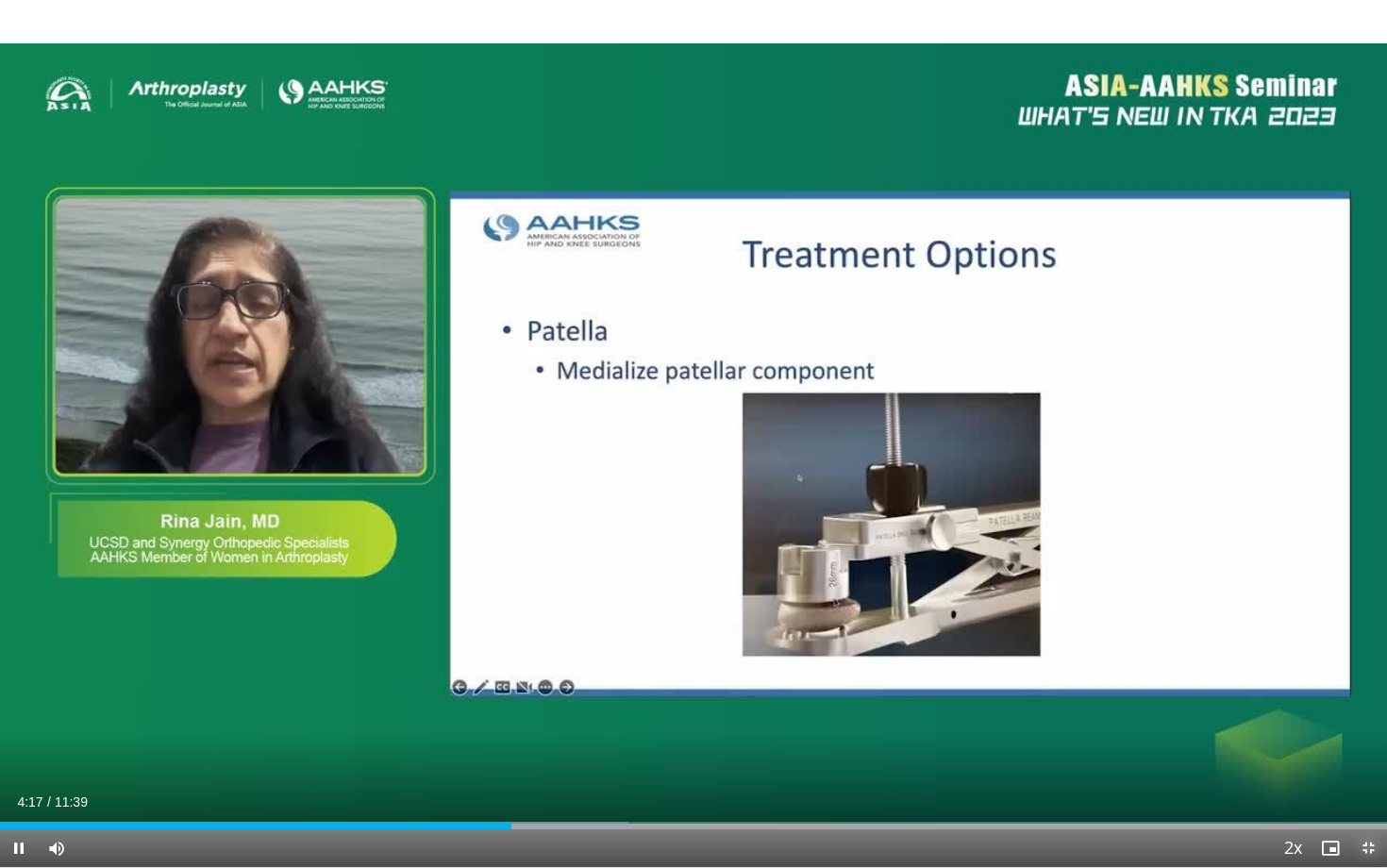 click at bounding box center (1368, 848) 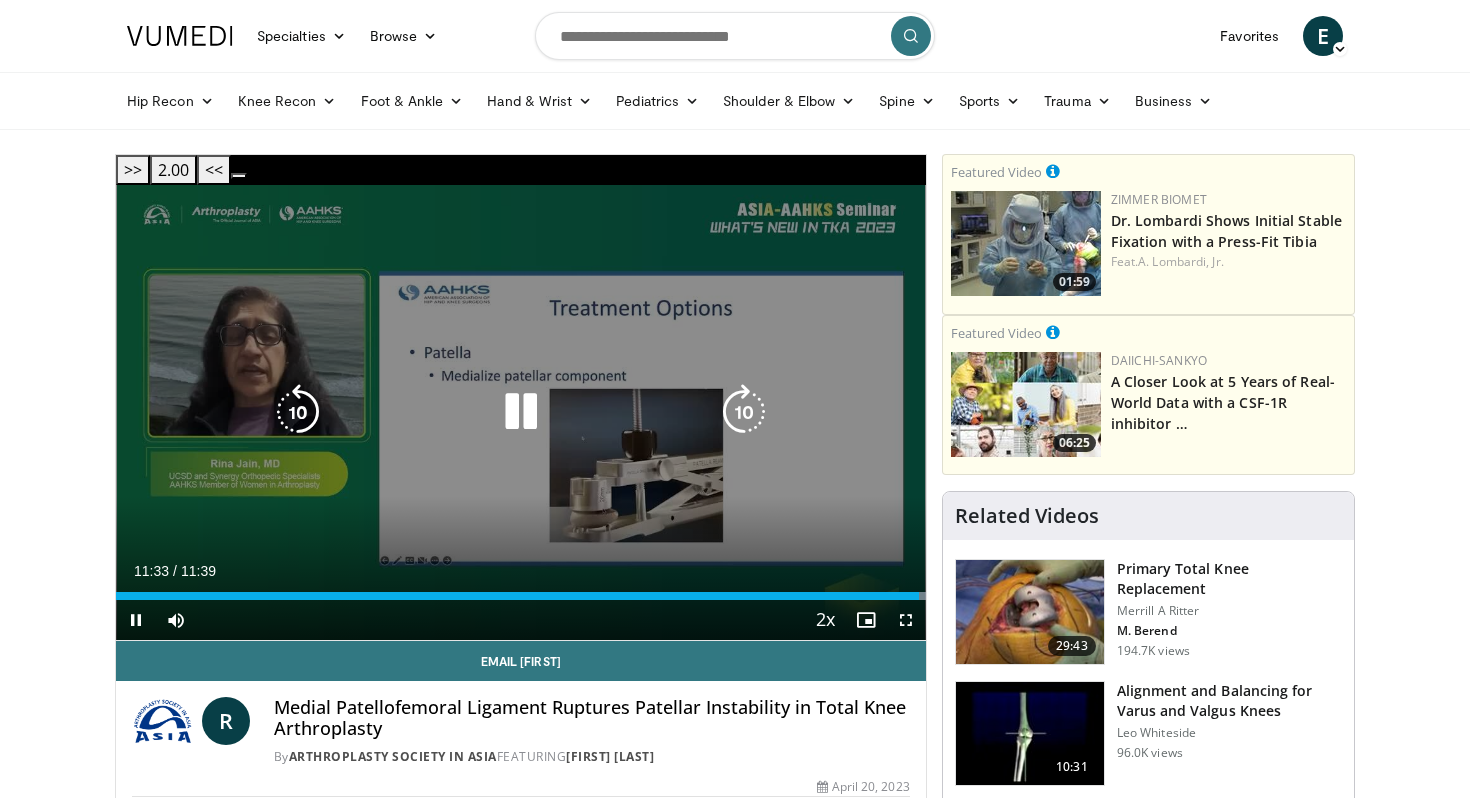 click at bounding box center (521, 412) 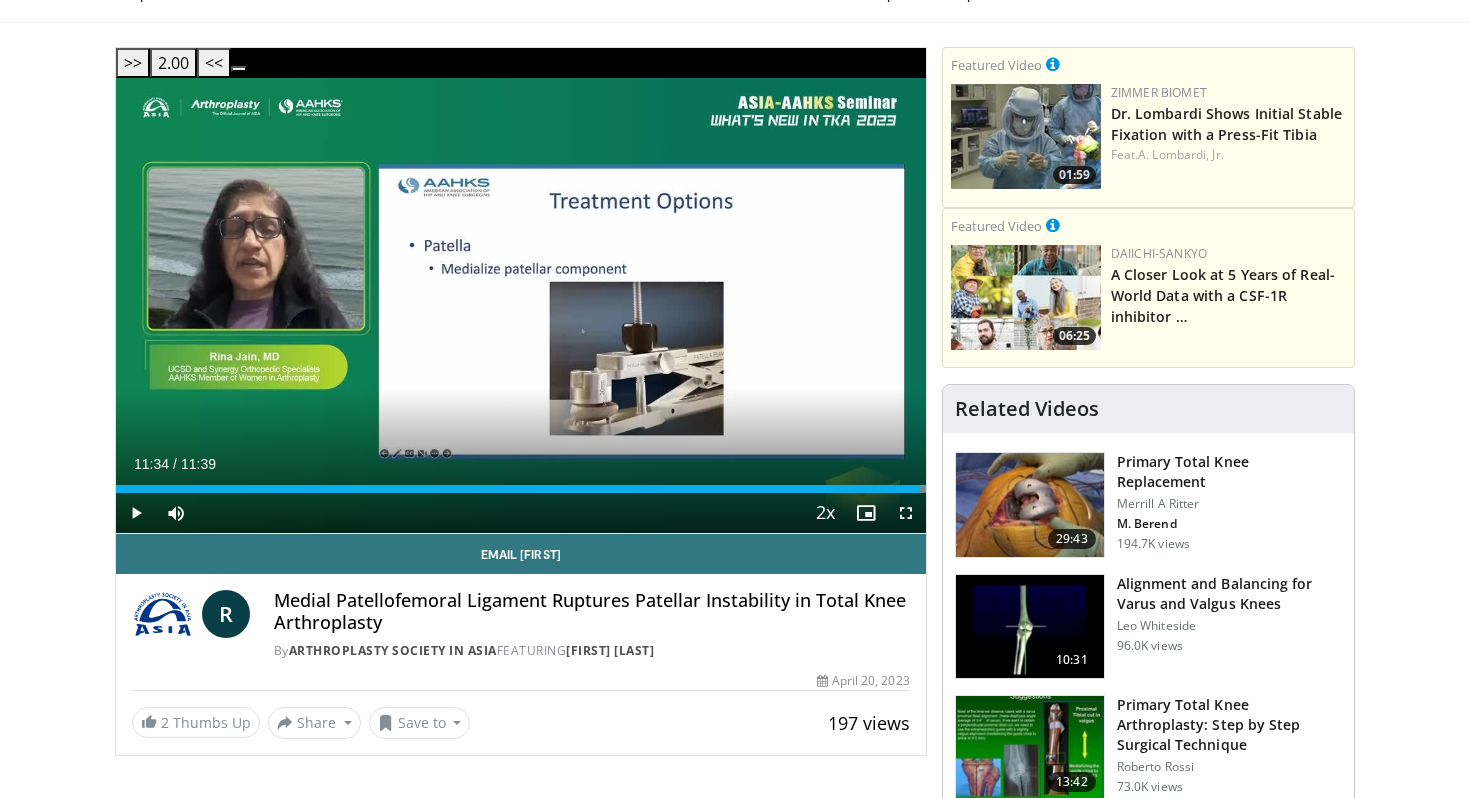 scroll, scrollTop: 0, scrollLeft: 0, axis: both 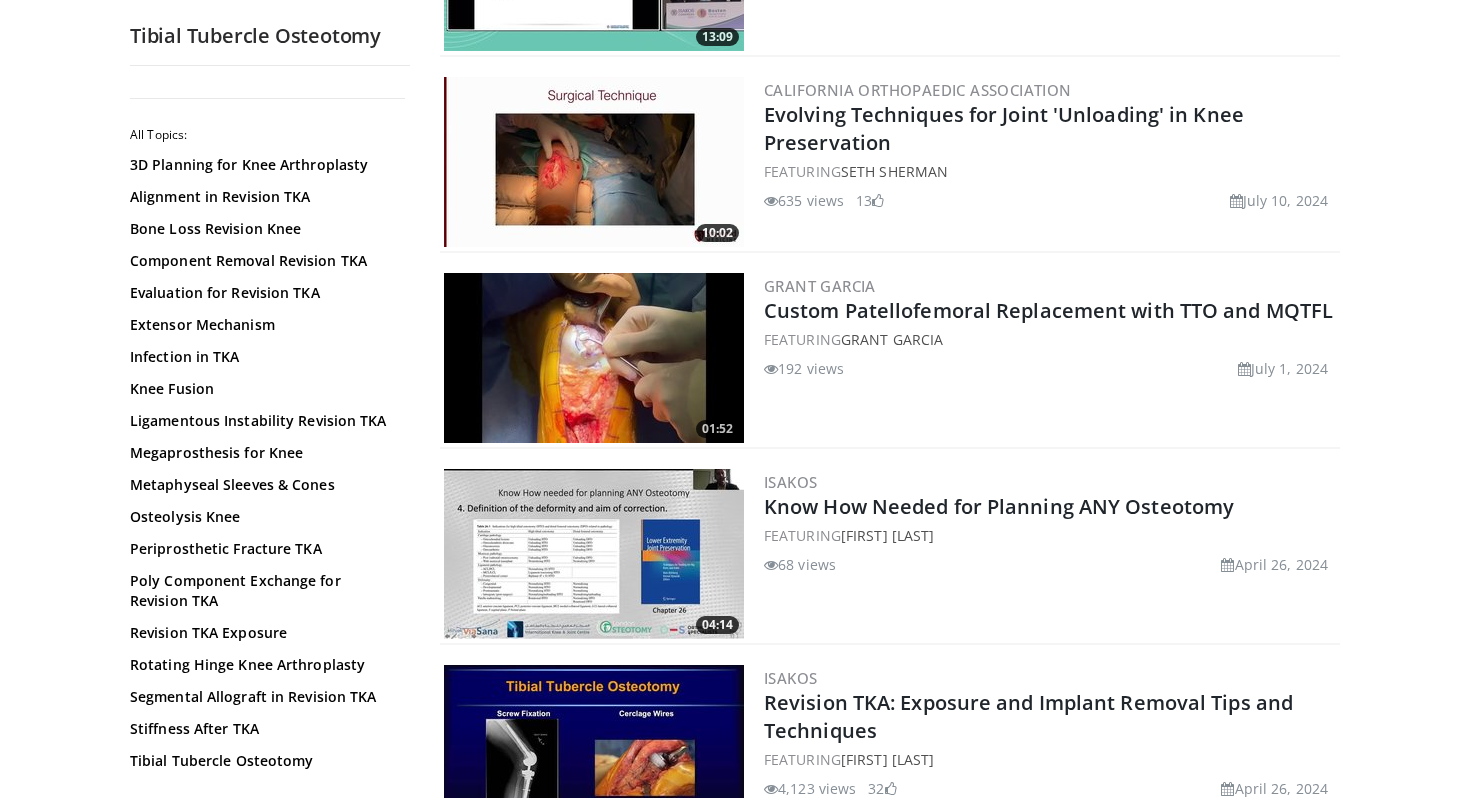 click at bounding box center [594, 358] 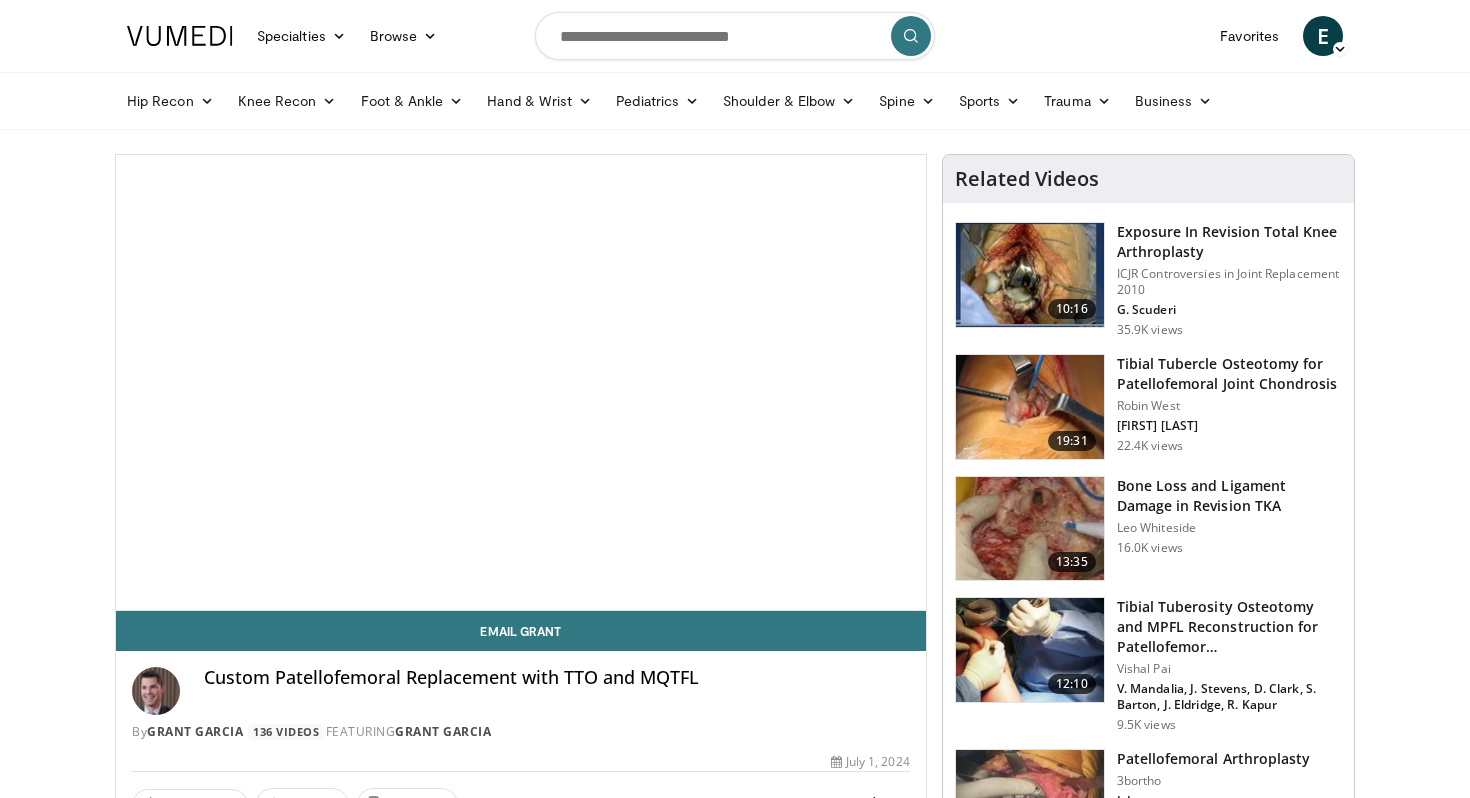 scroll, scrollTop: 0, scrollLeft: 0, axis: both 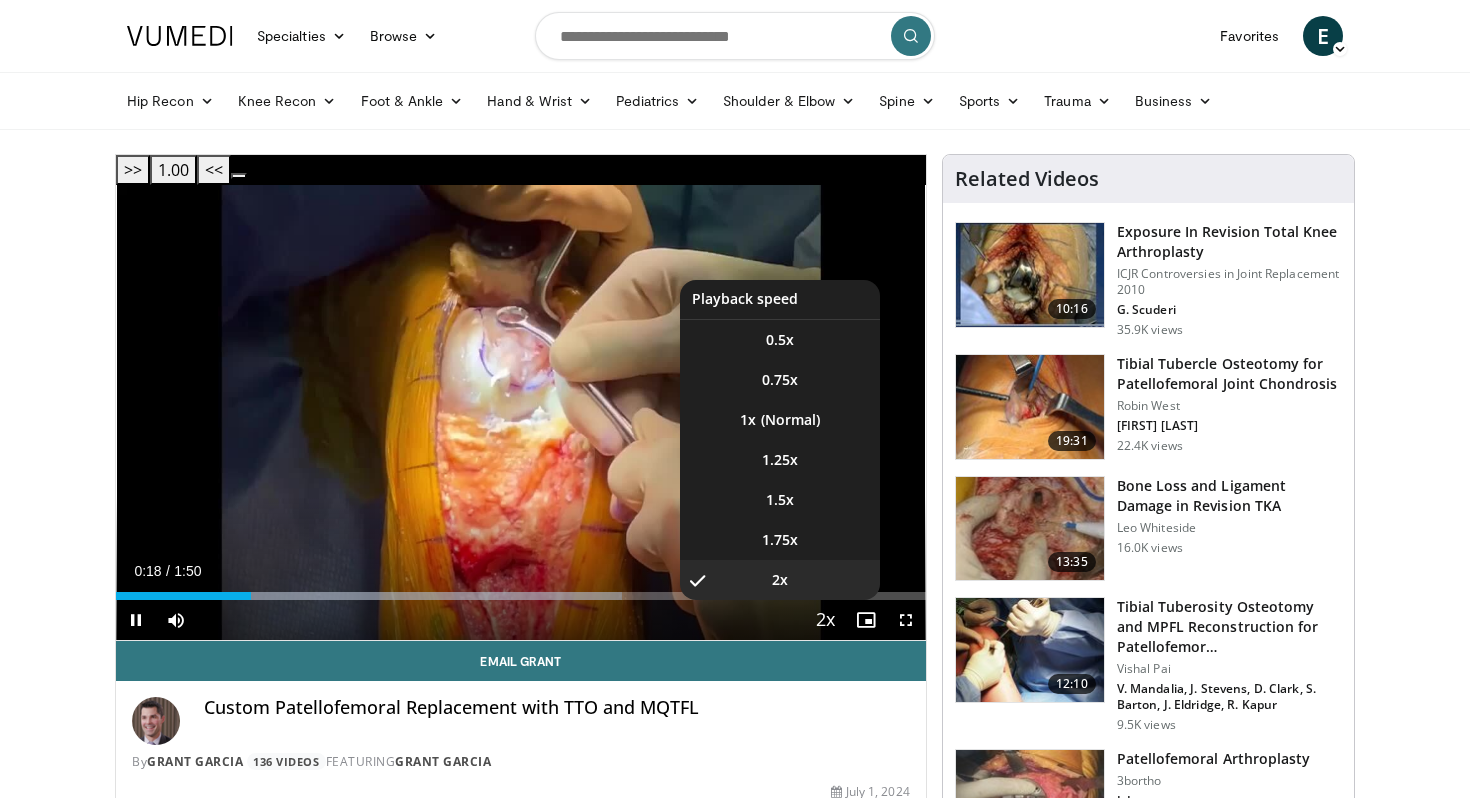 click at bounding box center (826, 621) 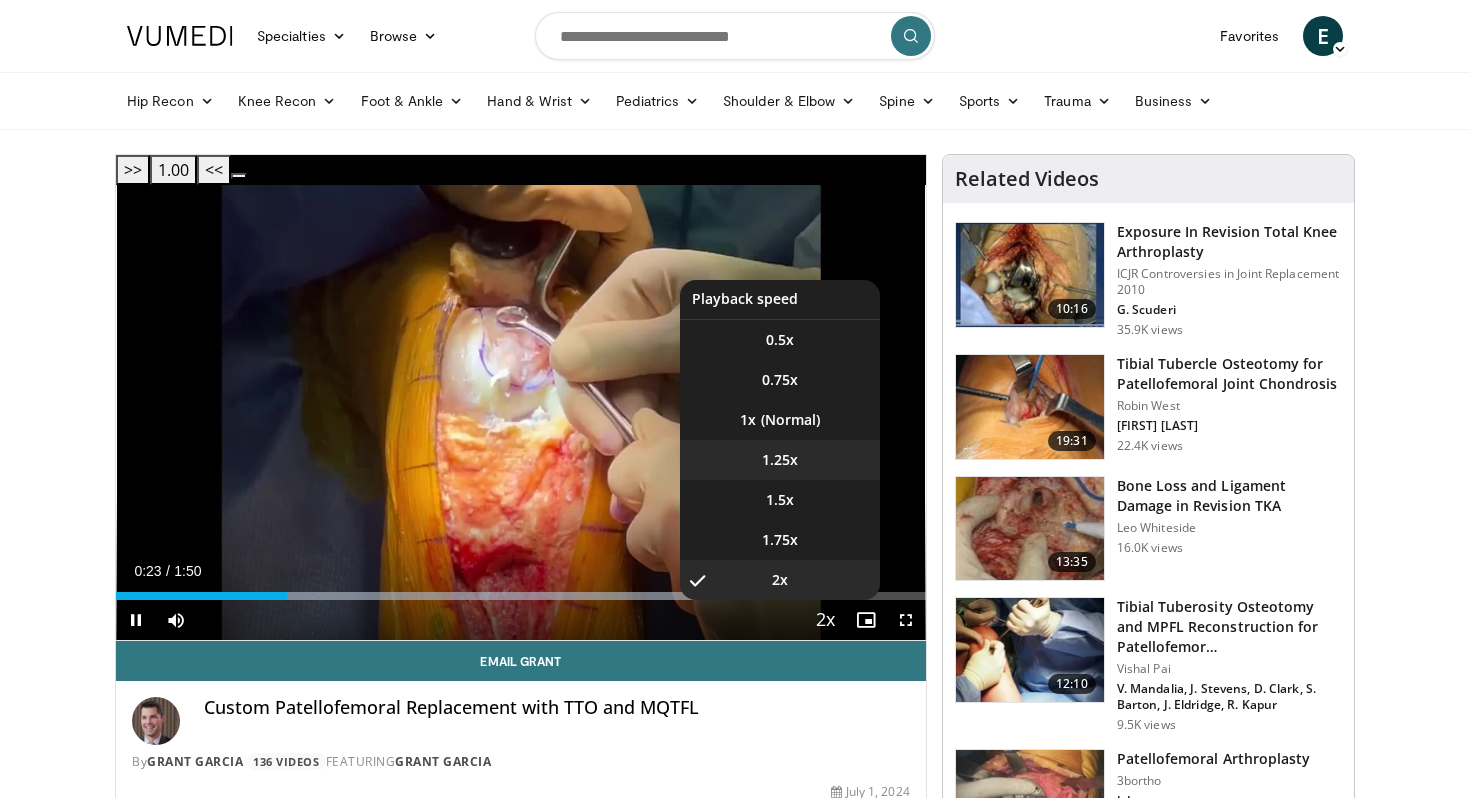 click on "1.25x" at bounding box center [780, 460] 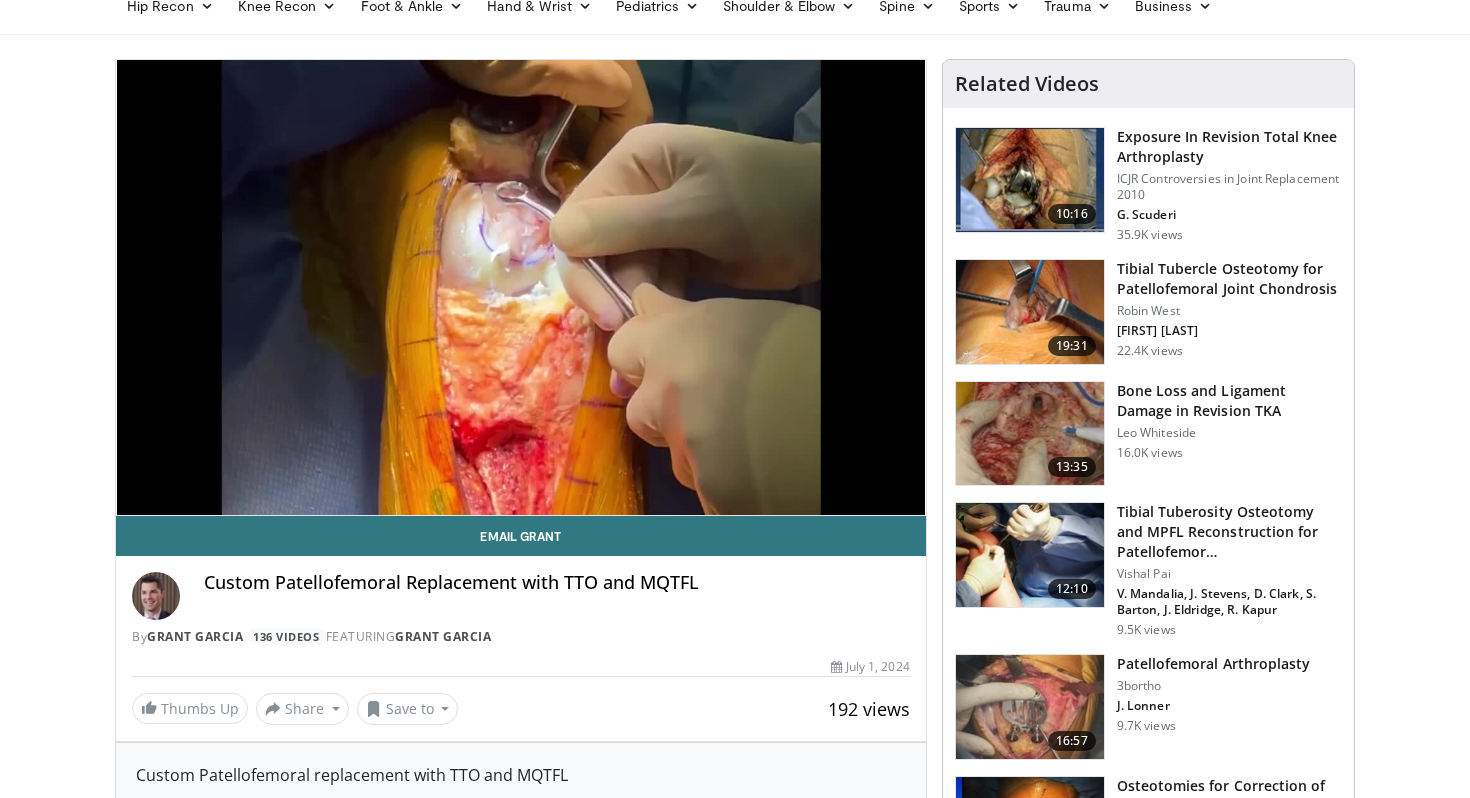 scroll, scrollTop: 107, scrollLeft: 0, axis: vertical 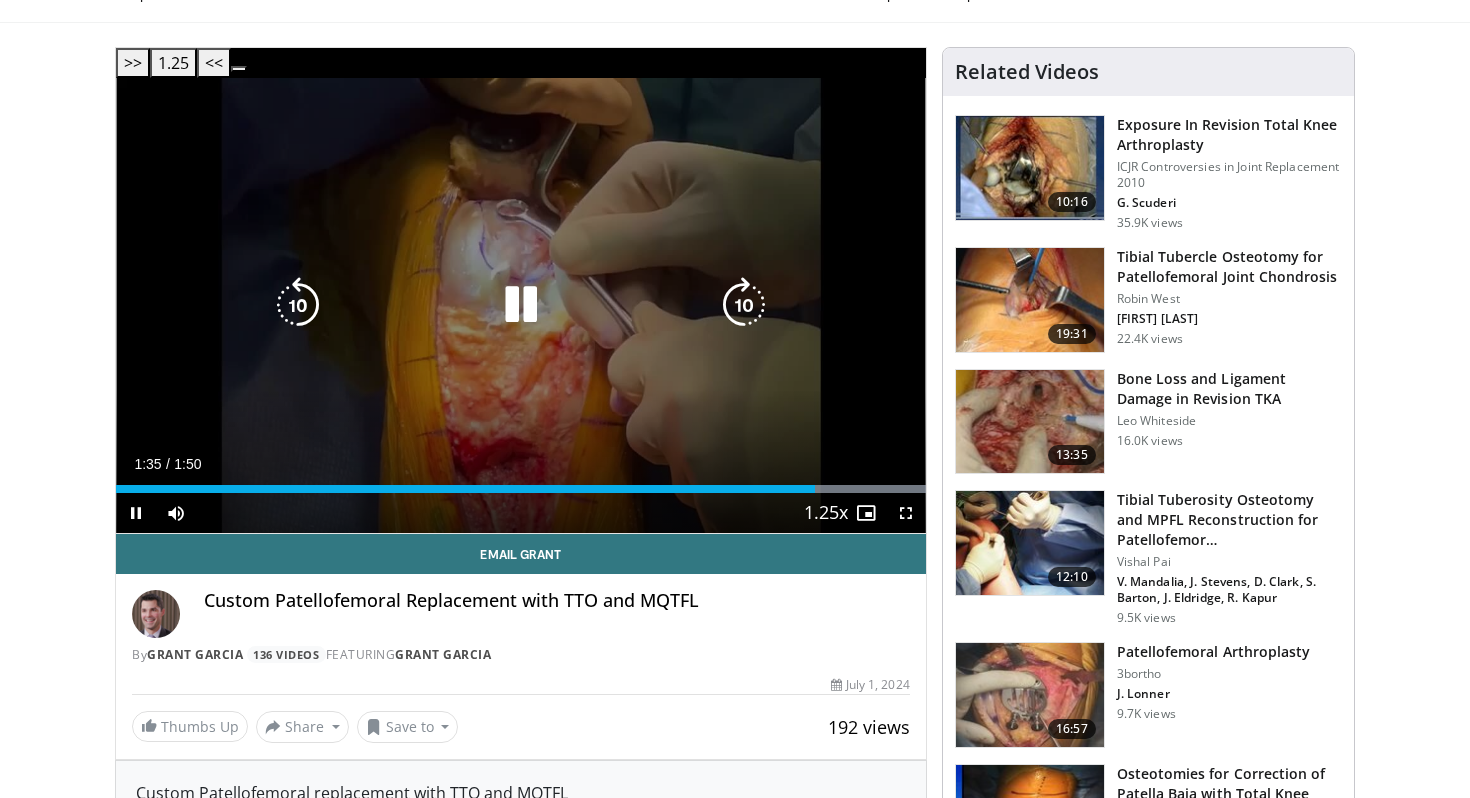 click at bounding box center (521, 305) 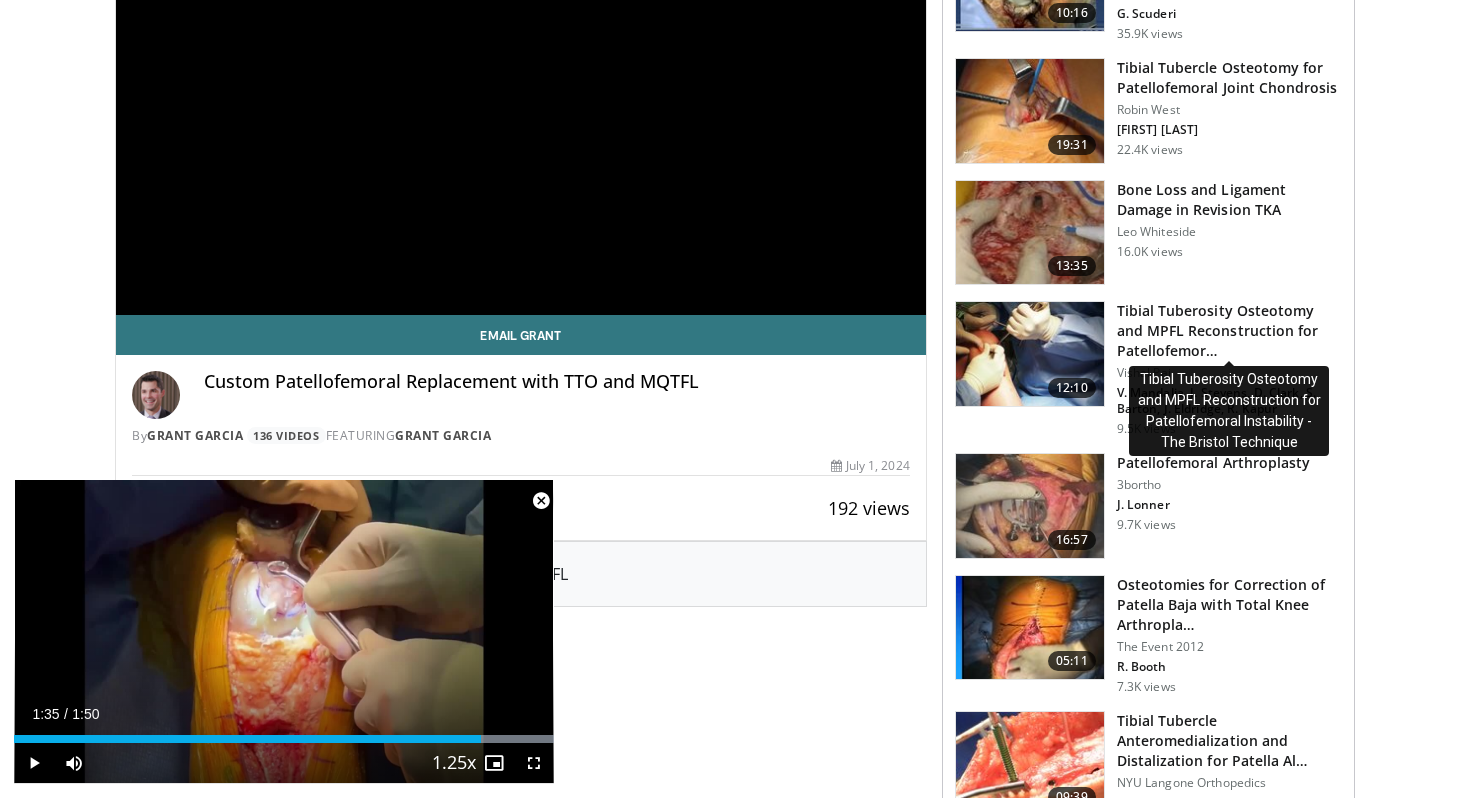 scroll, scrollTop: 309, scrollLeft: 0, axis: vertical 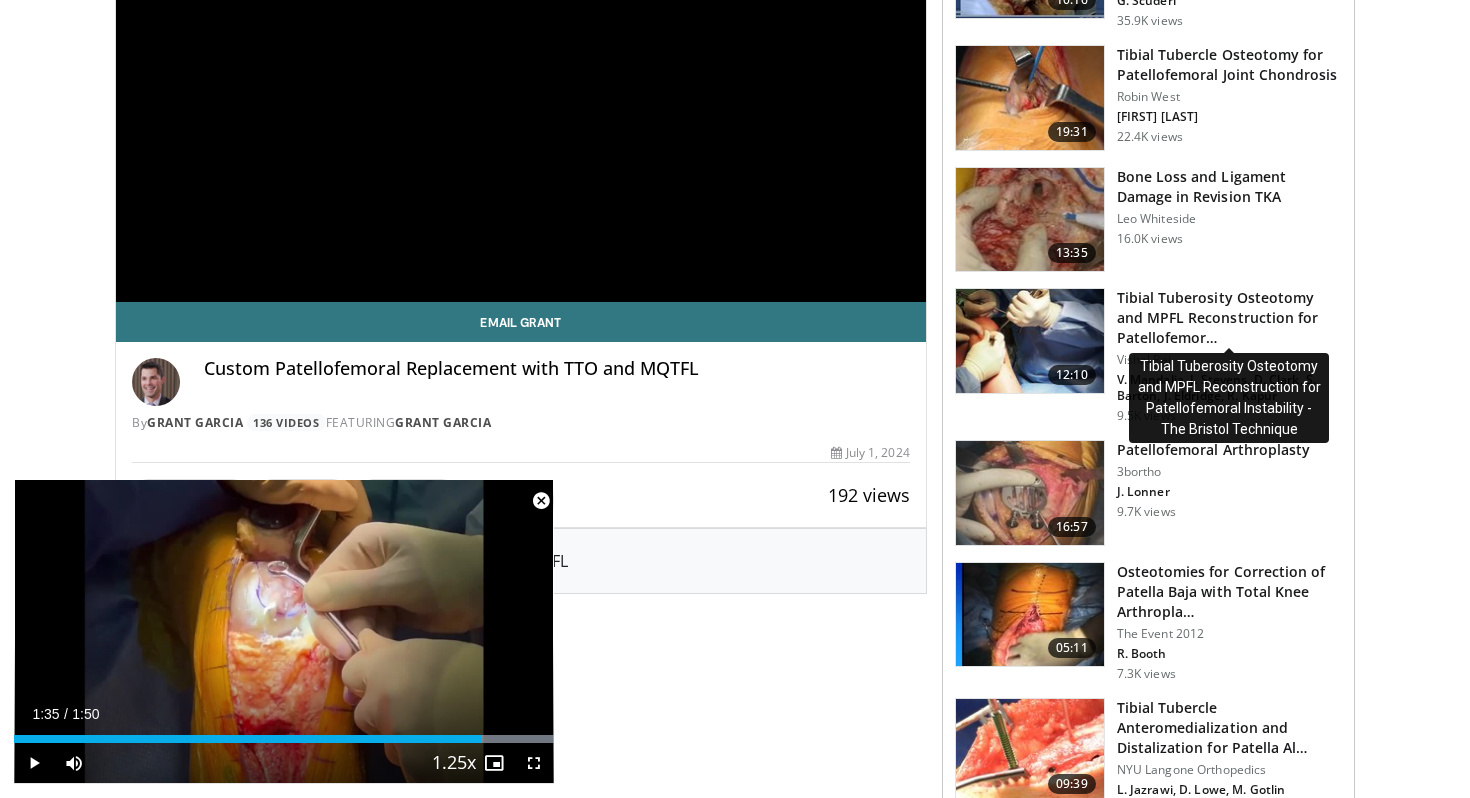 click on "Tibial Tuberosity Osteotomy and MPFL Reconstruction for Patellofemor…" at bounding box center [1229, 318] 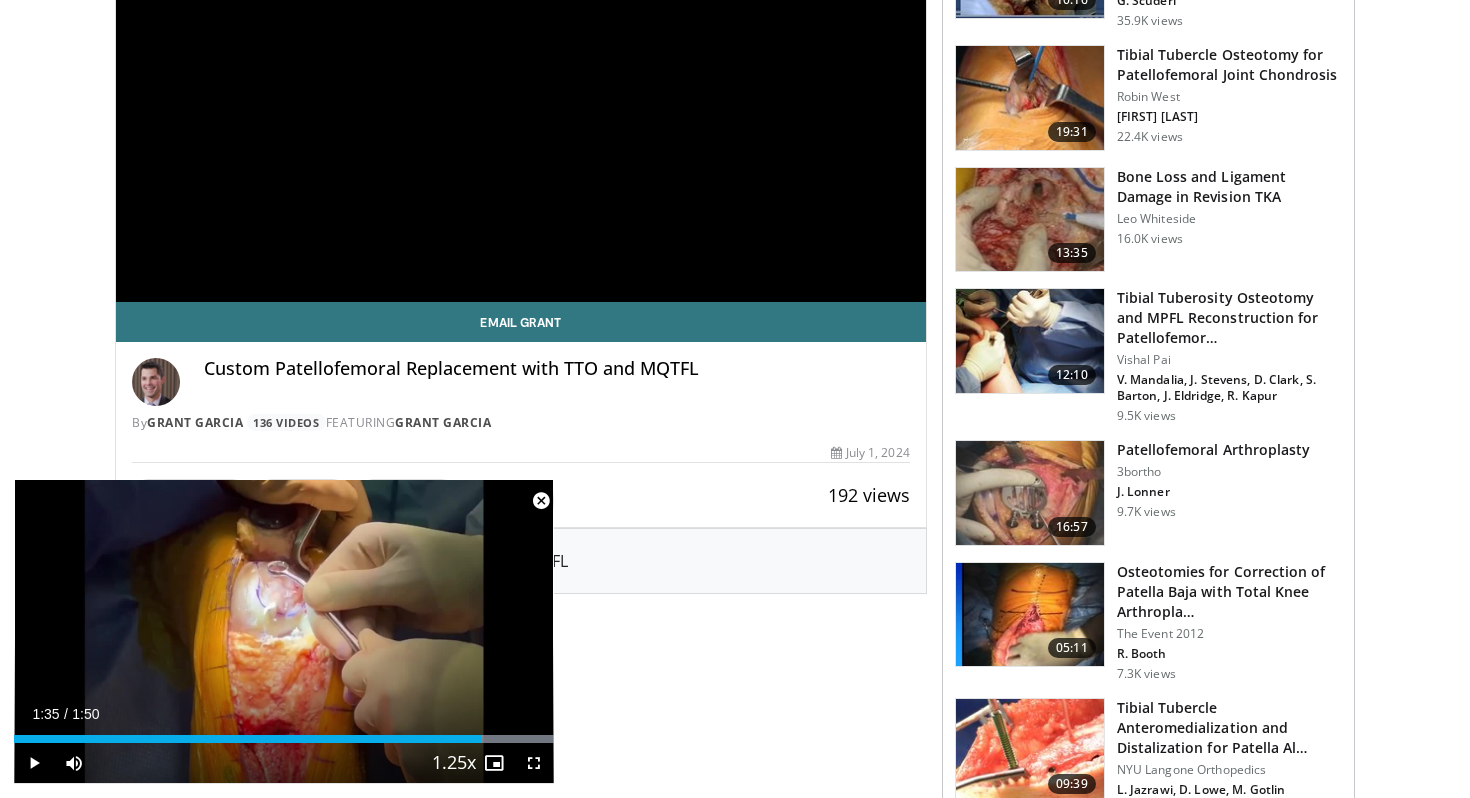 click at bounding box center [541, 501] 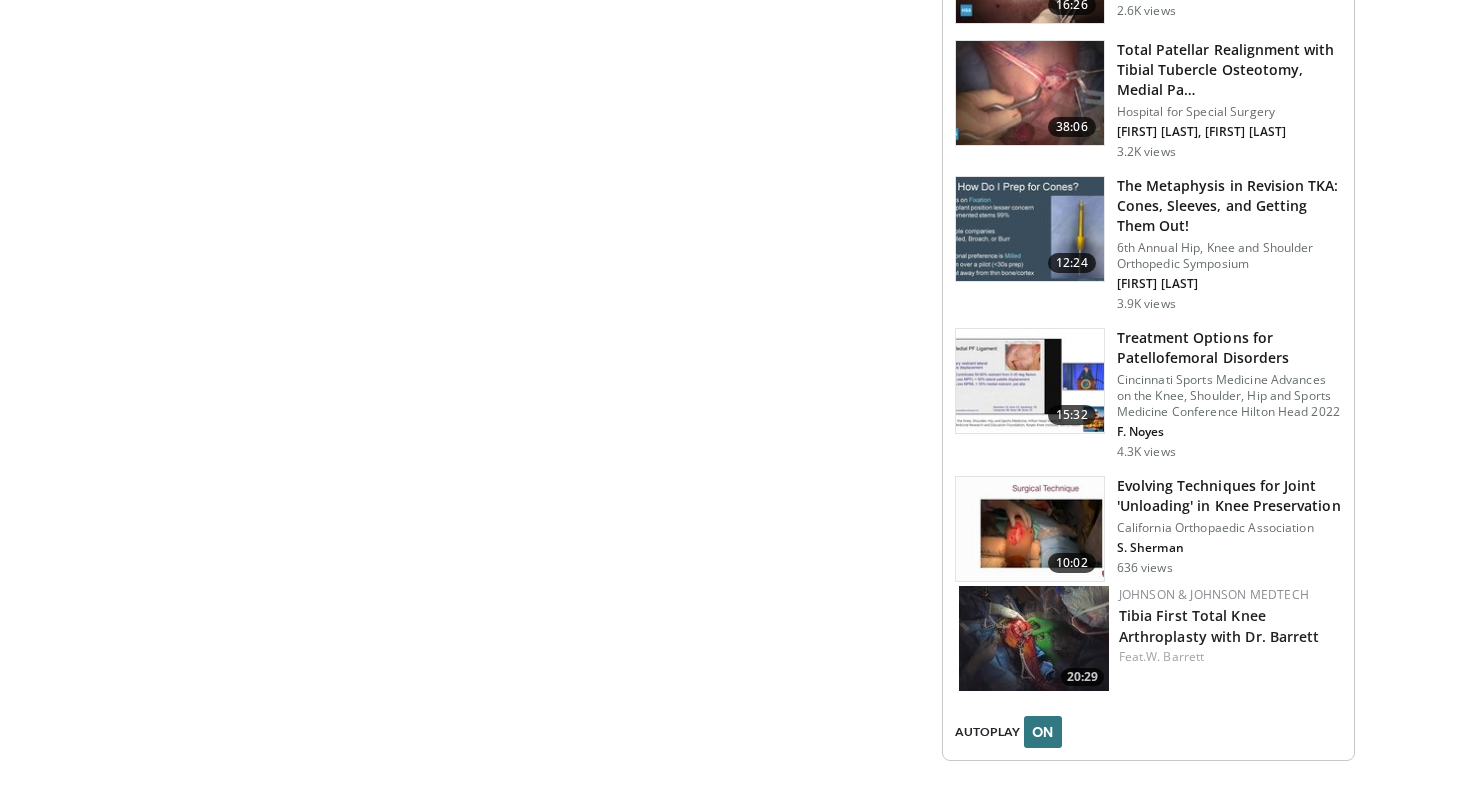 scroll, scrollTop: 2239, scrollLeft: 0, axis: vertical 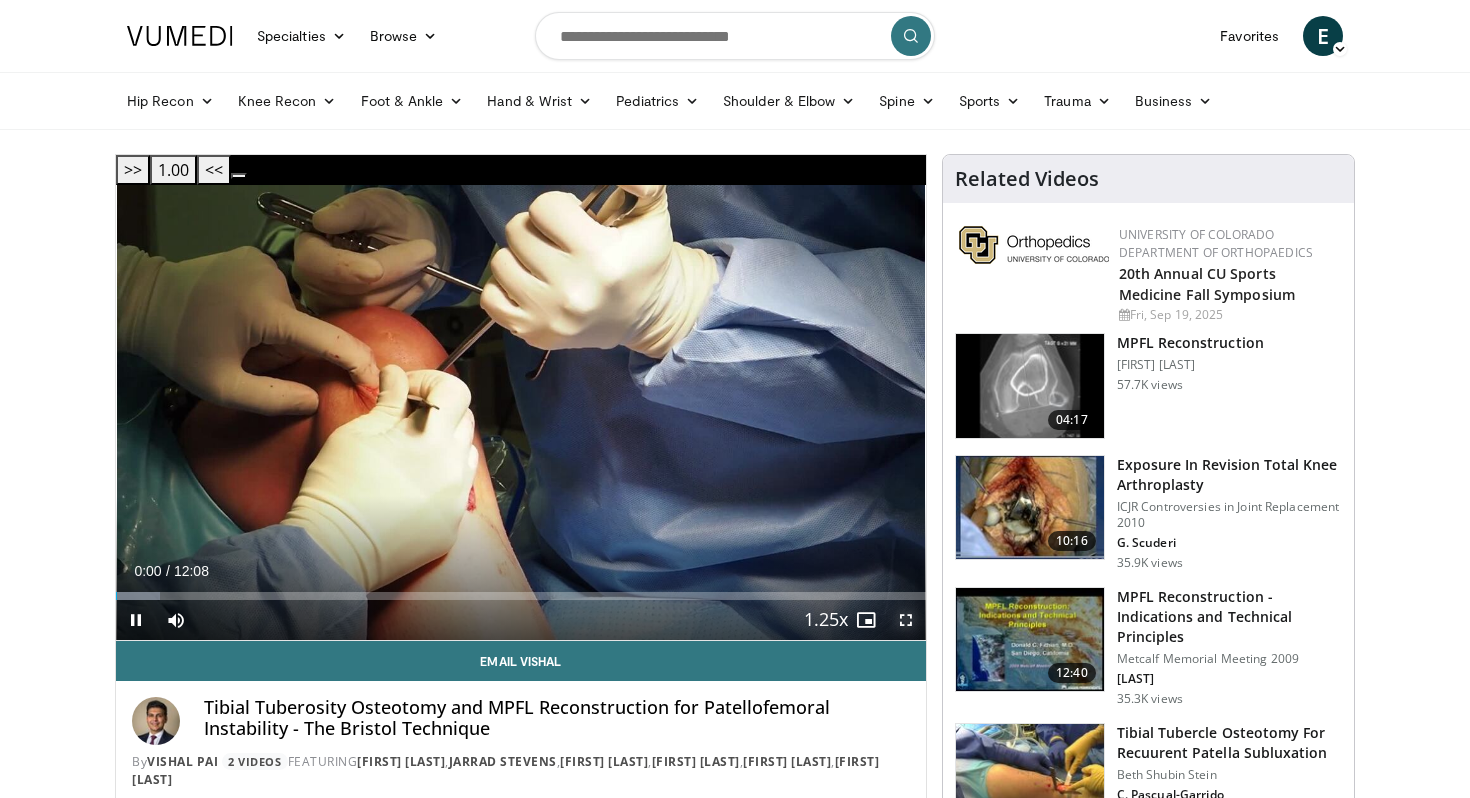 click at bounding box center [906, 620] 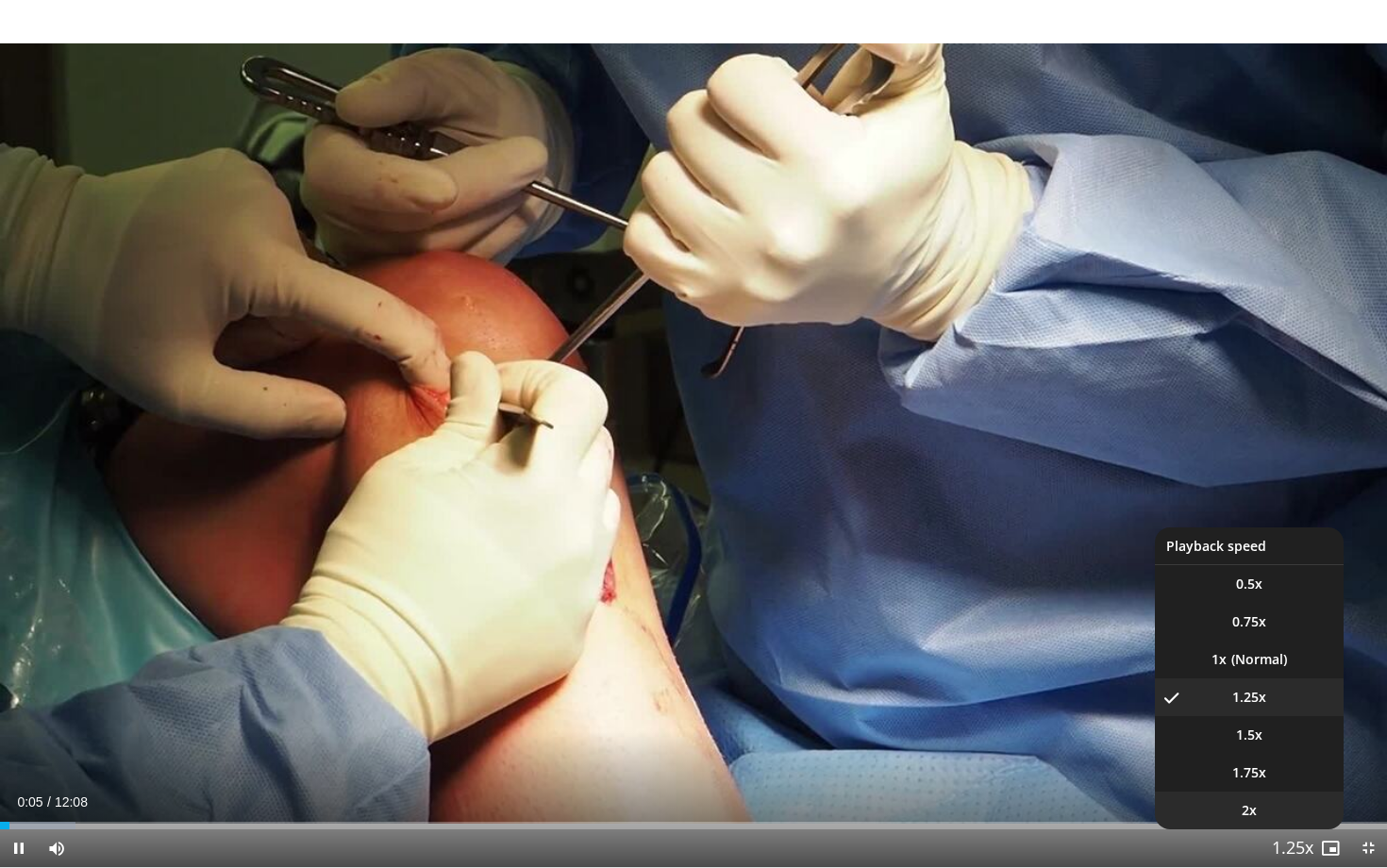 click on "2x" at bounding box center [1249, 810] 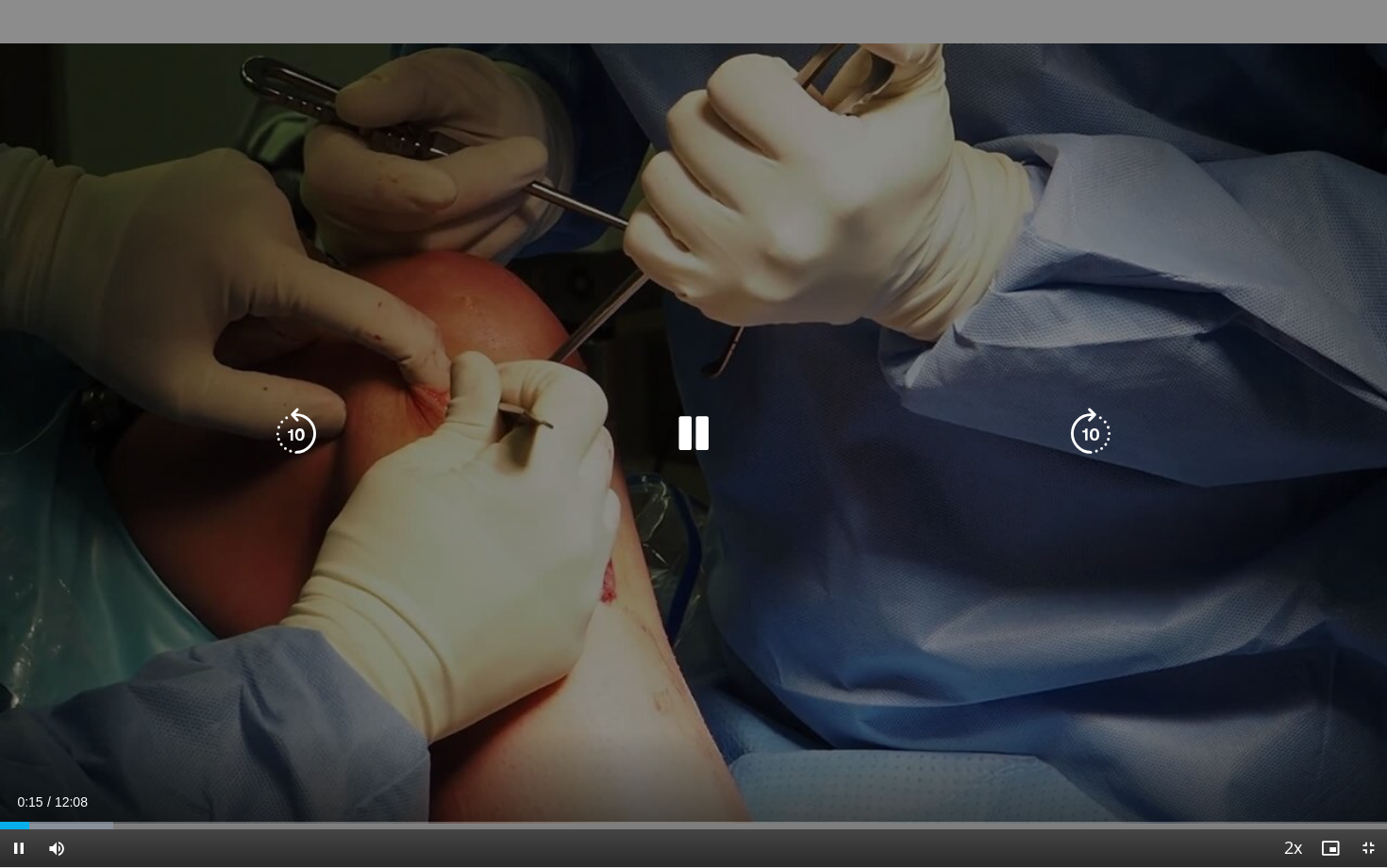 click at bounding box center [694, 434] 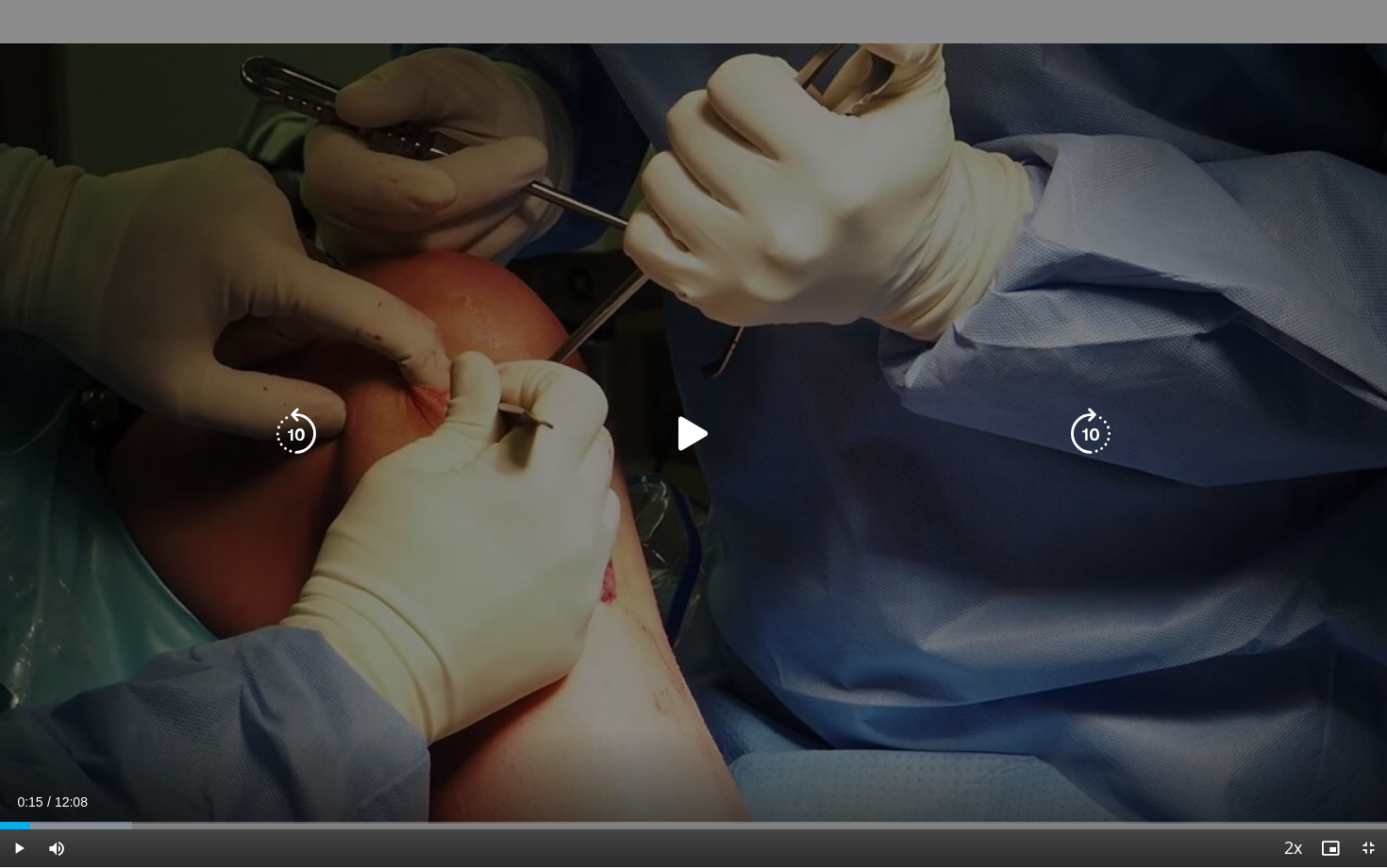 click at bounding box center (694, 434) 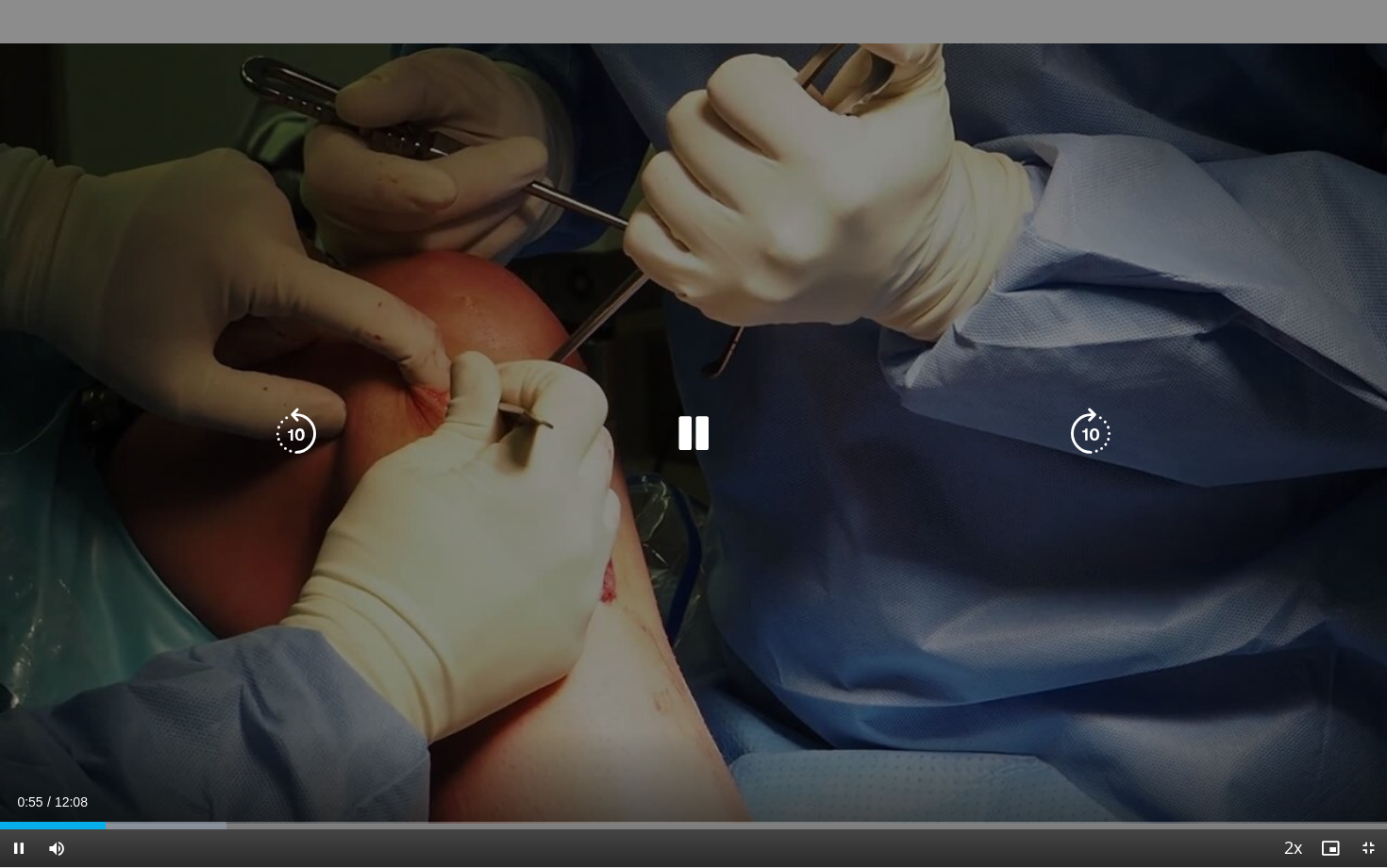 click at bounding box center [694, 434] 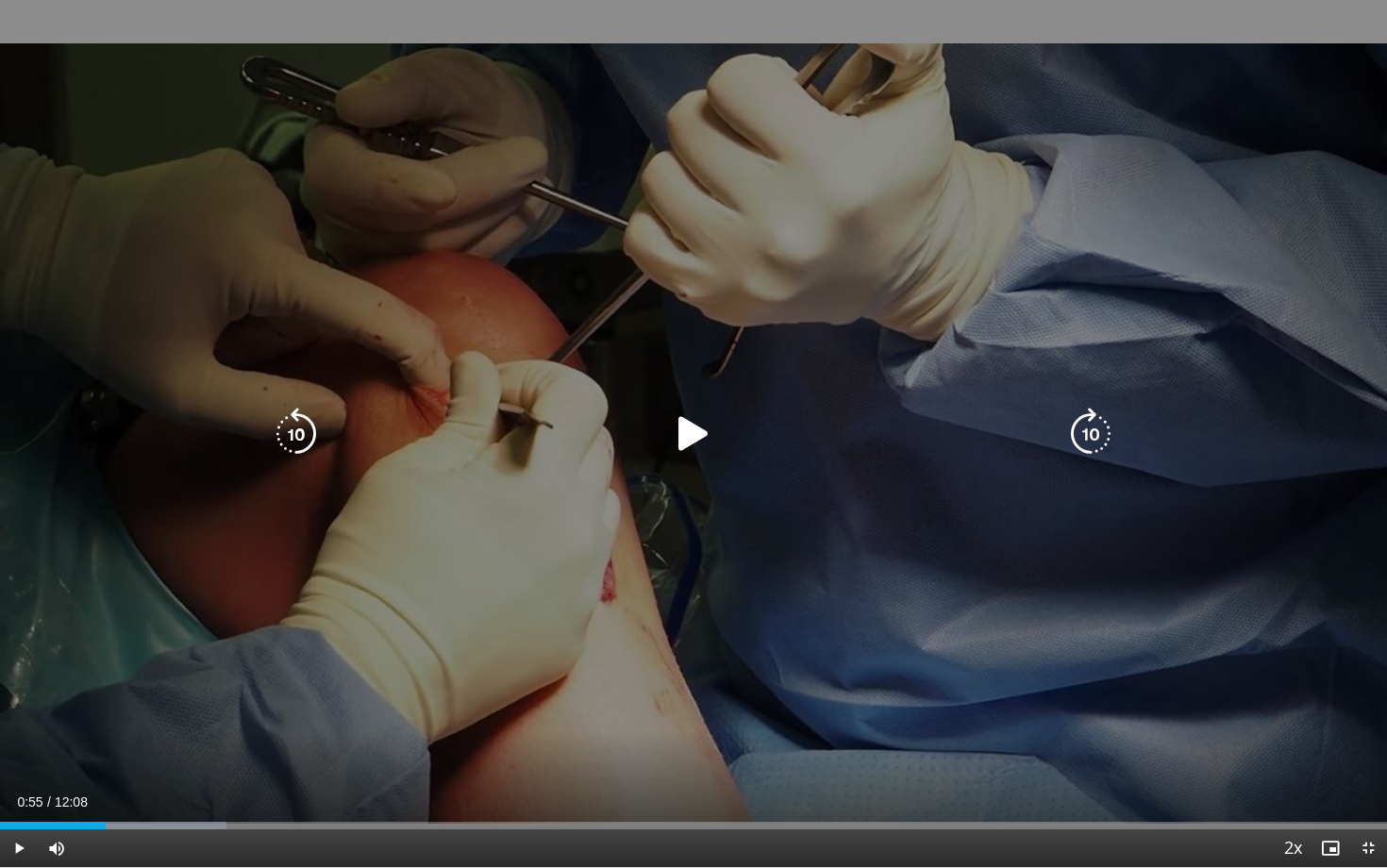 click at bounding box center (694, 434) 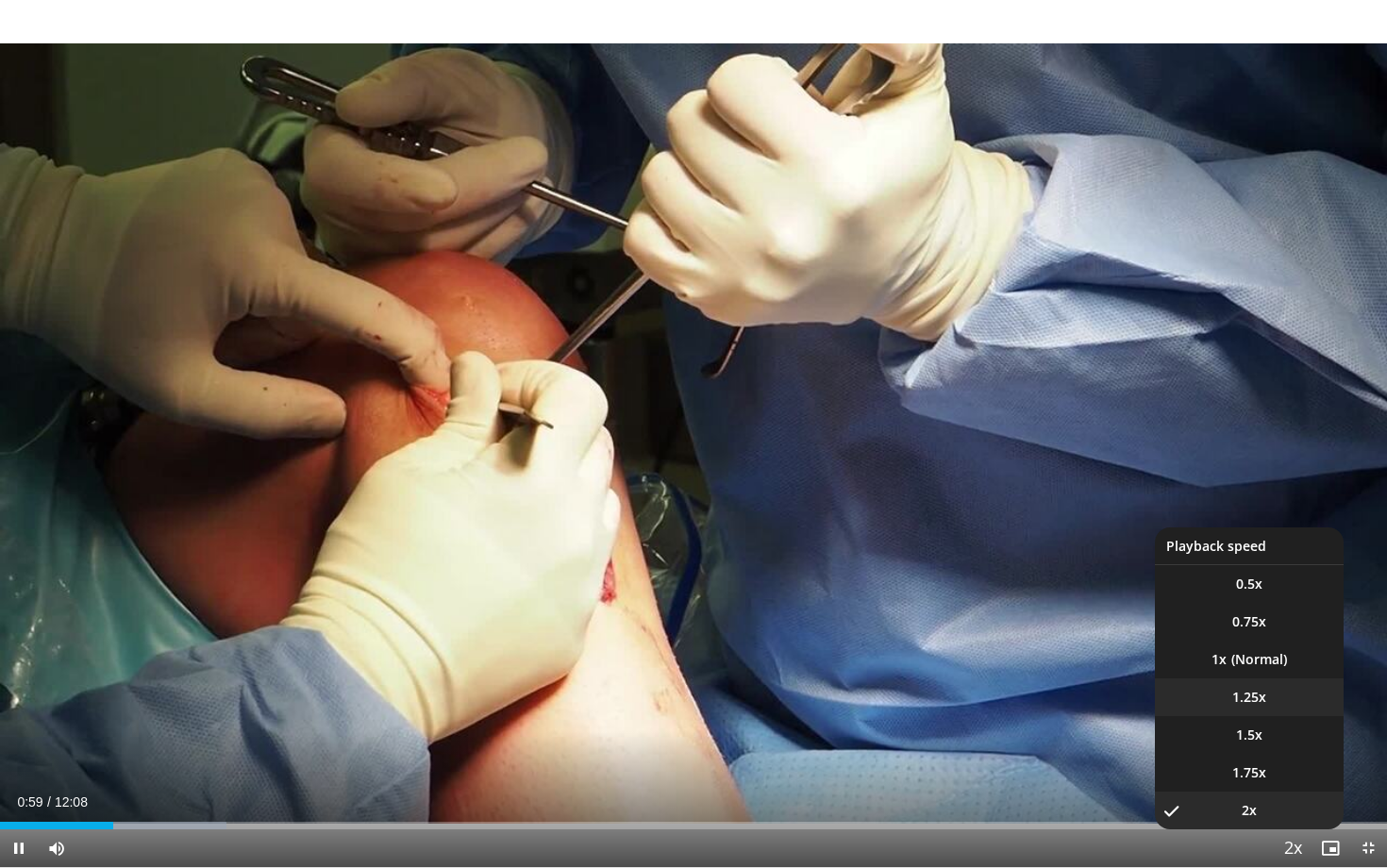 click on "1.25x" at bounding box center (1249, 697) 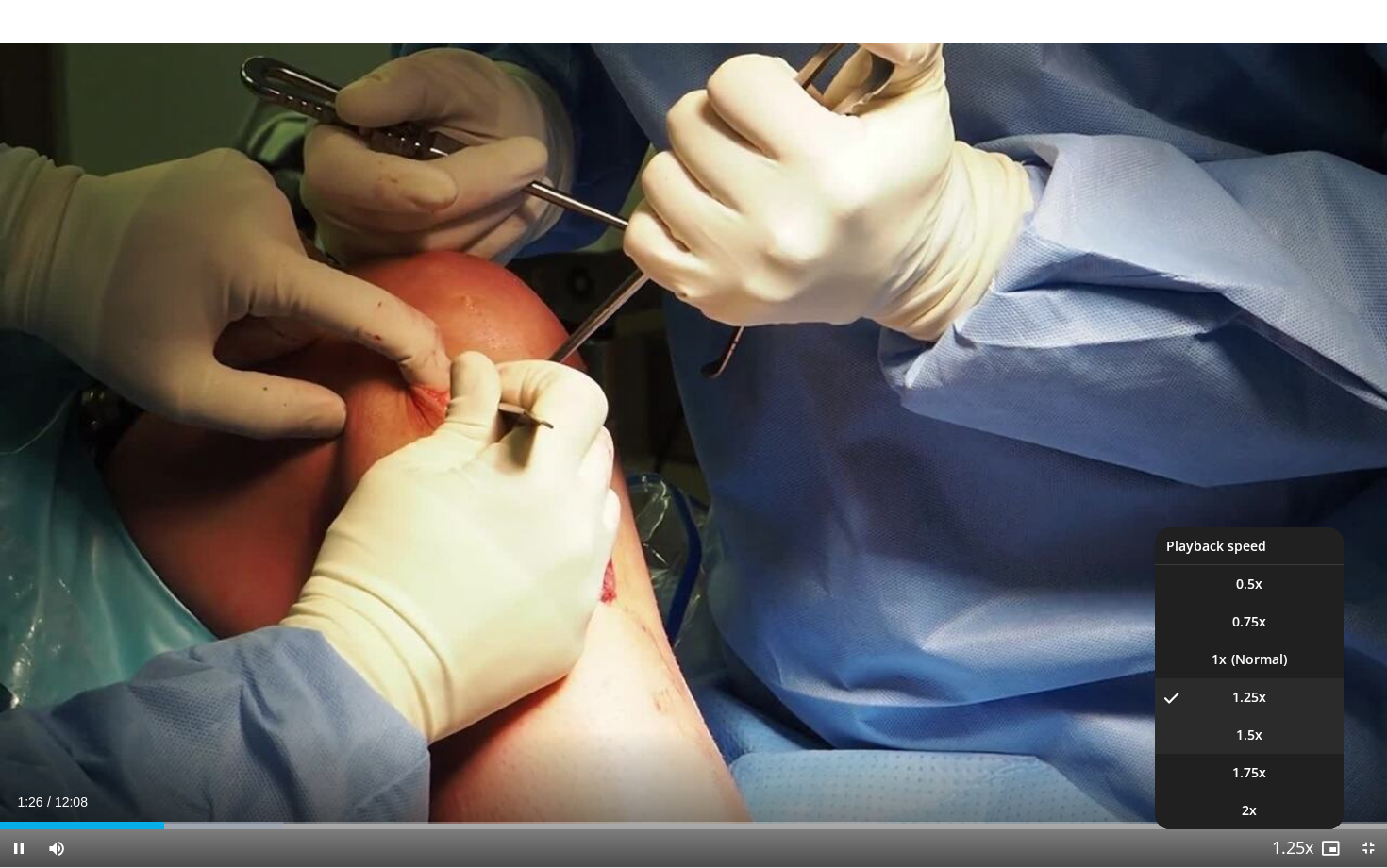 click on "1.5x" at bounding box center (1249, 735) 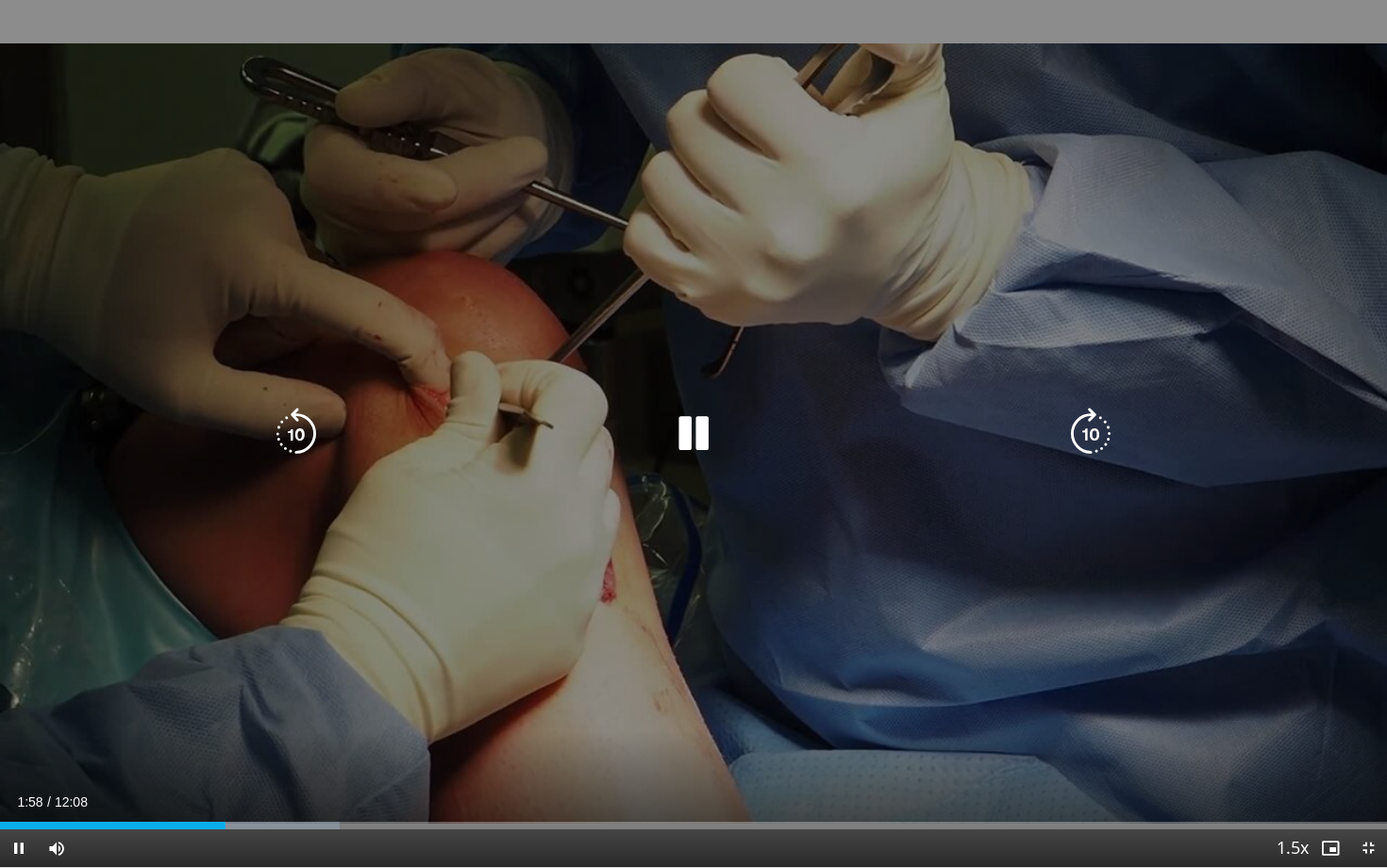 click at bounding box center [1091, 434] 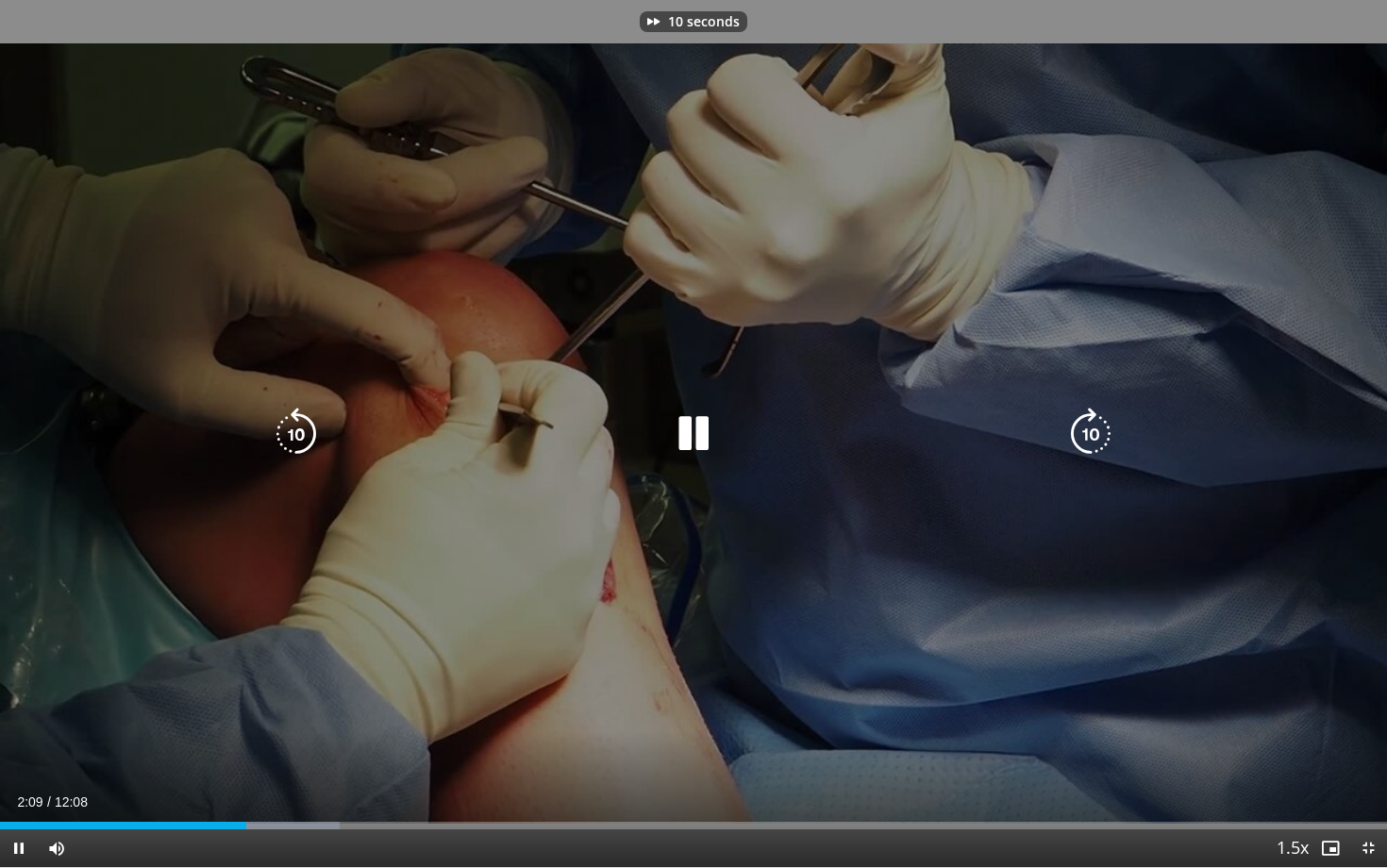 click at bounding box center [1091, 434] 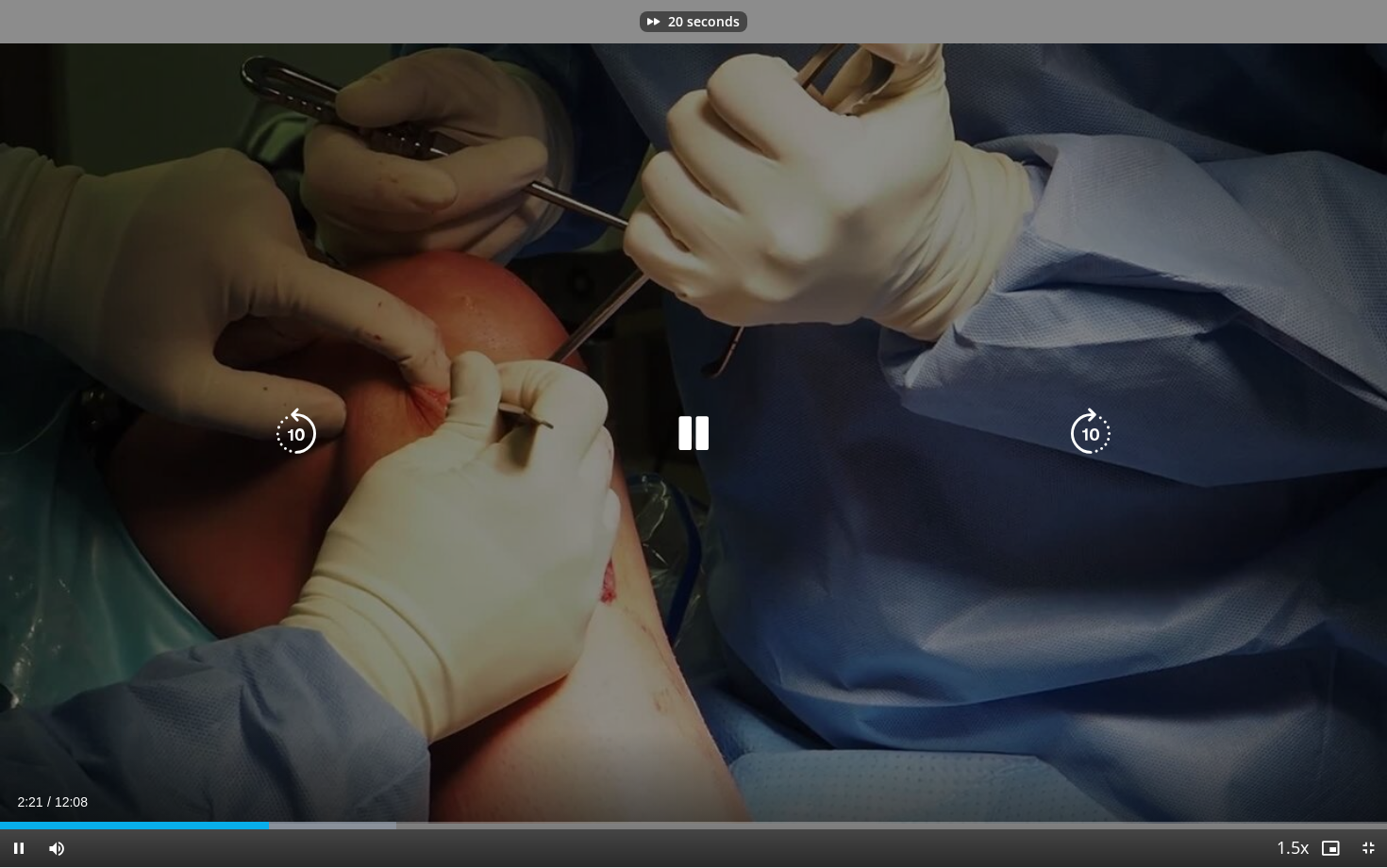 click at bounding box center (1091, 434) 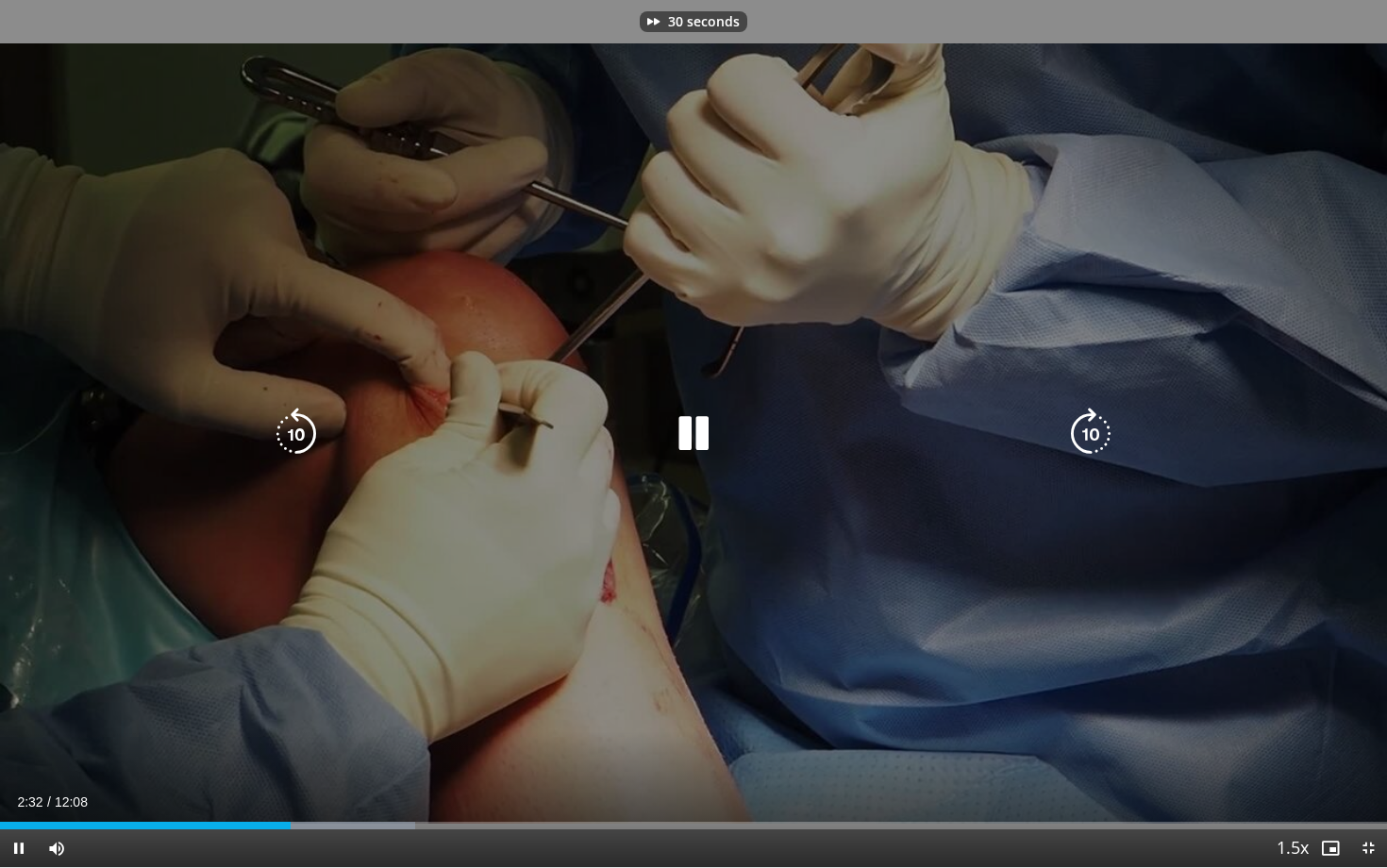 click at bounding box center [1091, 434] 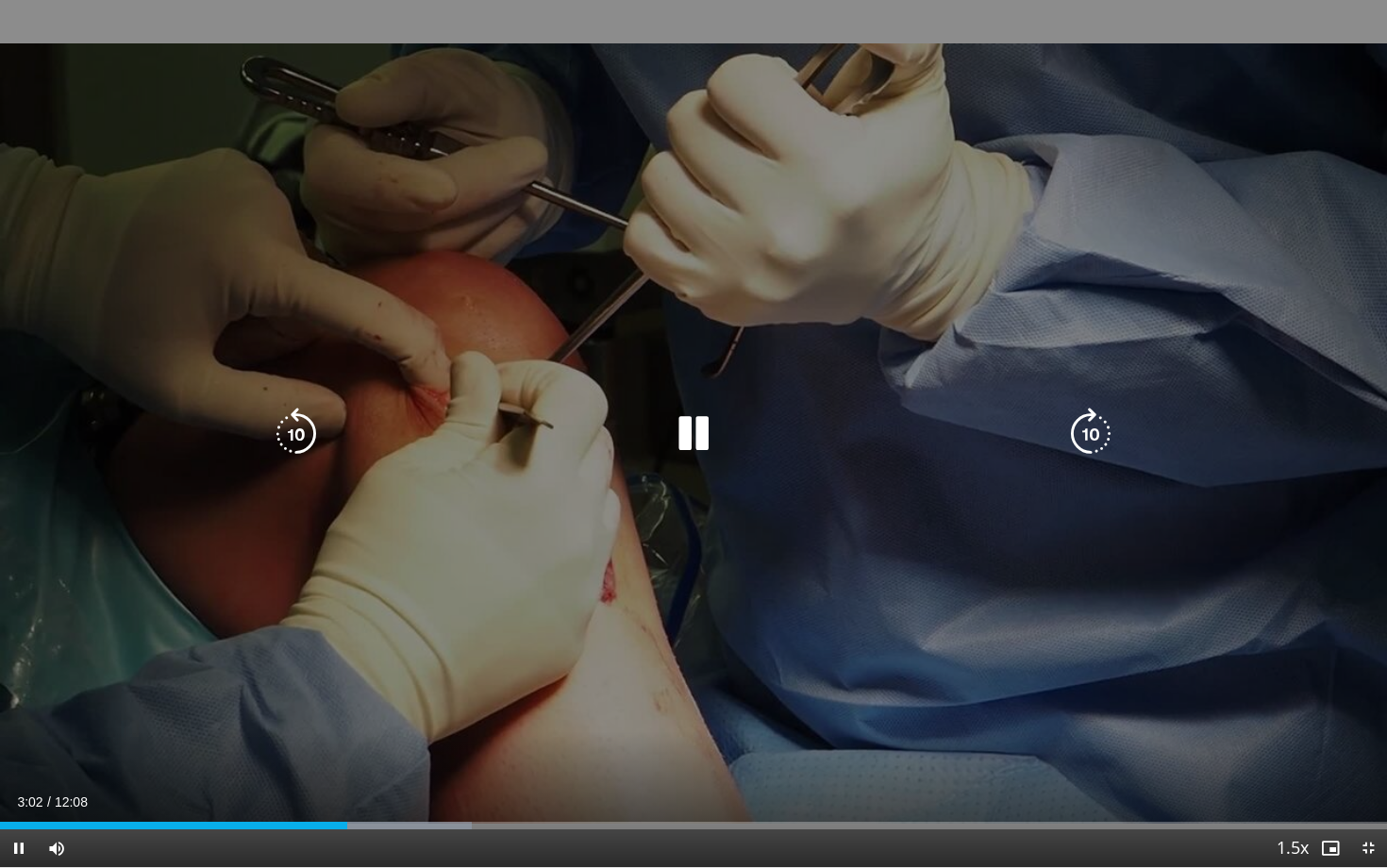 click at bounding box center (1091, 434) 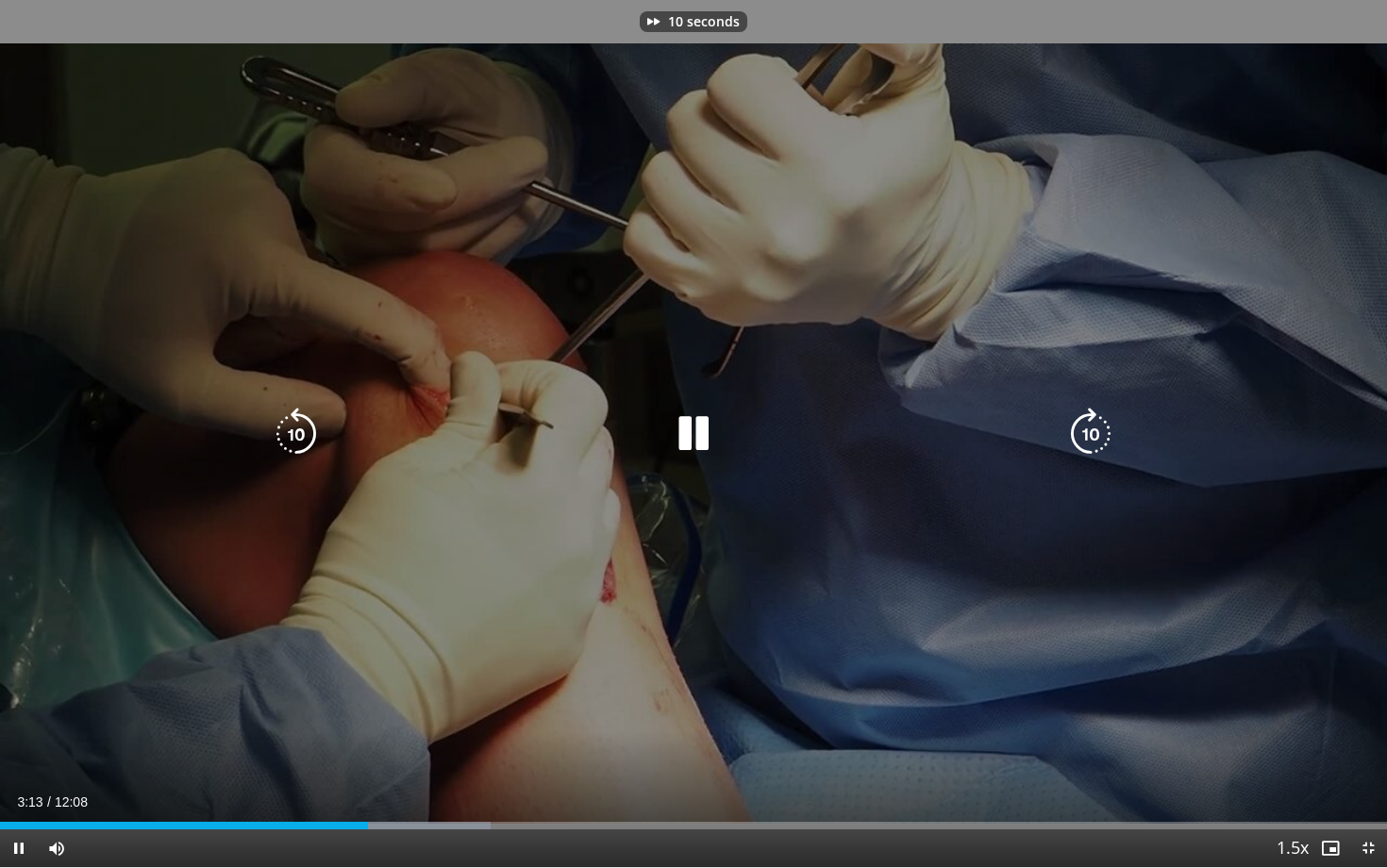 click at bounding box center (1091, 434) 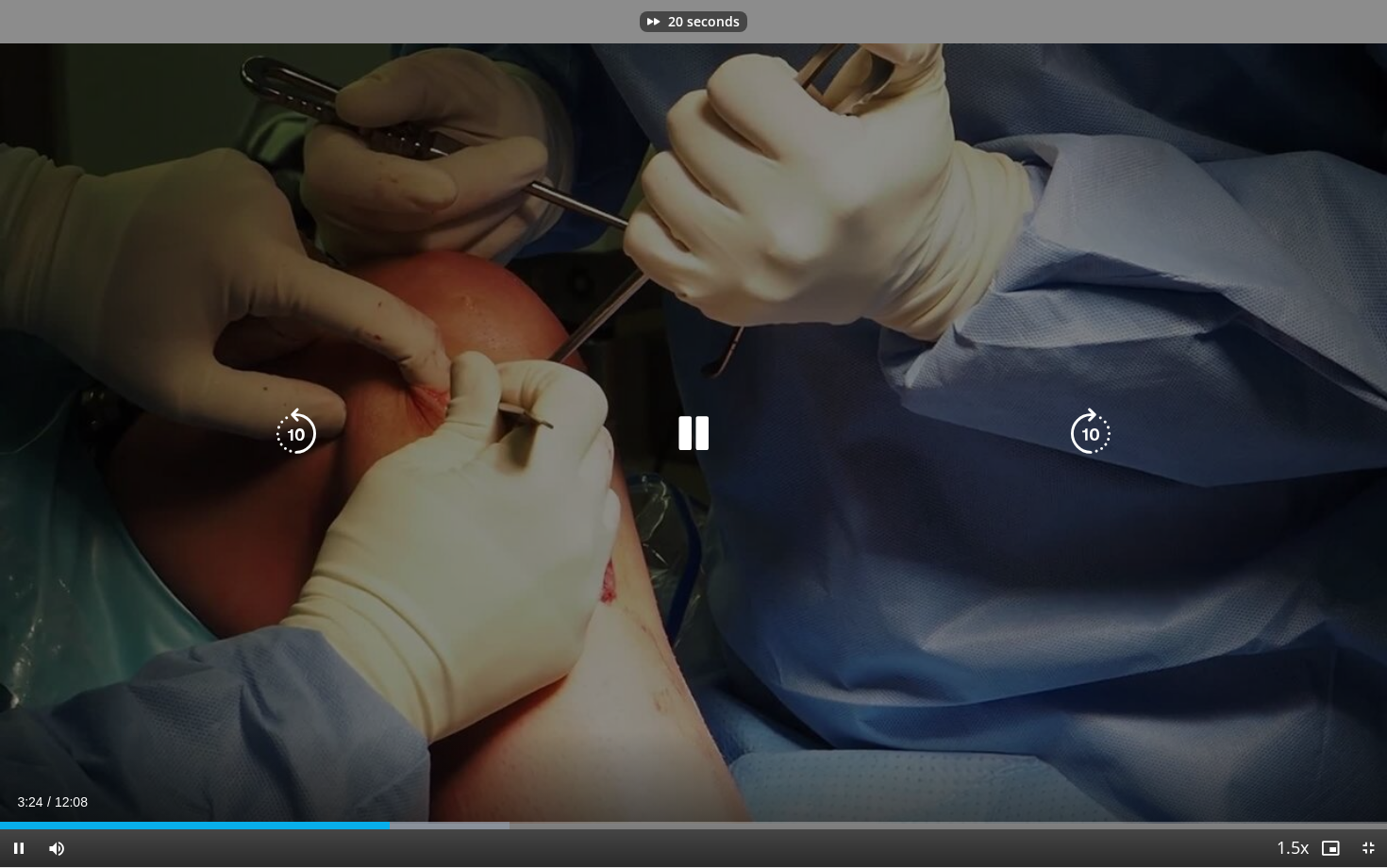 click at bounding box center [1091, 434] 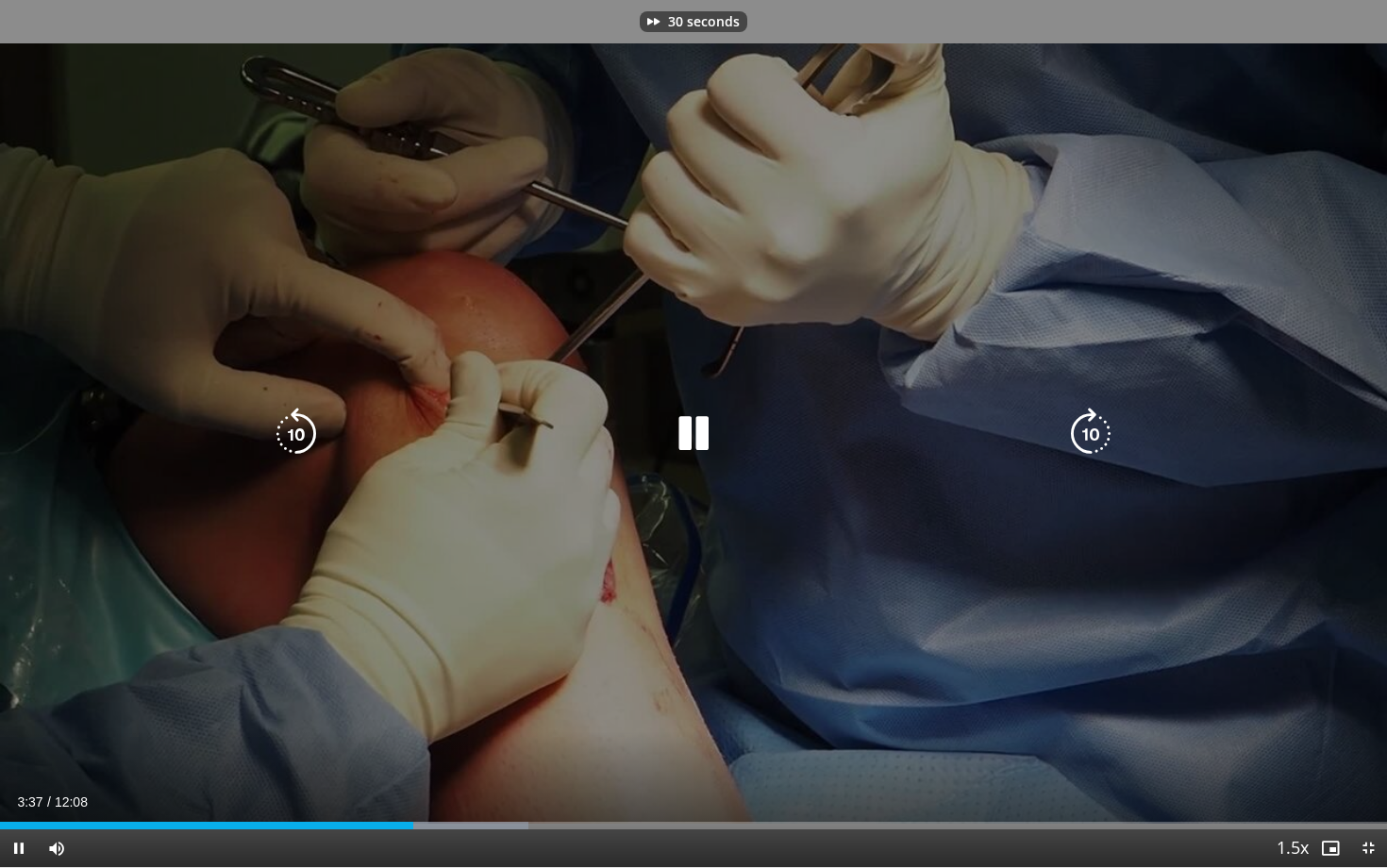 click at bounding box center [1091, 434] 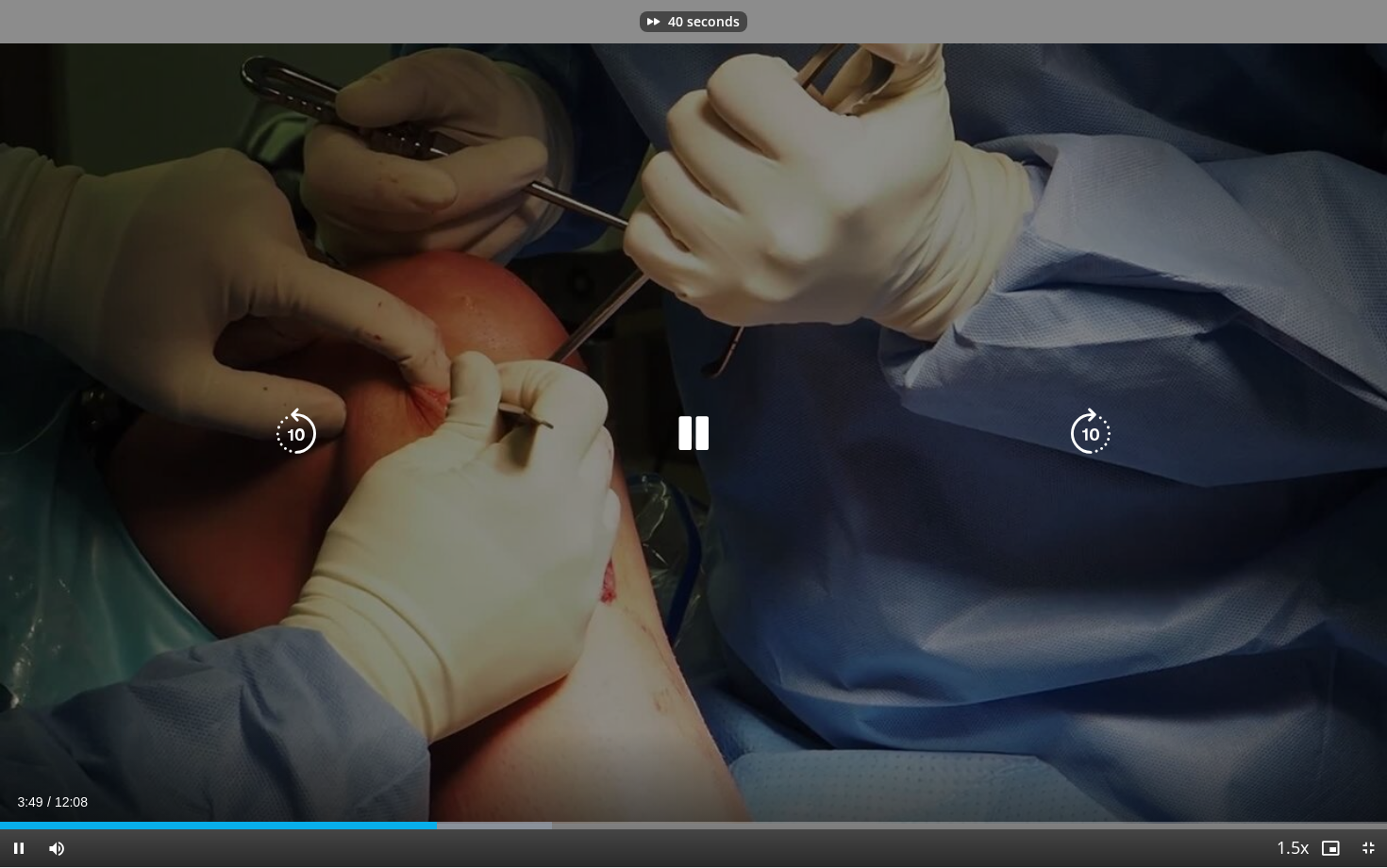 click at bounding box center [1091, 434] 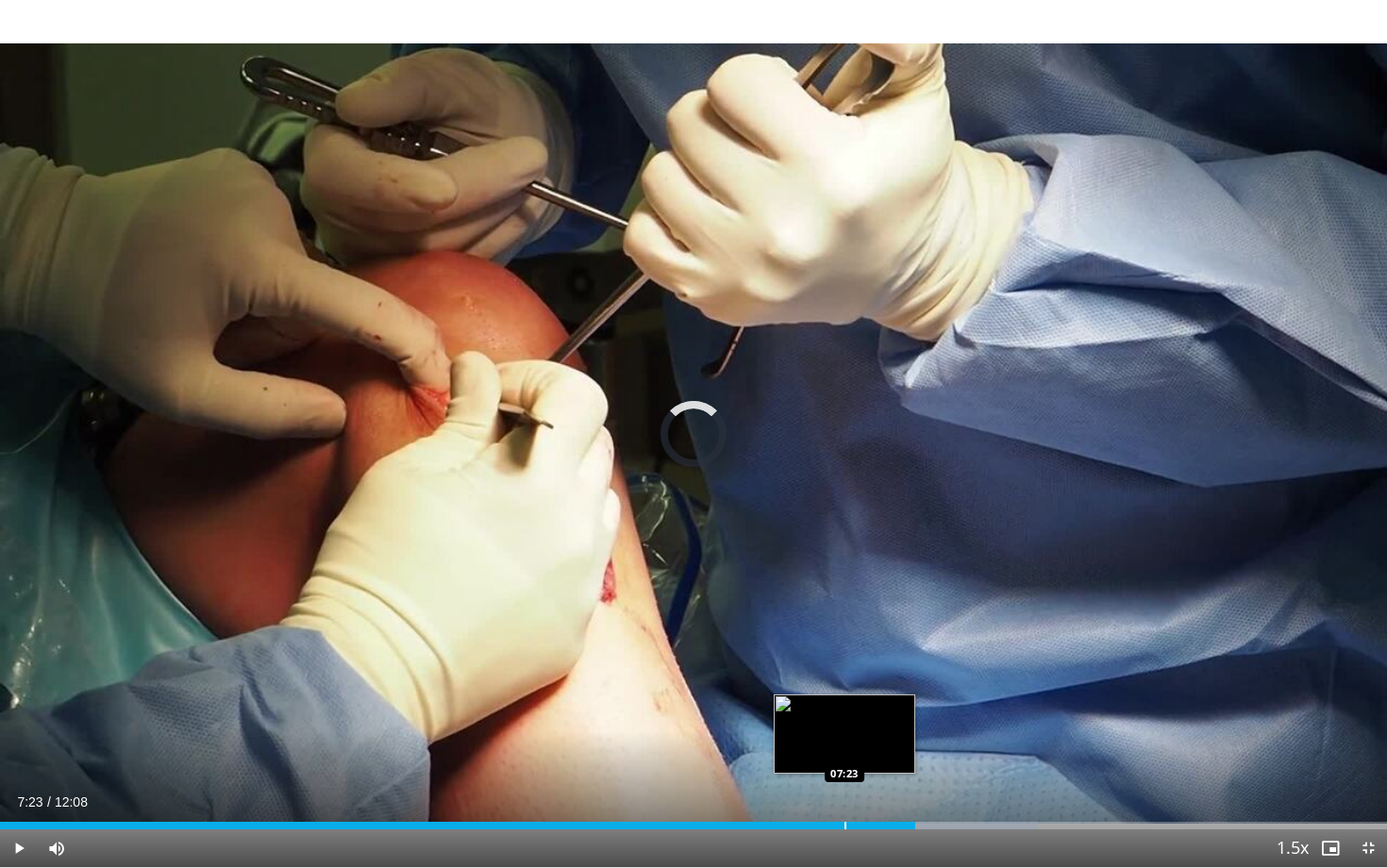 click on "08:00" at bounding box center [458, 826] 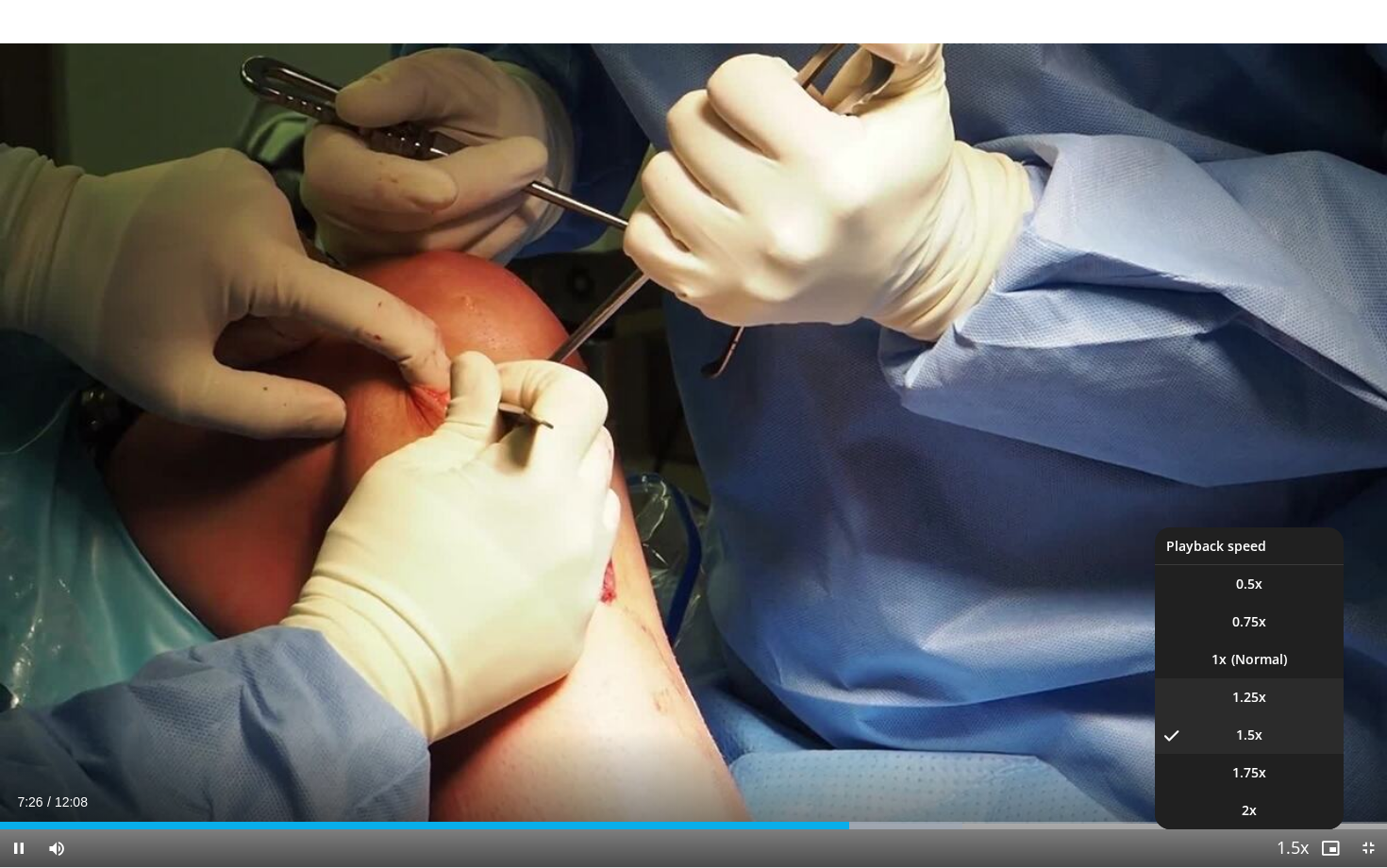 click on "1.25x" at bounding box center (1249, 697) 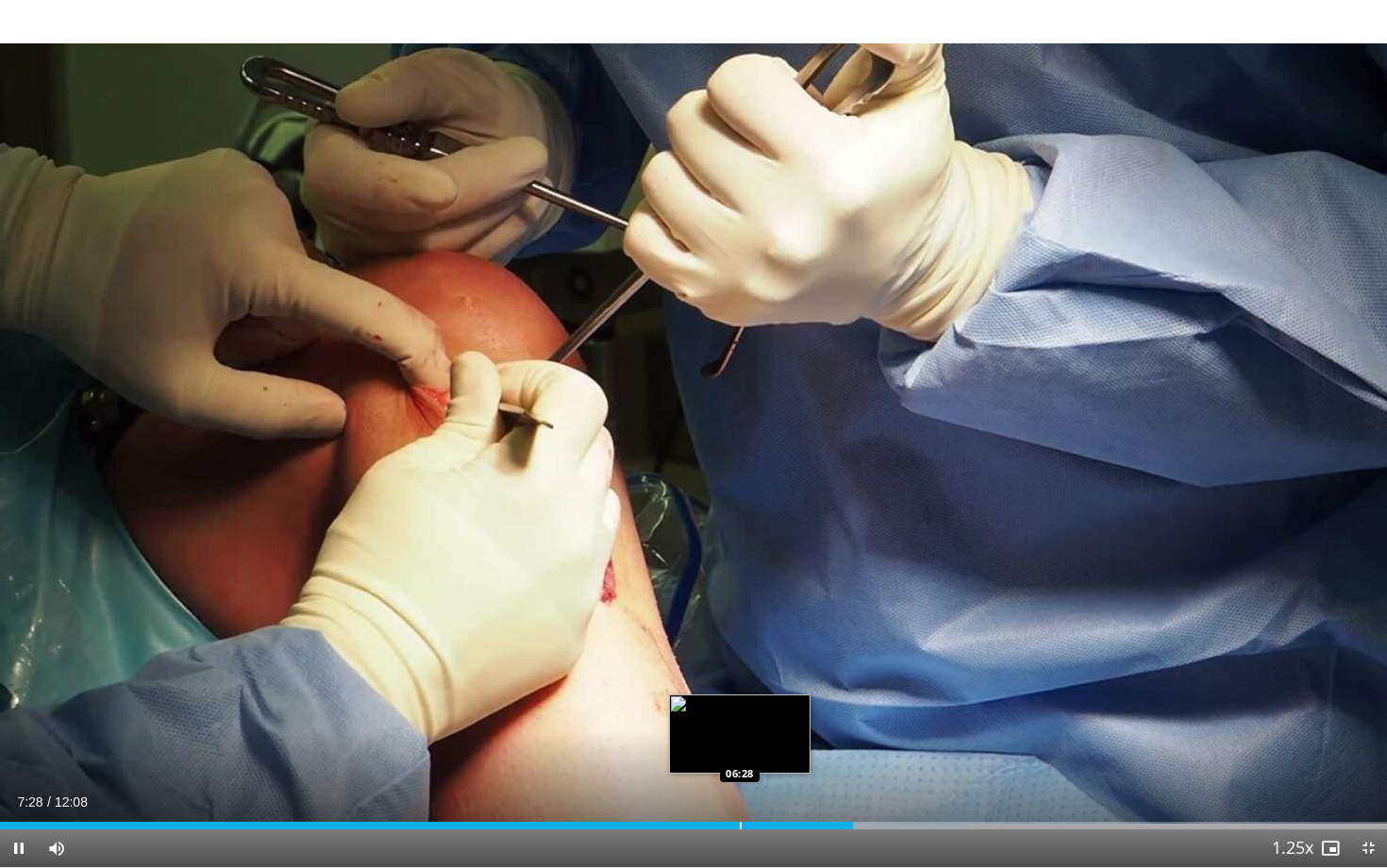 click at bounding box center [741, 826] 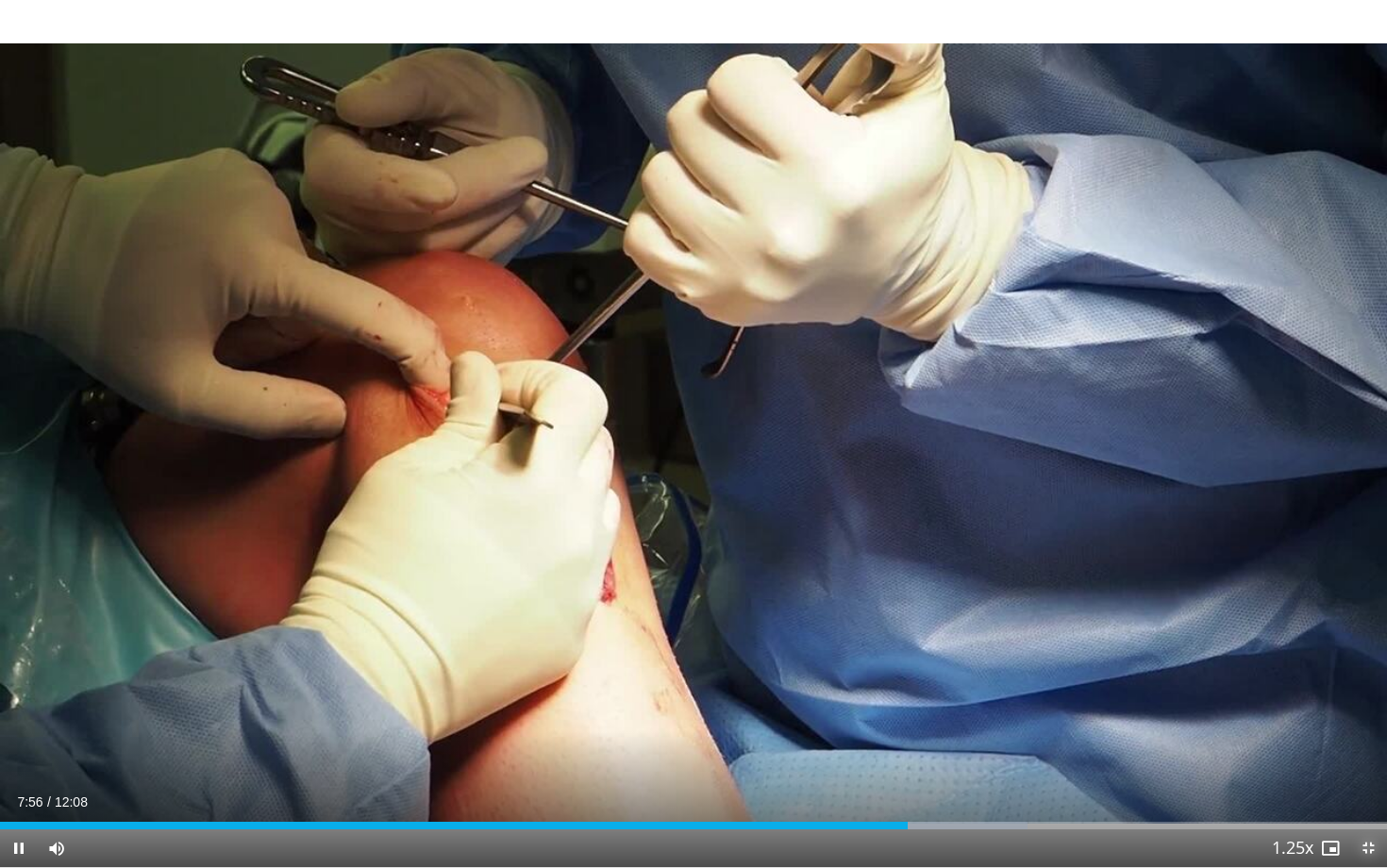 click at bounding box center (1368, 848) 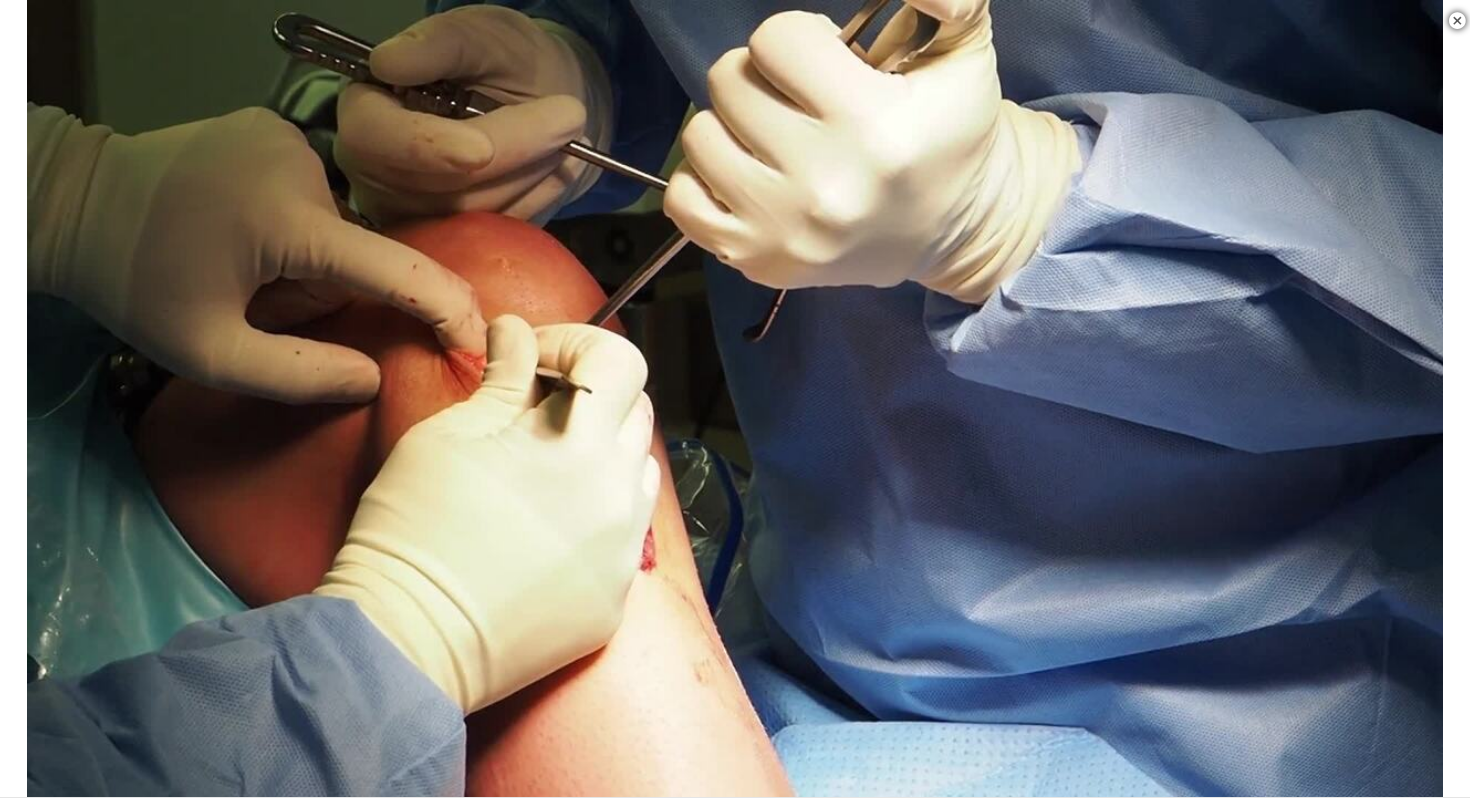 scroll, scrollTop: 1994, scrollLeft: 0, axis: vertical 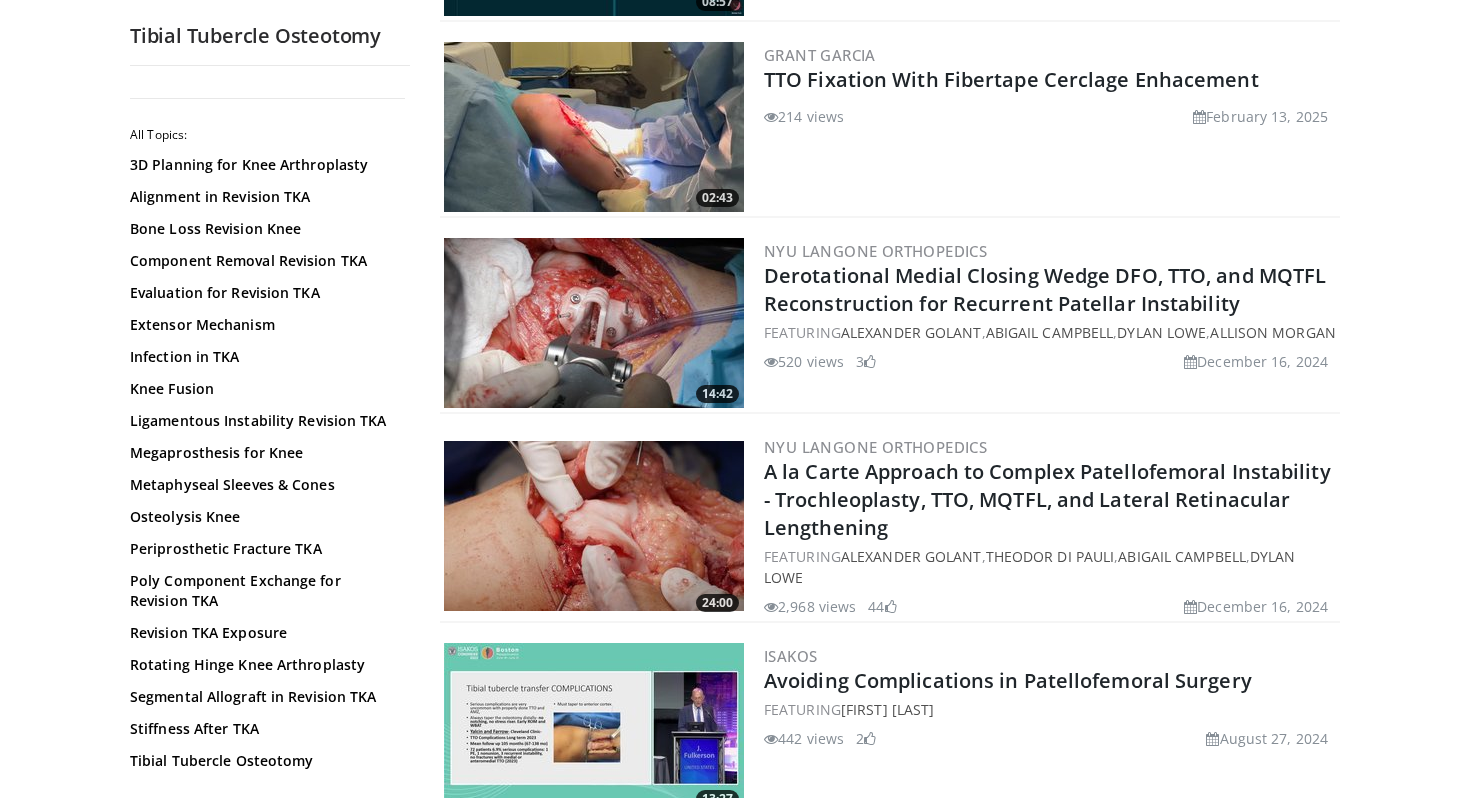 click at bounding box center (594, 526) 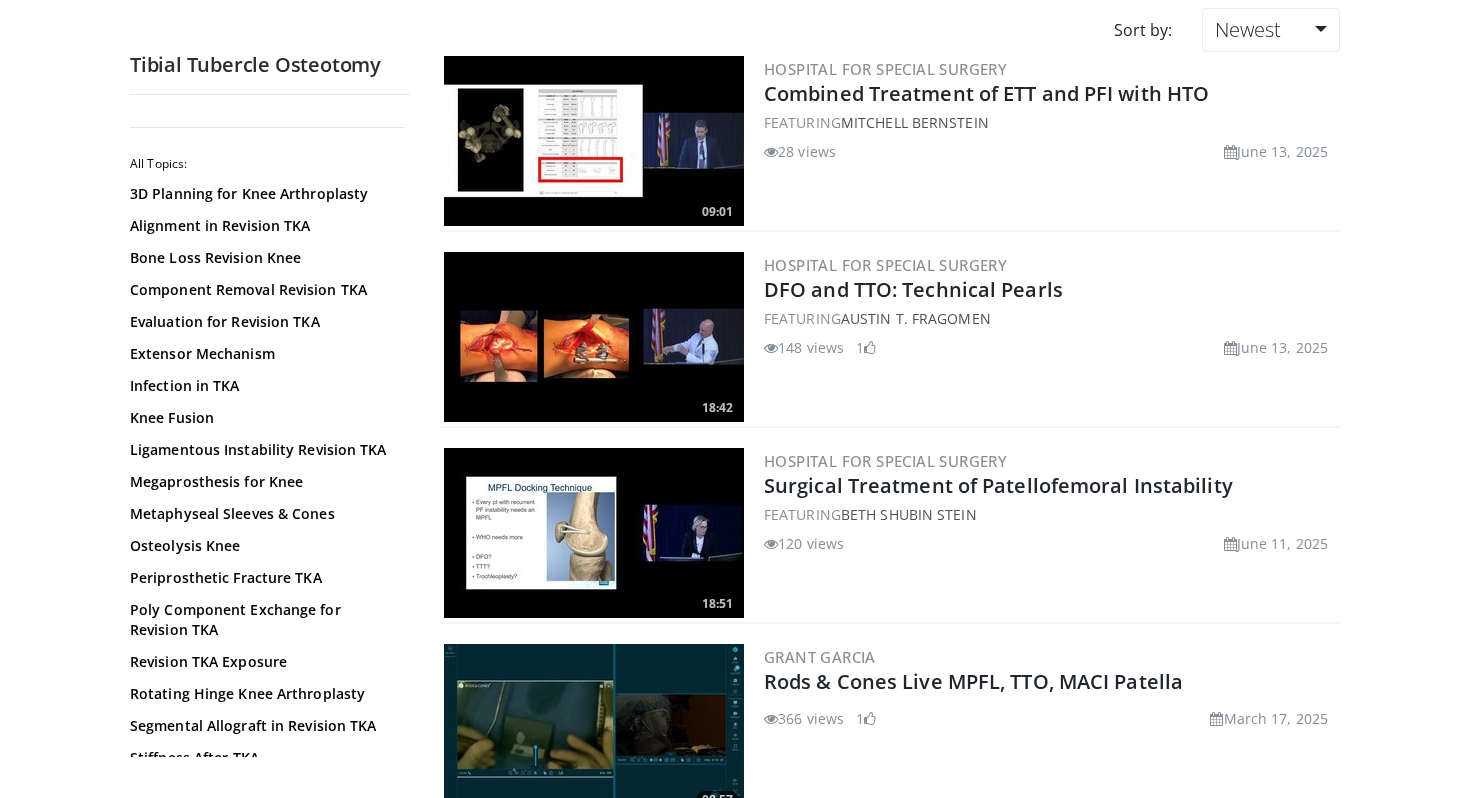 scroll, scrollTop: 52, scrollLeft: 0, axis: vertical 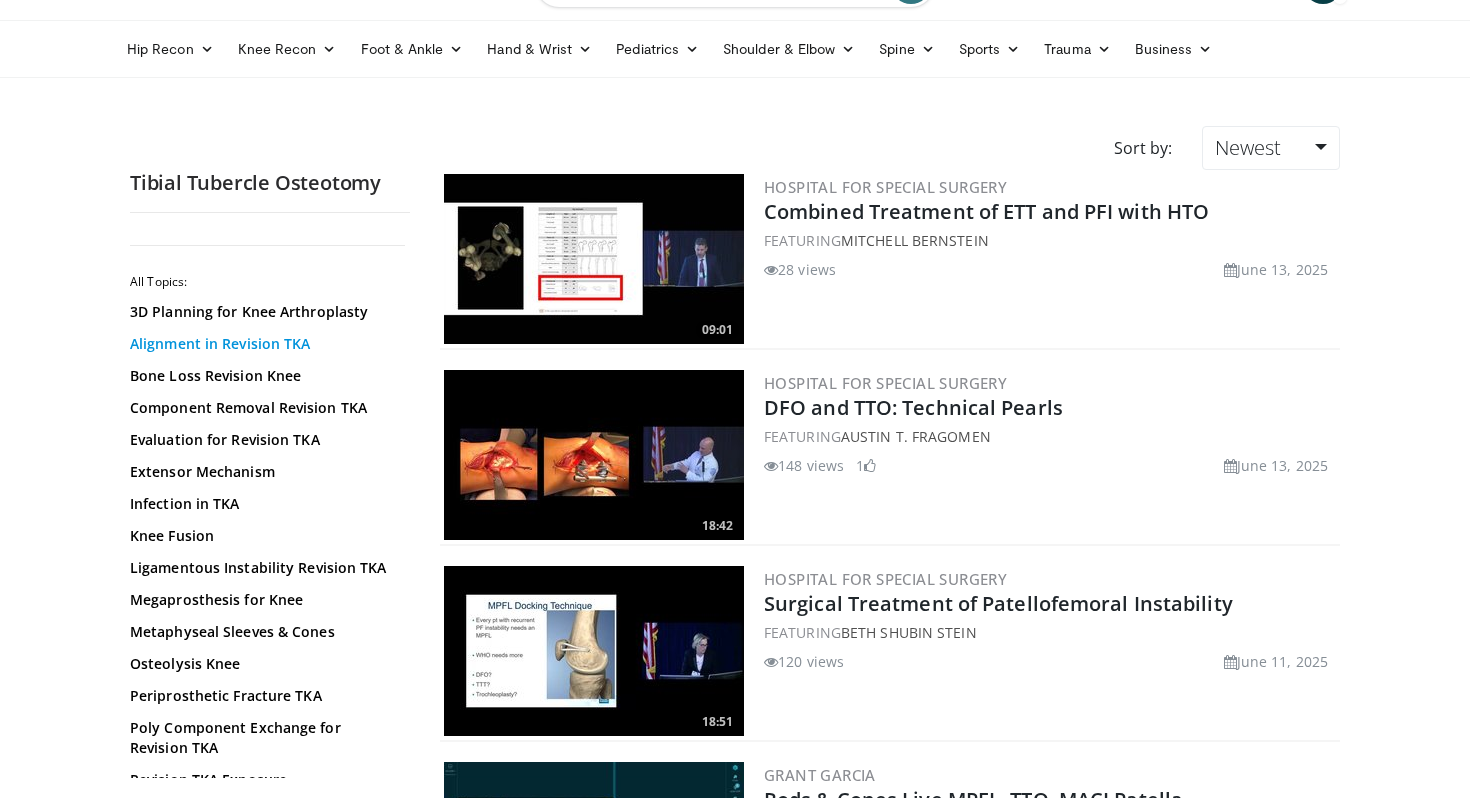 click on "Alignment in Revision TKA" at bounding box center [265, 344] 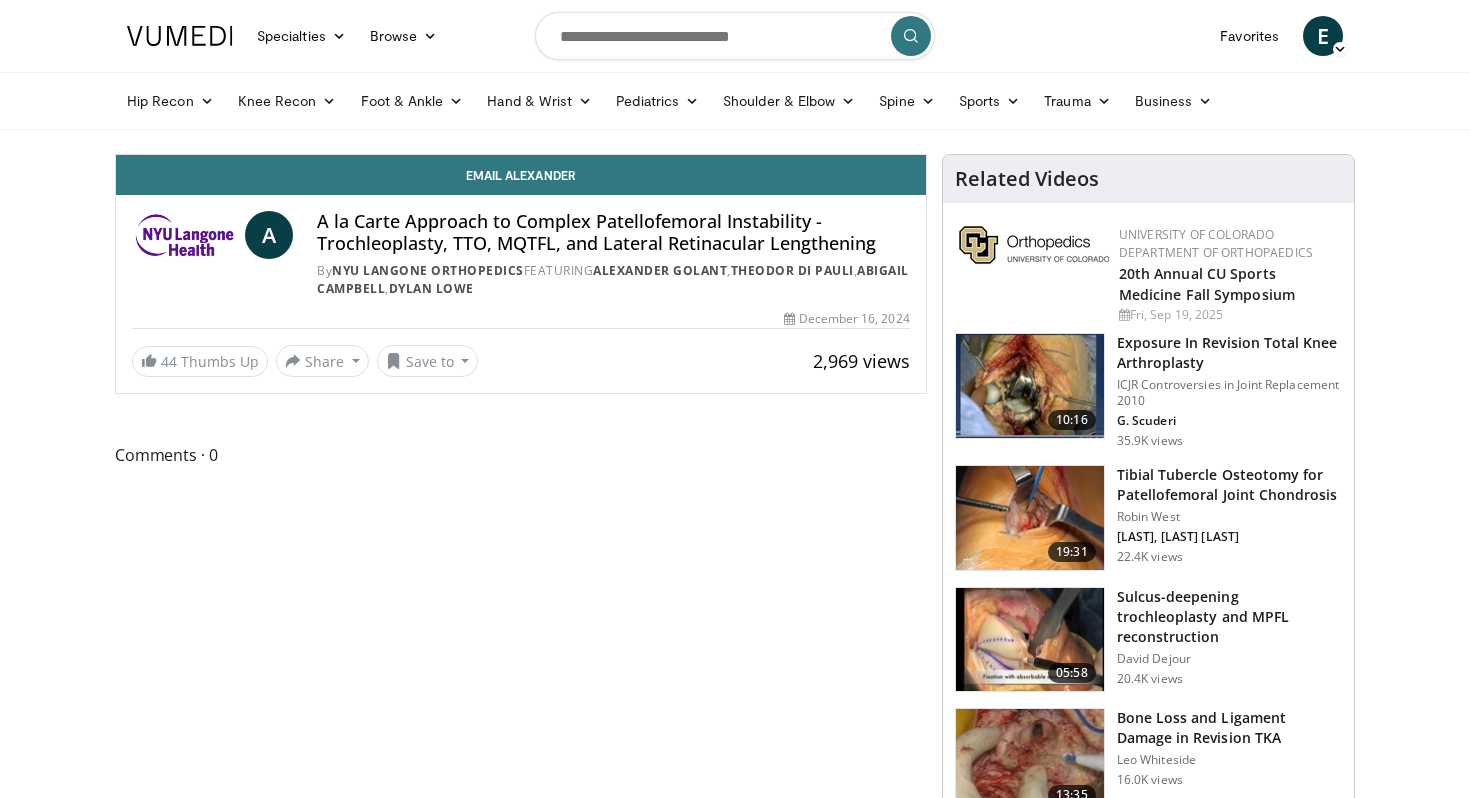 scroll, scrollTop: 0, scrollLeft: 0, axis: both 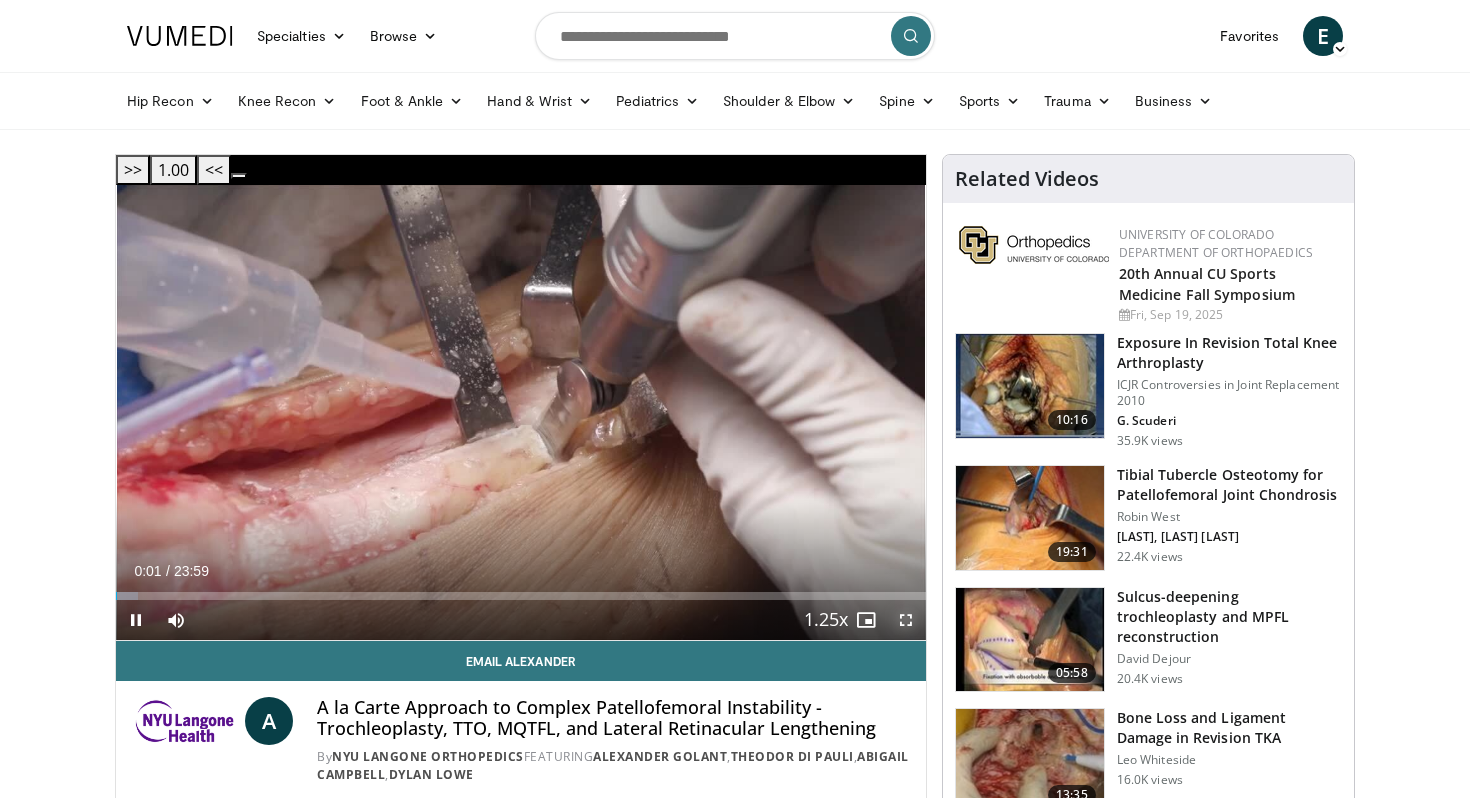 click at bounding box center [906, 620] 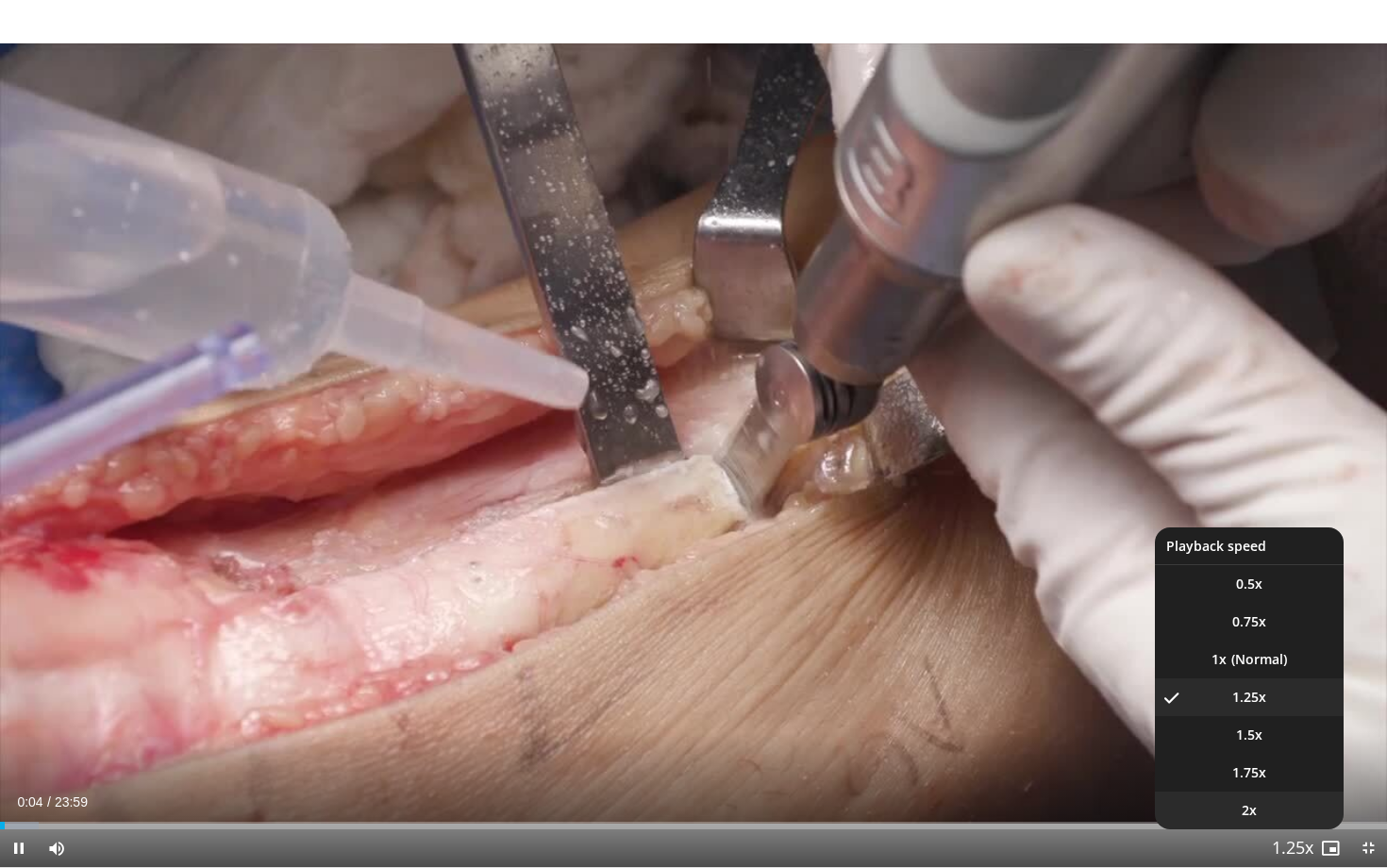 click on "2x" at bounding box center [1249, 810] 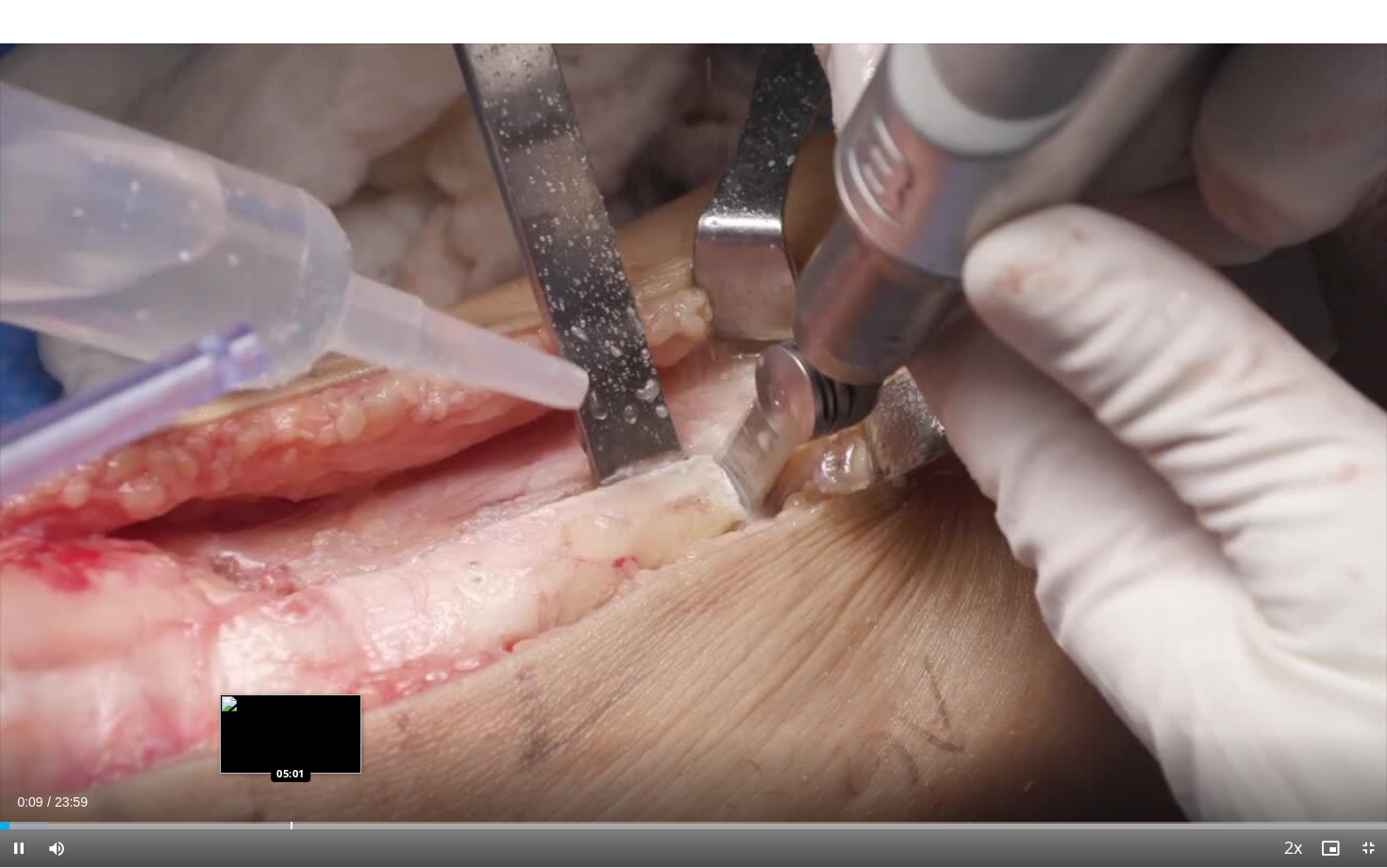 click at bounding box center [292, 826] 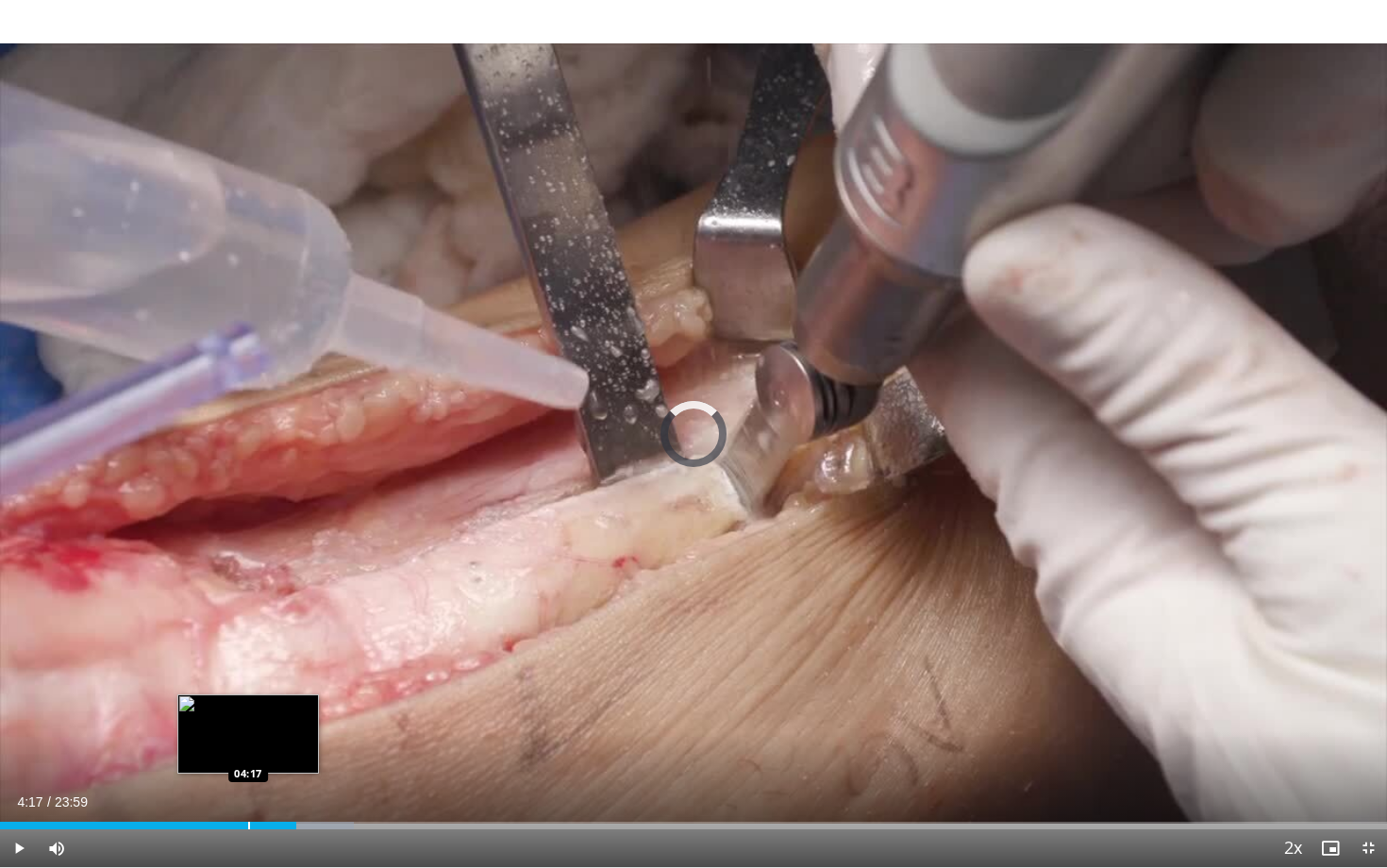 click on "Loaded :  25.50% 04:17 04:17" at bounding box center [694, 820] 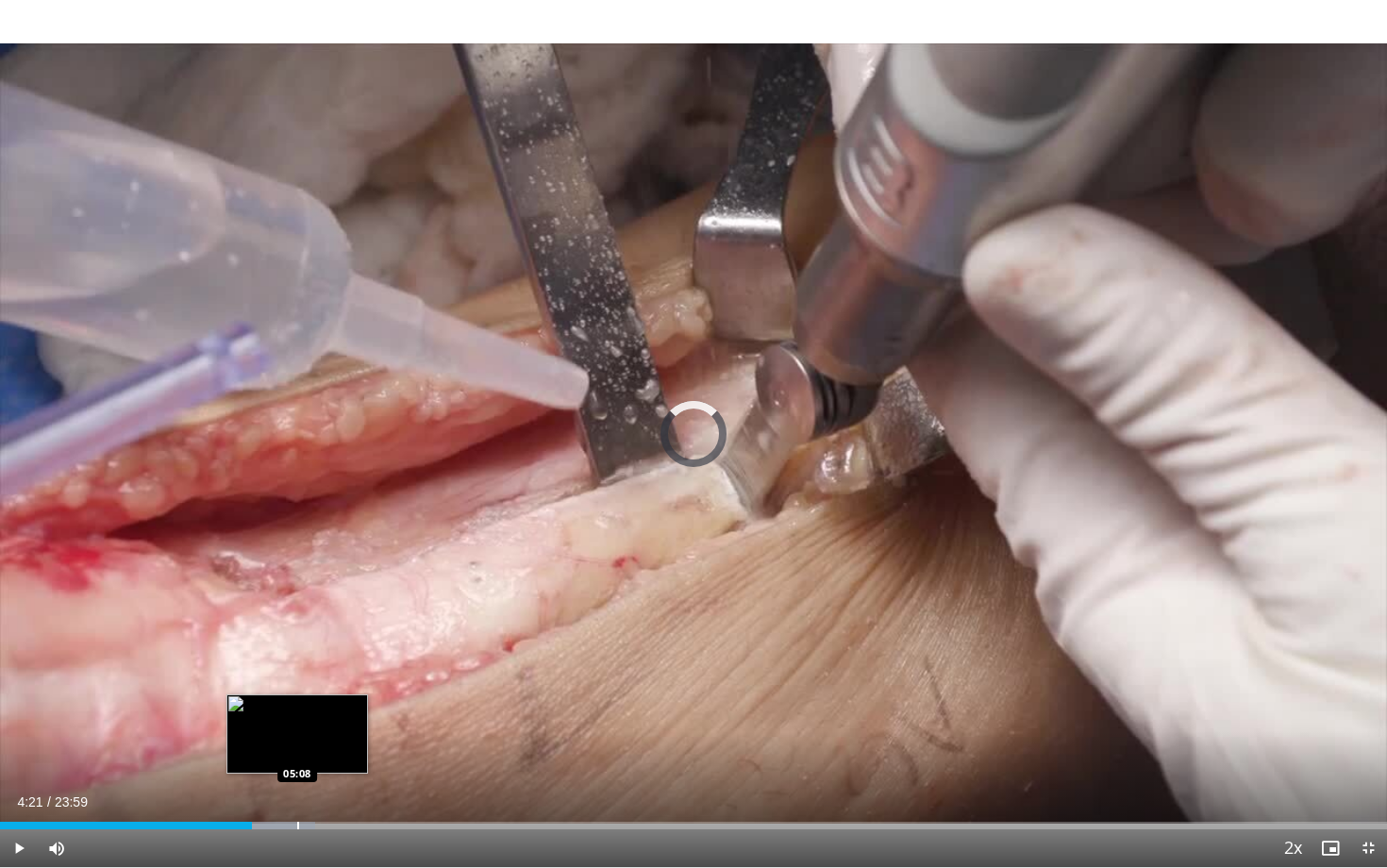 click at bounding box center (298, 826) 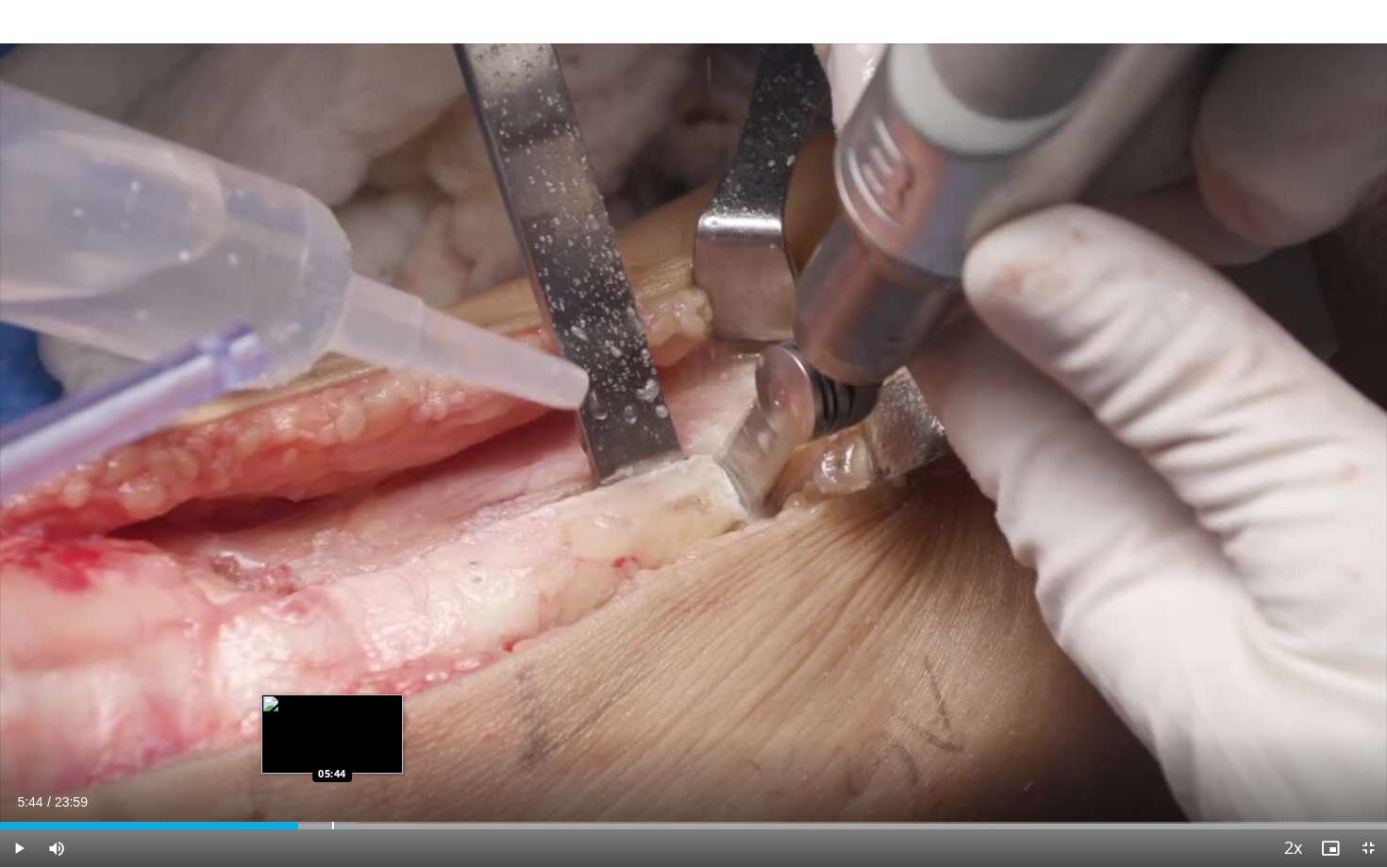 click at bounding box center (333, 826) 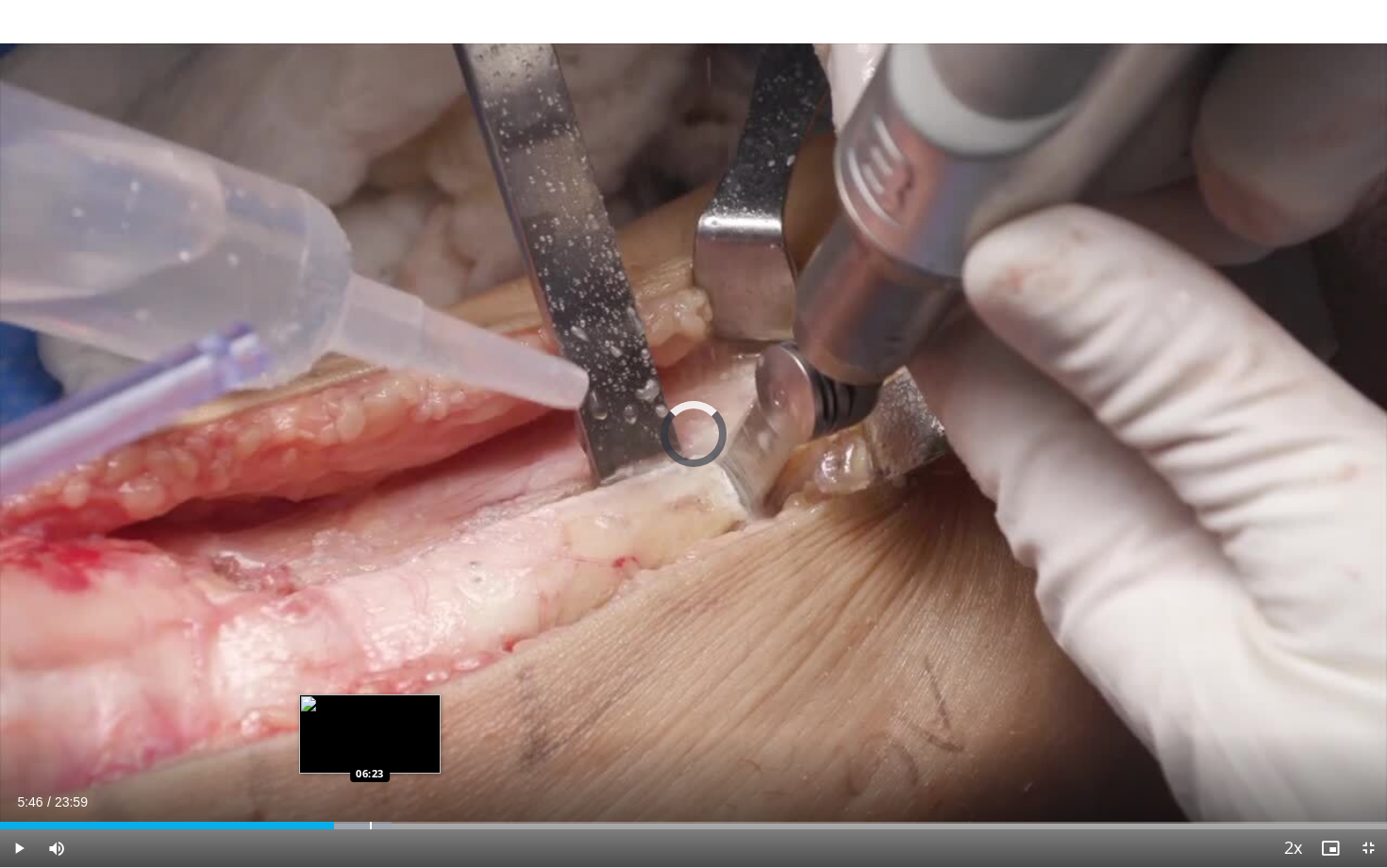click at bounding box center (371, 826) 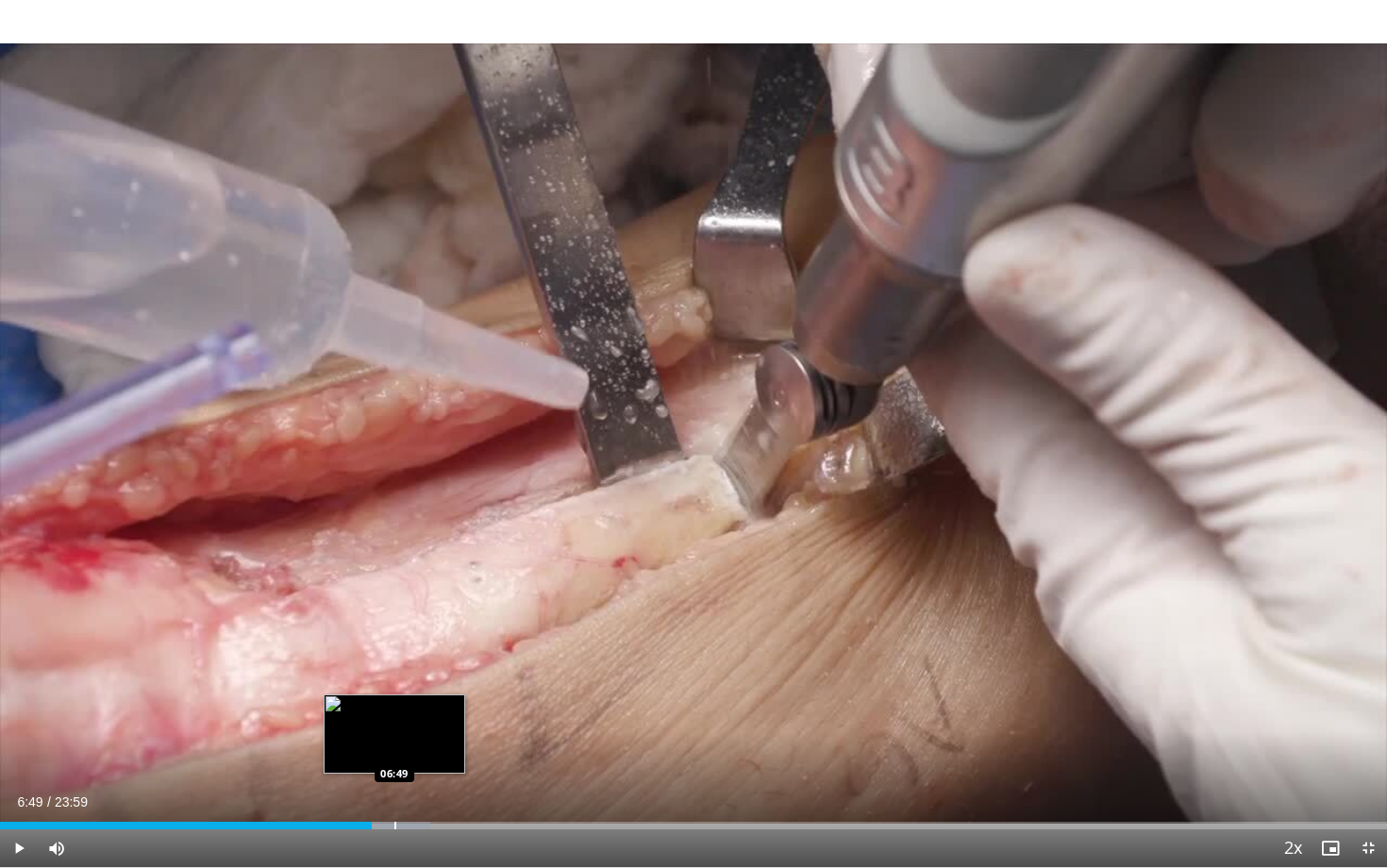 click at bounding box center (395, 826) 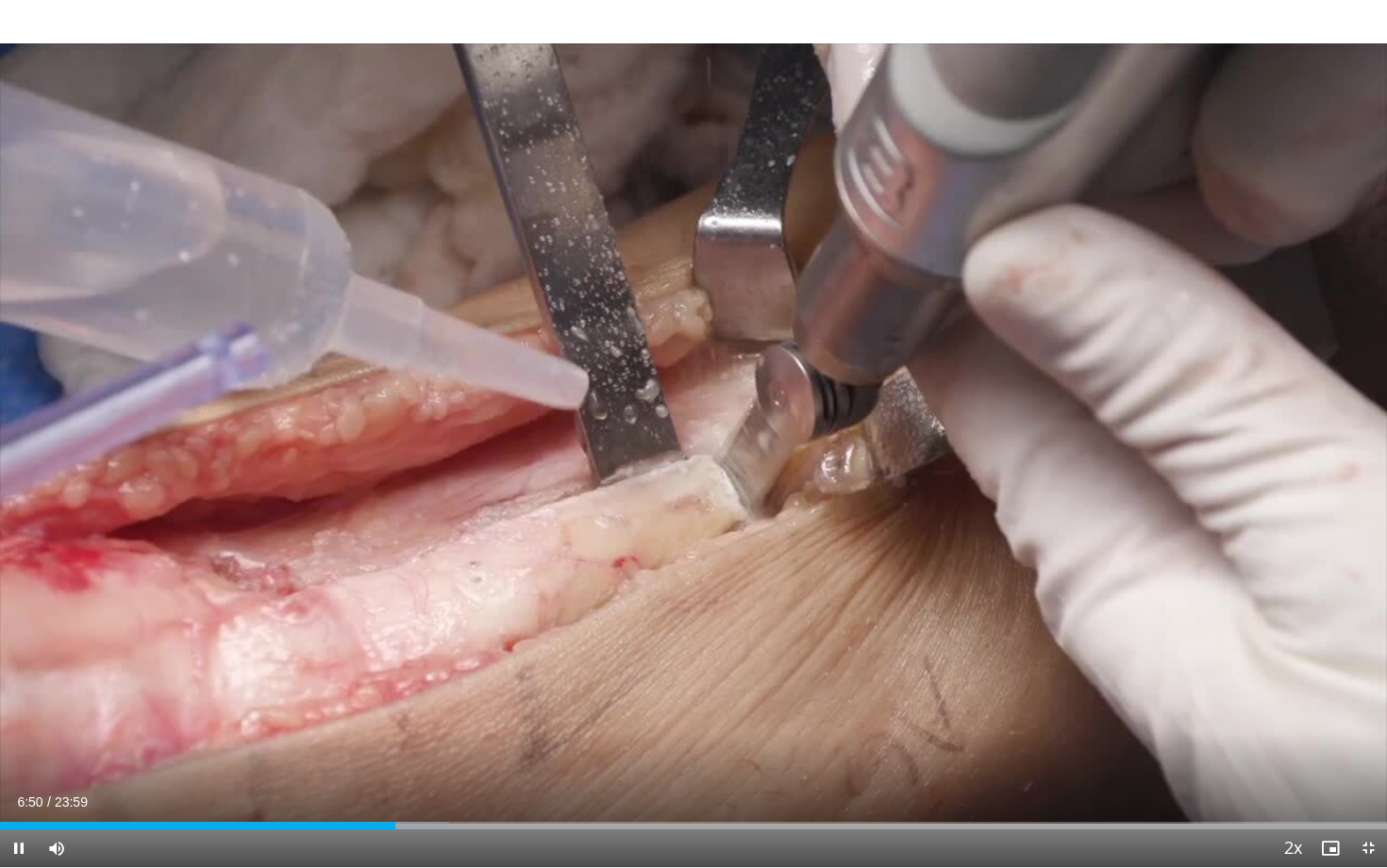 click on "Current Time  6:50 / Duration  23:59 Pause Skip Backward Skip Forward Mute Loaded :  32.39% 06:50 07:02 Stream Type  LIVE Seek to live, currently behind live LIVE   2x Playback Rate 0.5x 0.75x 1x 1.25x 1.5x 1.75x 2x , selected Chapters Chapters Descriptions descriptions off , selected Captions captions settings , opens captions settings dialog captions off , selected Audio Track en (Main) , selected Exit Fullscreen Enable picture-in-picture mode" at bounding box center (694, 848) 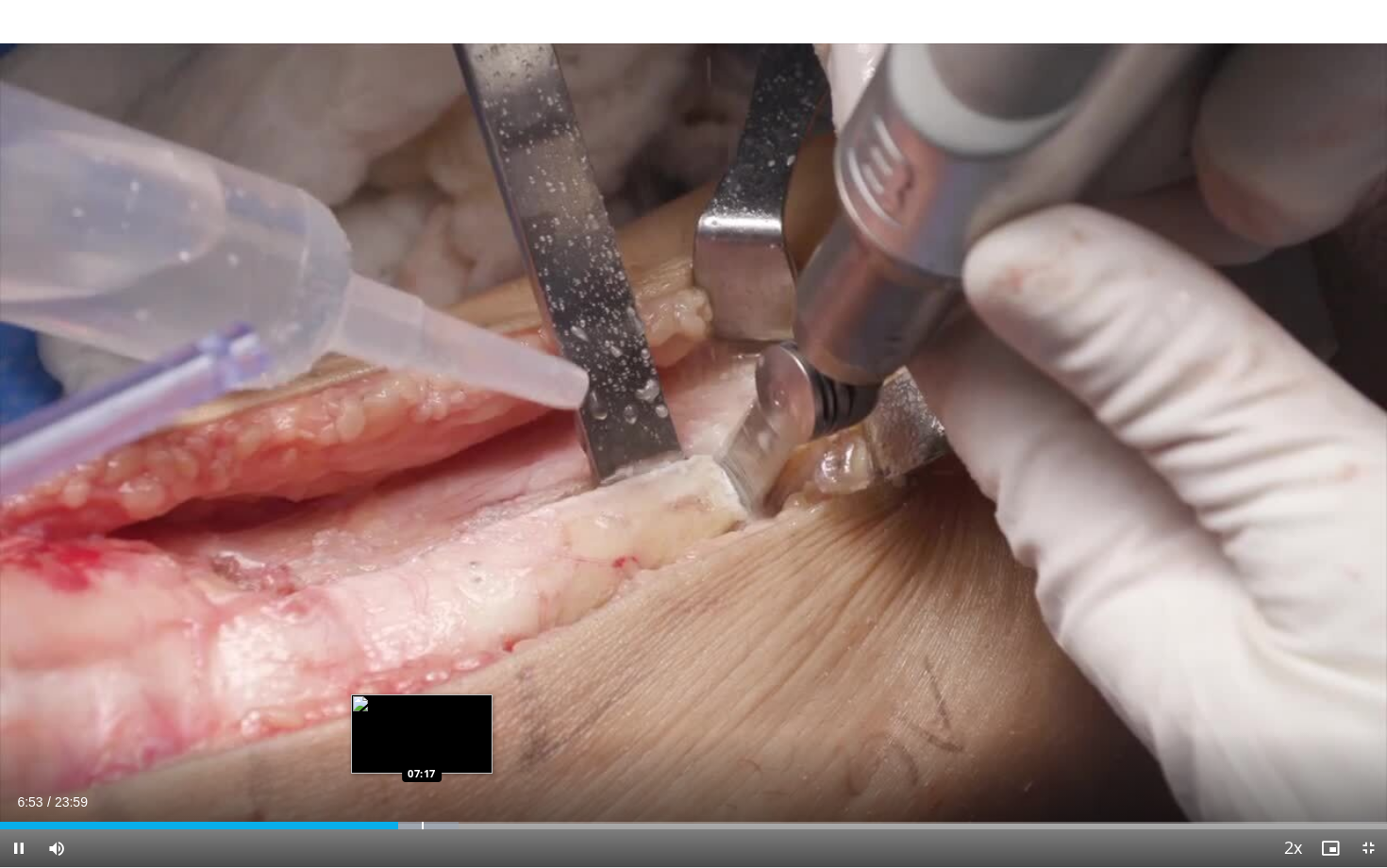 click on "Loaded :  33.08% 06:53 07:17" at bounding box center [694, 820] 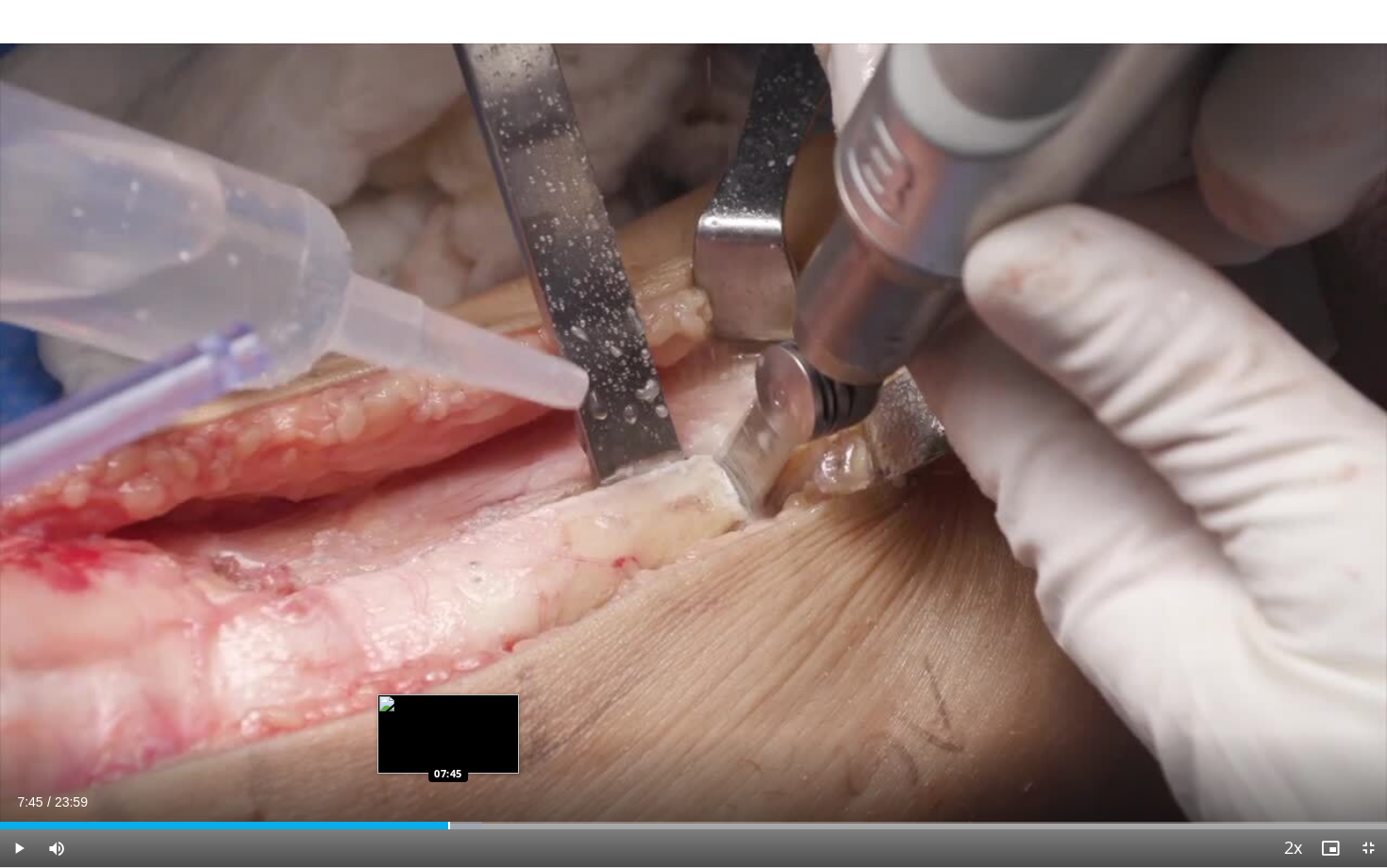 click on "Loaded :  34.77% 07:45 07:45" at bounding box center (694, 820) 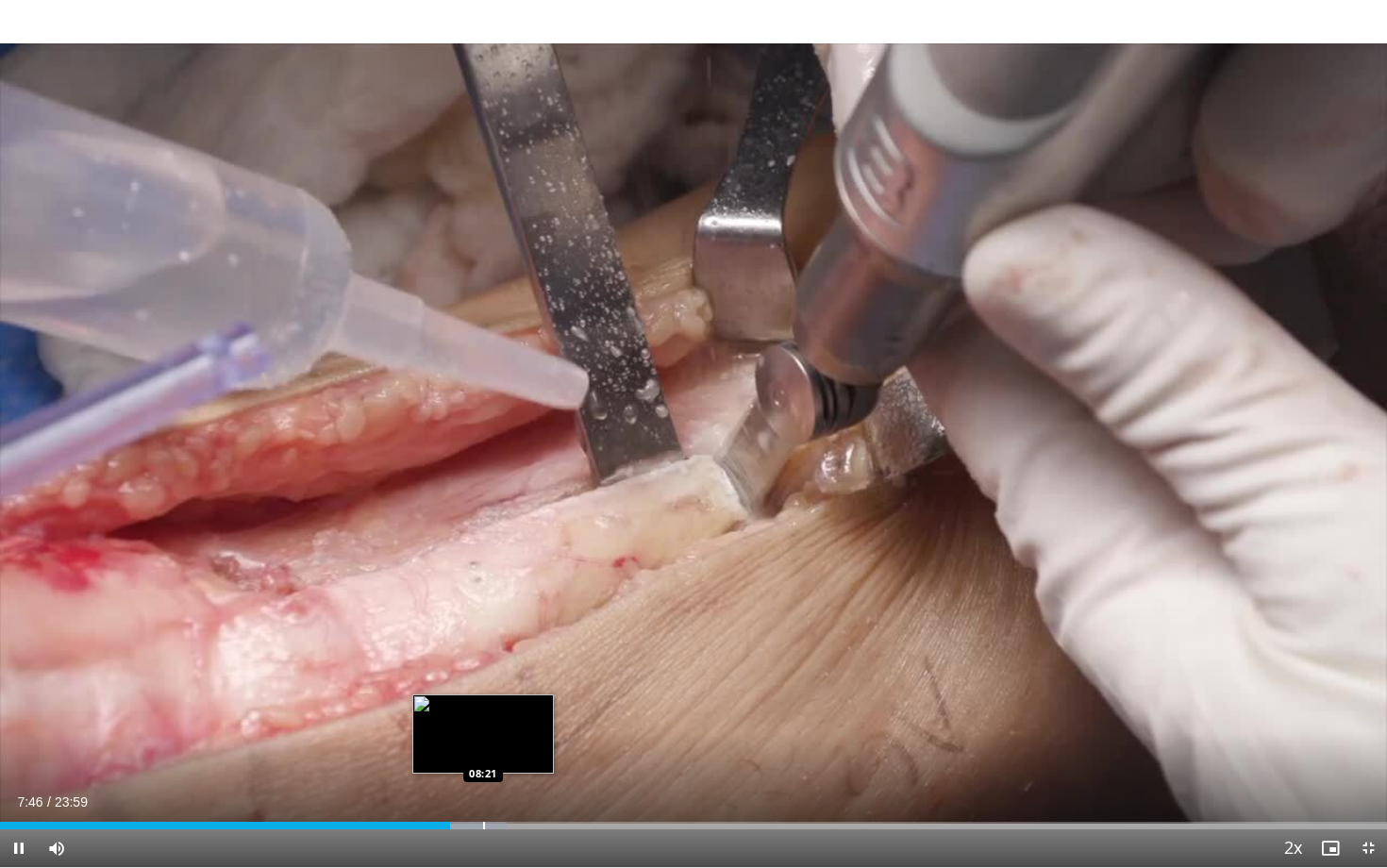 click at bounding box center [484, 826] 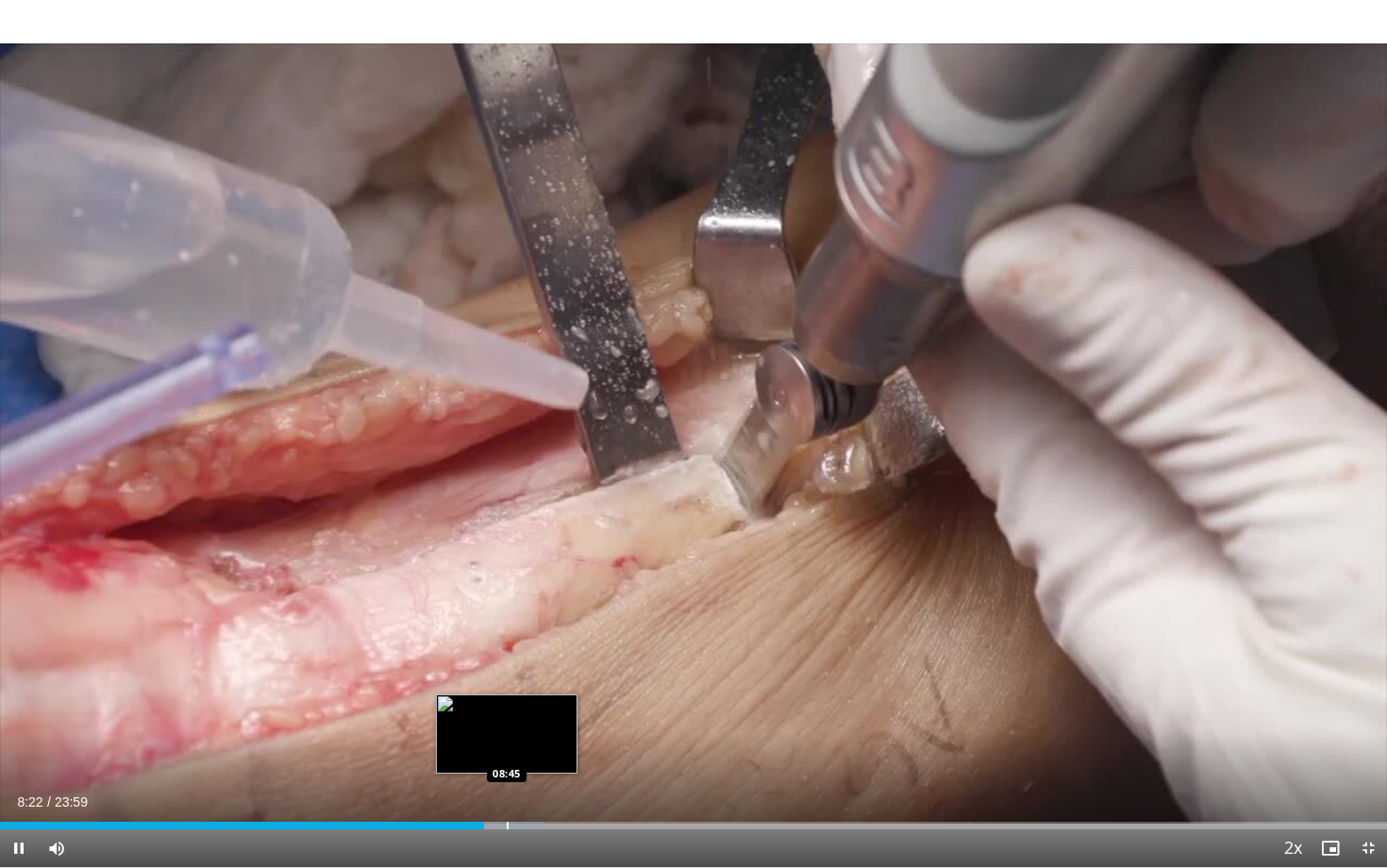 click at bounding box center [508, 826] 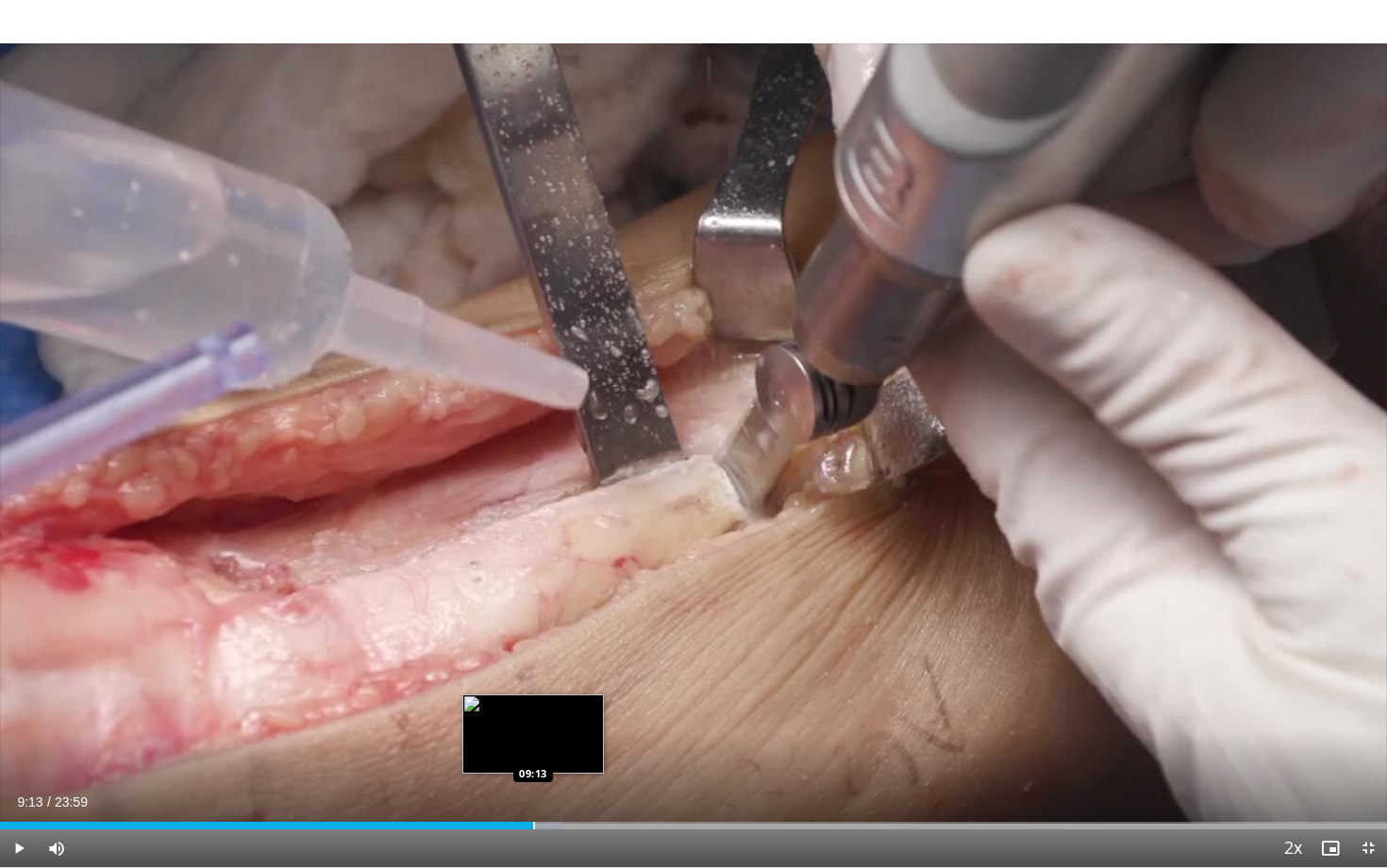 click at bounding box center (534, 826) 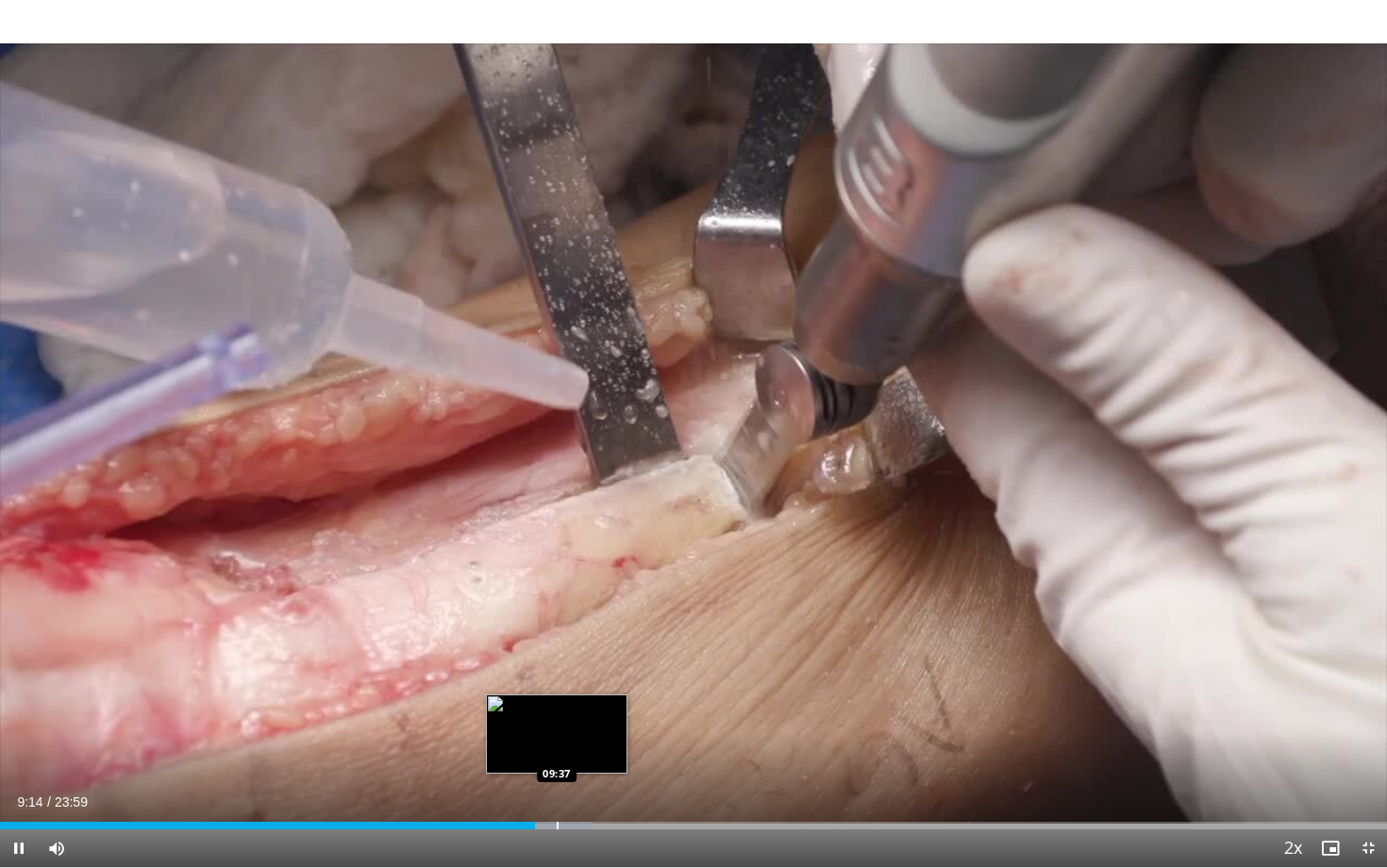 click at bounding box center [558, 826] 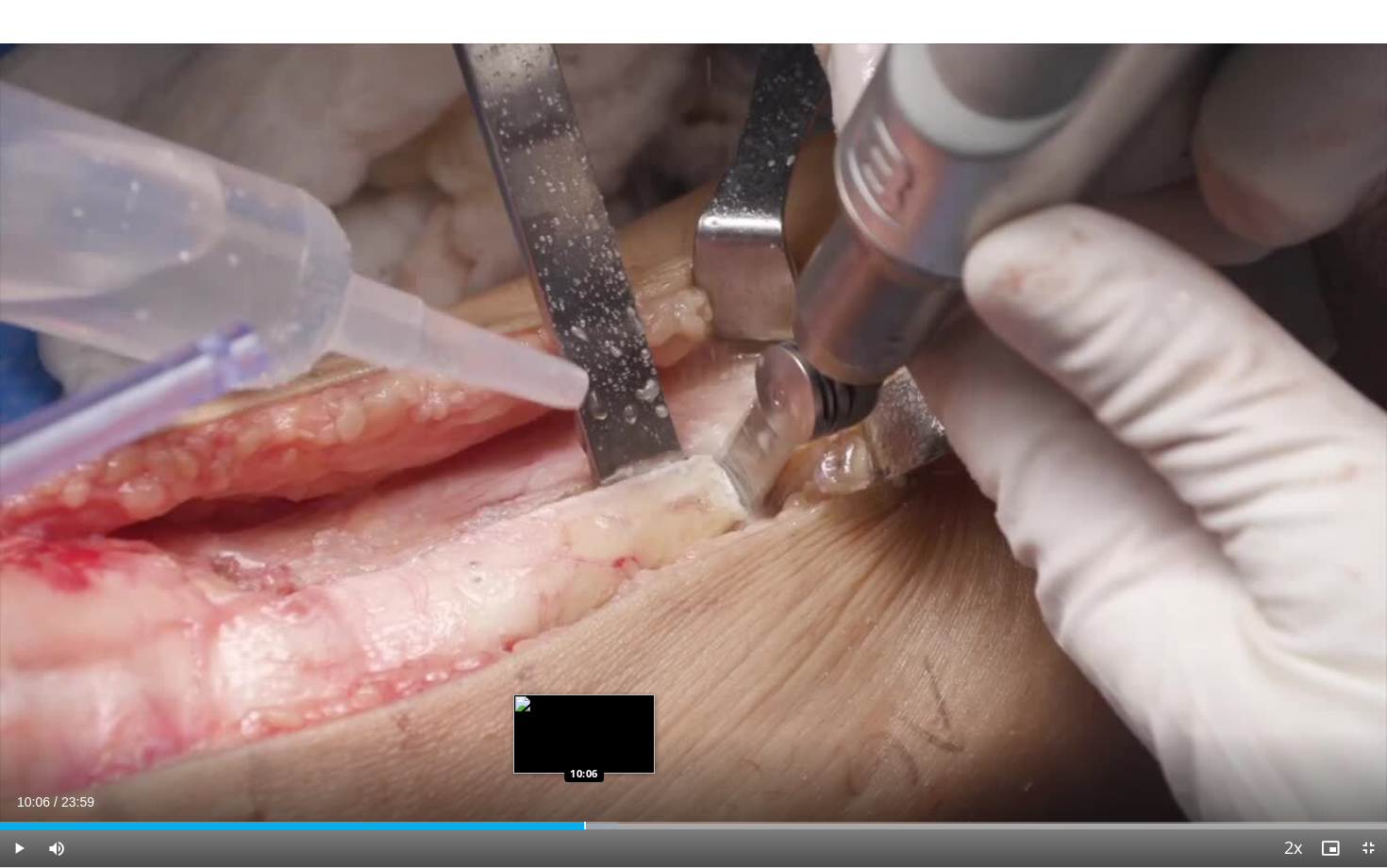 click at bounding box center [585, 826] 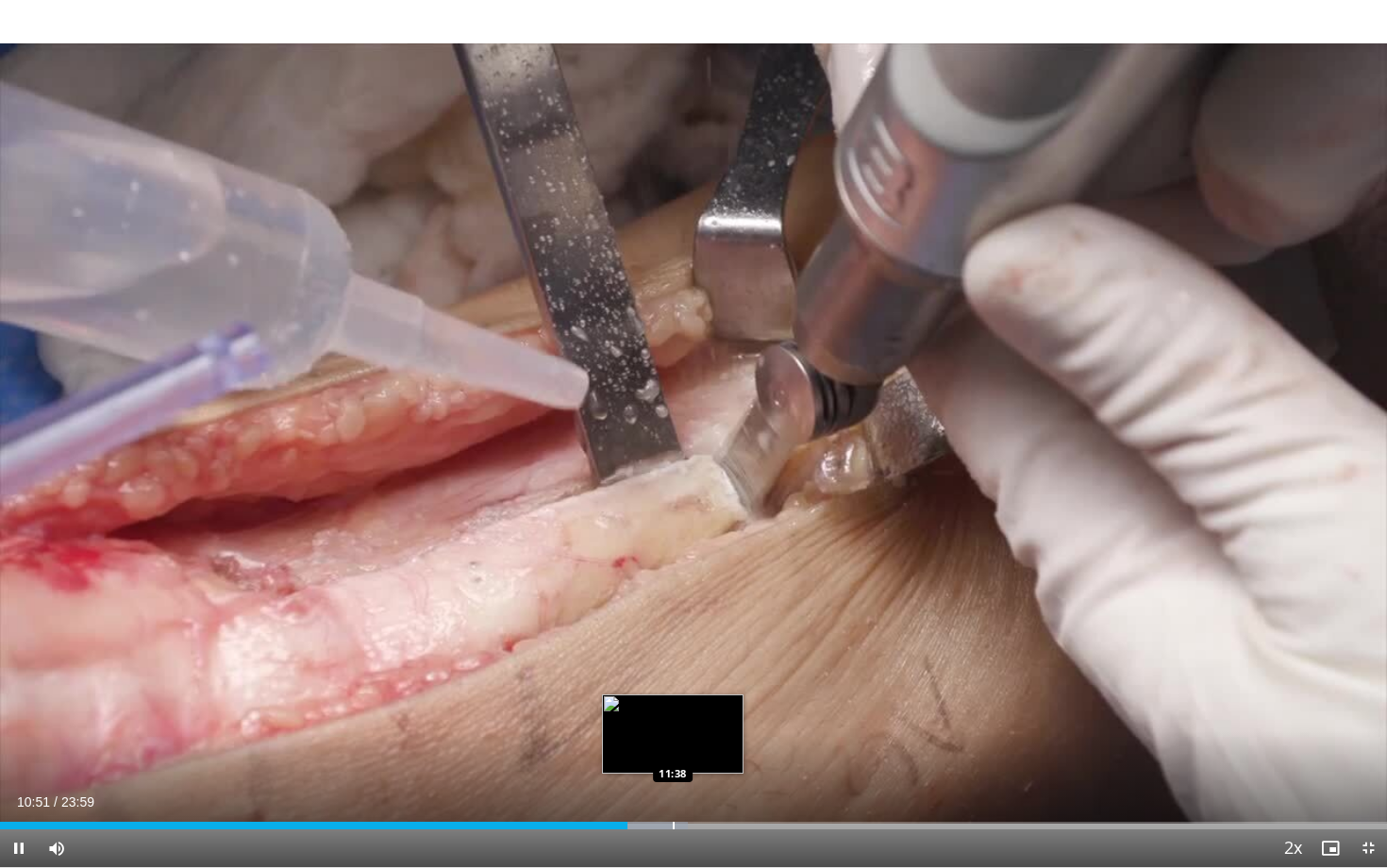 click at bounding box center (674, 826) 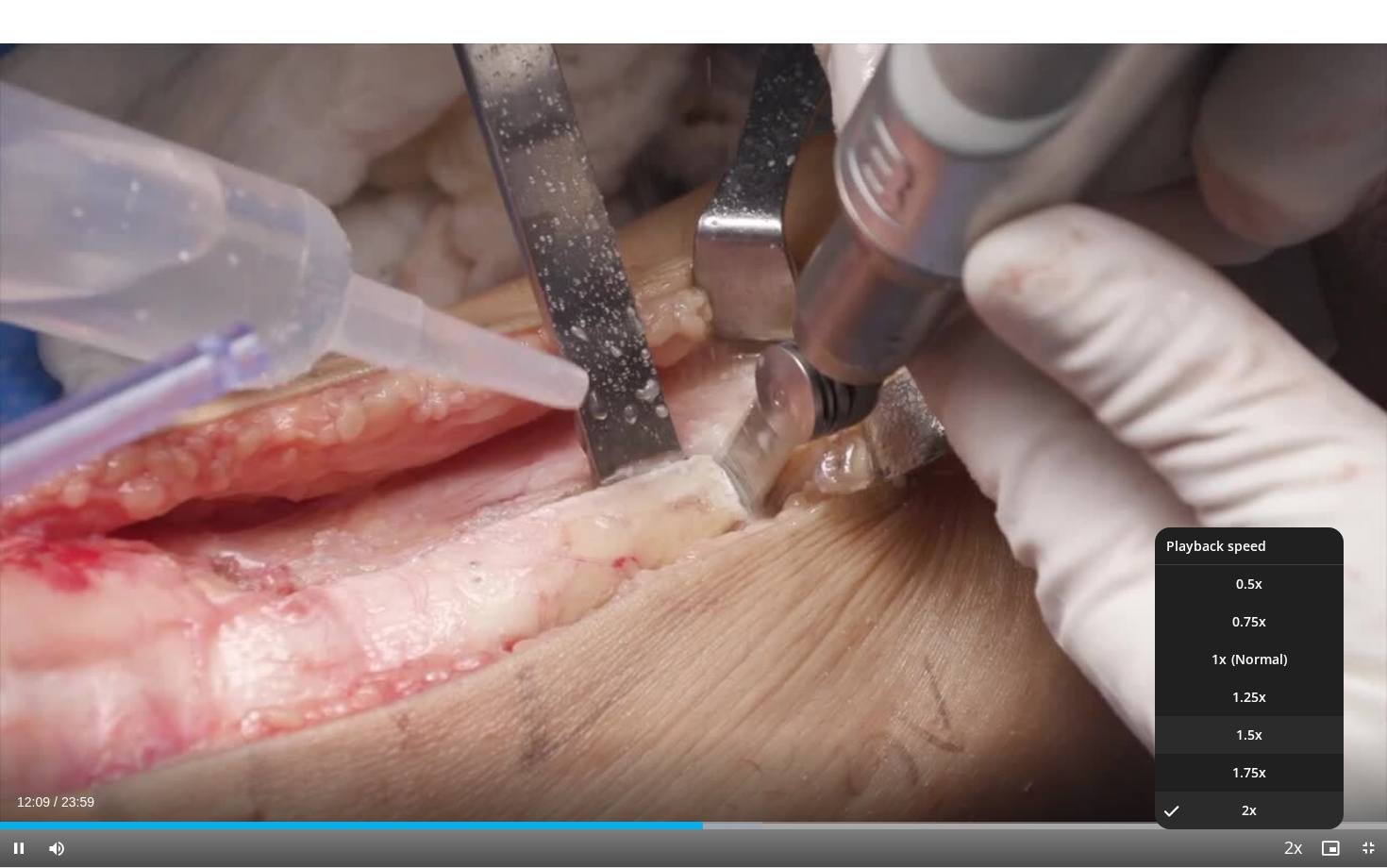 click on "1.5x" at bounding box center (1249, 735) 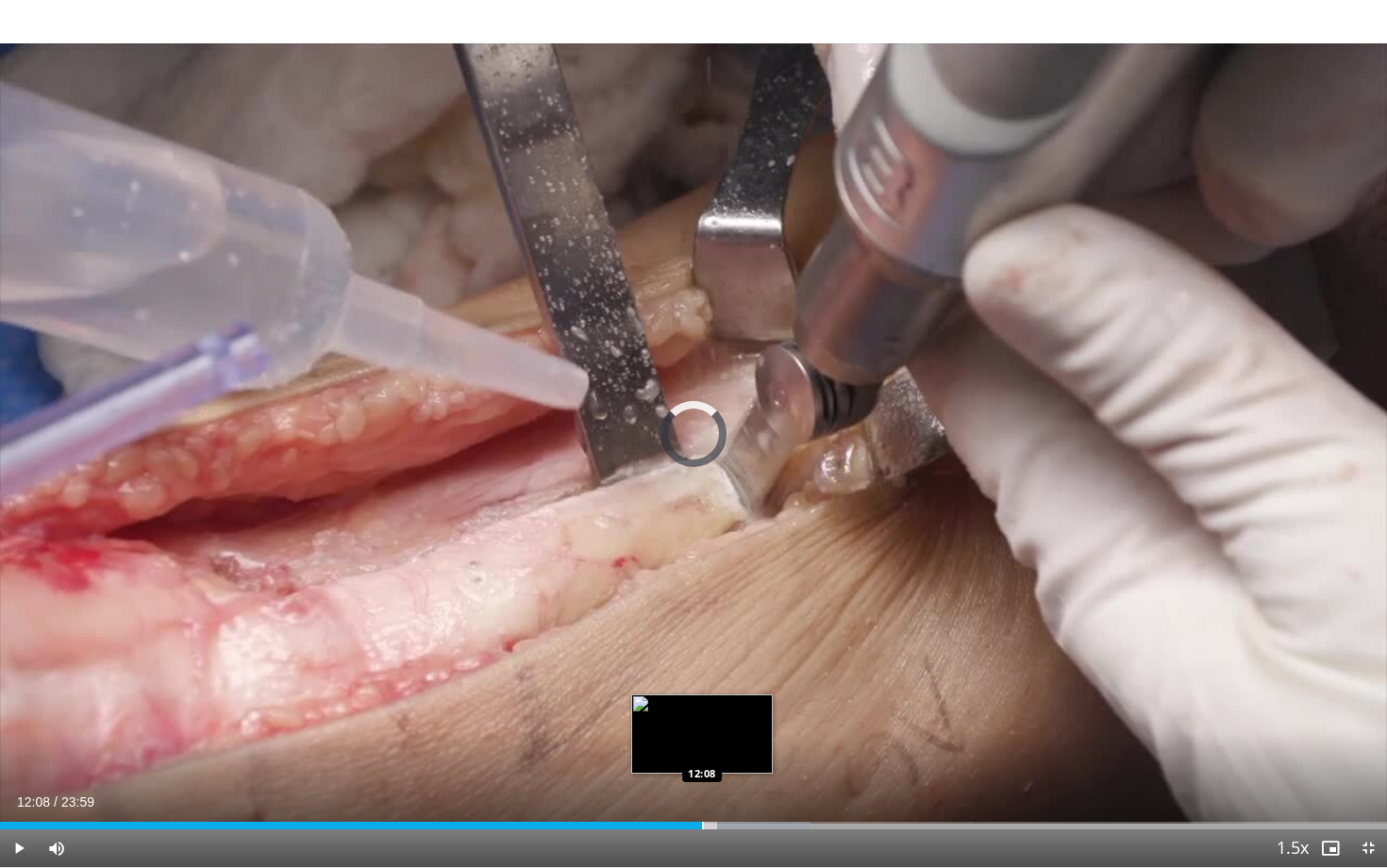 click on "Loaded :  58.42% 12:56 12:08" at bounding box center [694, 820] 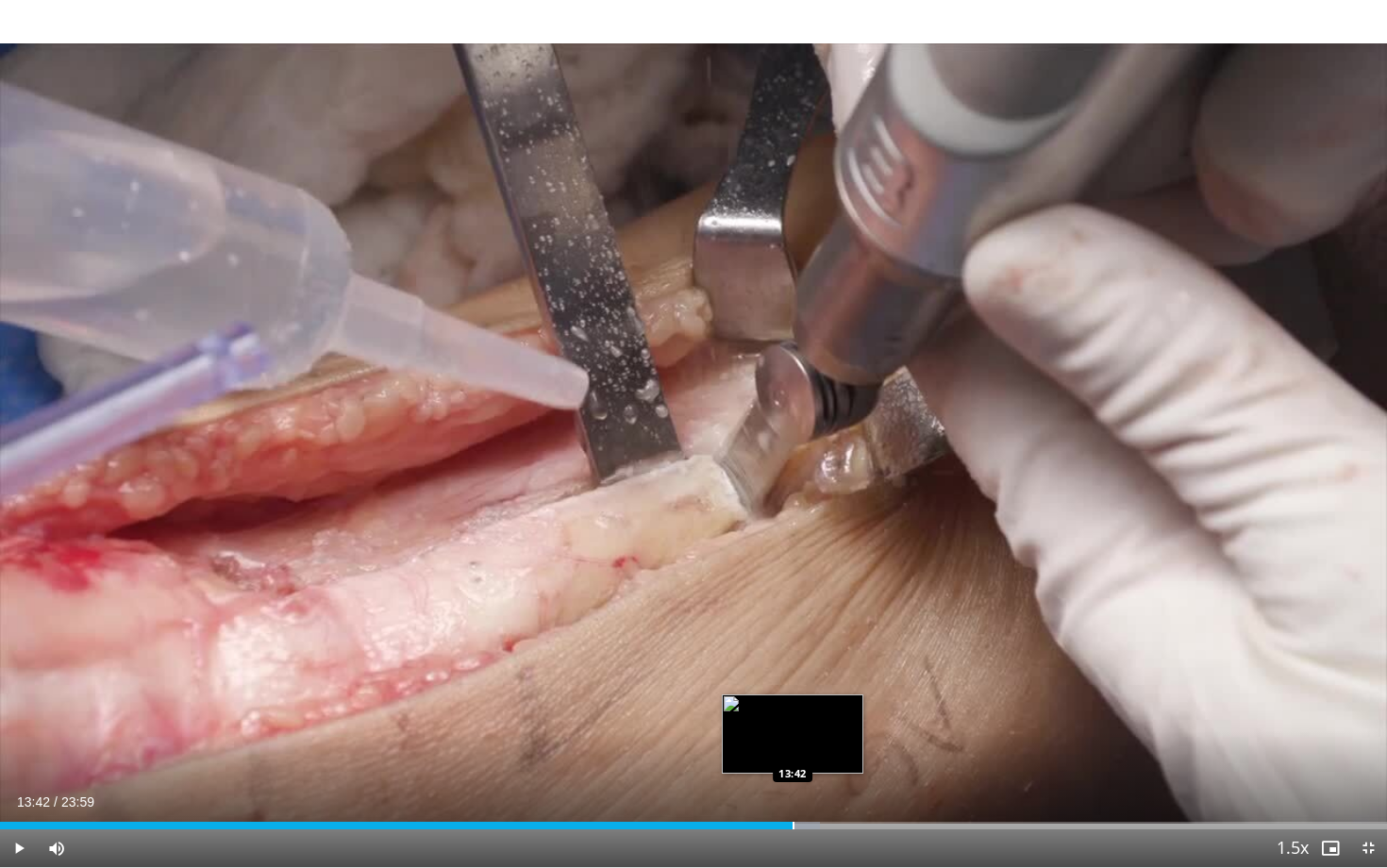click at bounding box center (794, 826) 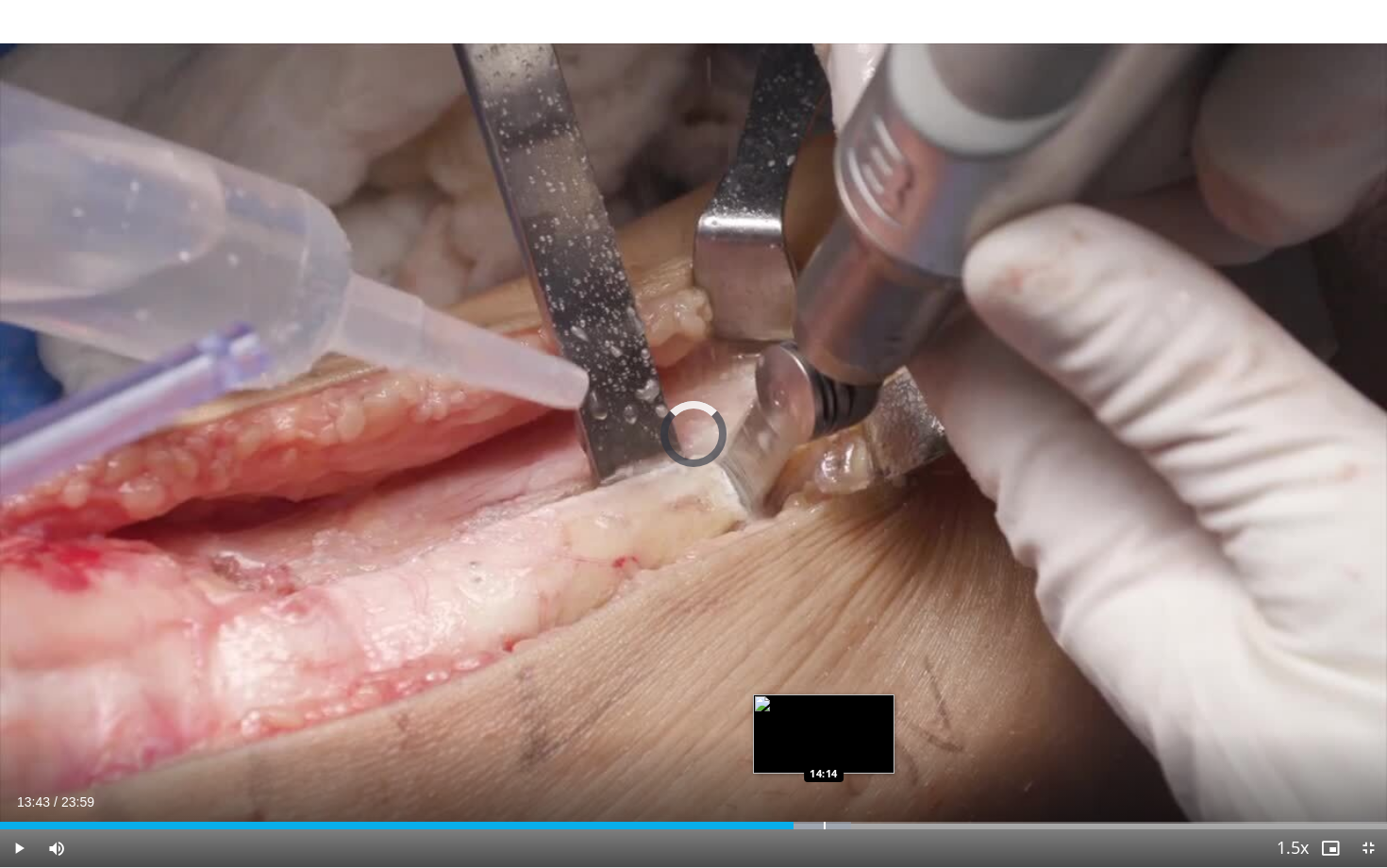 click at bounding box center [825, 826] 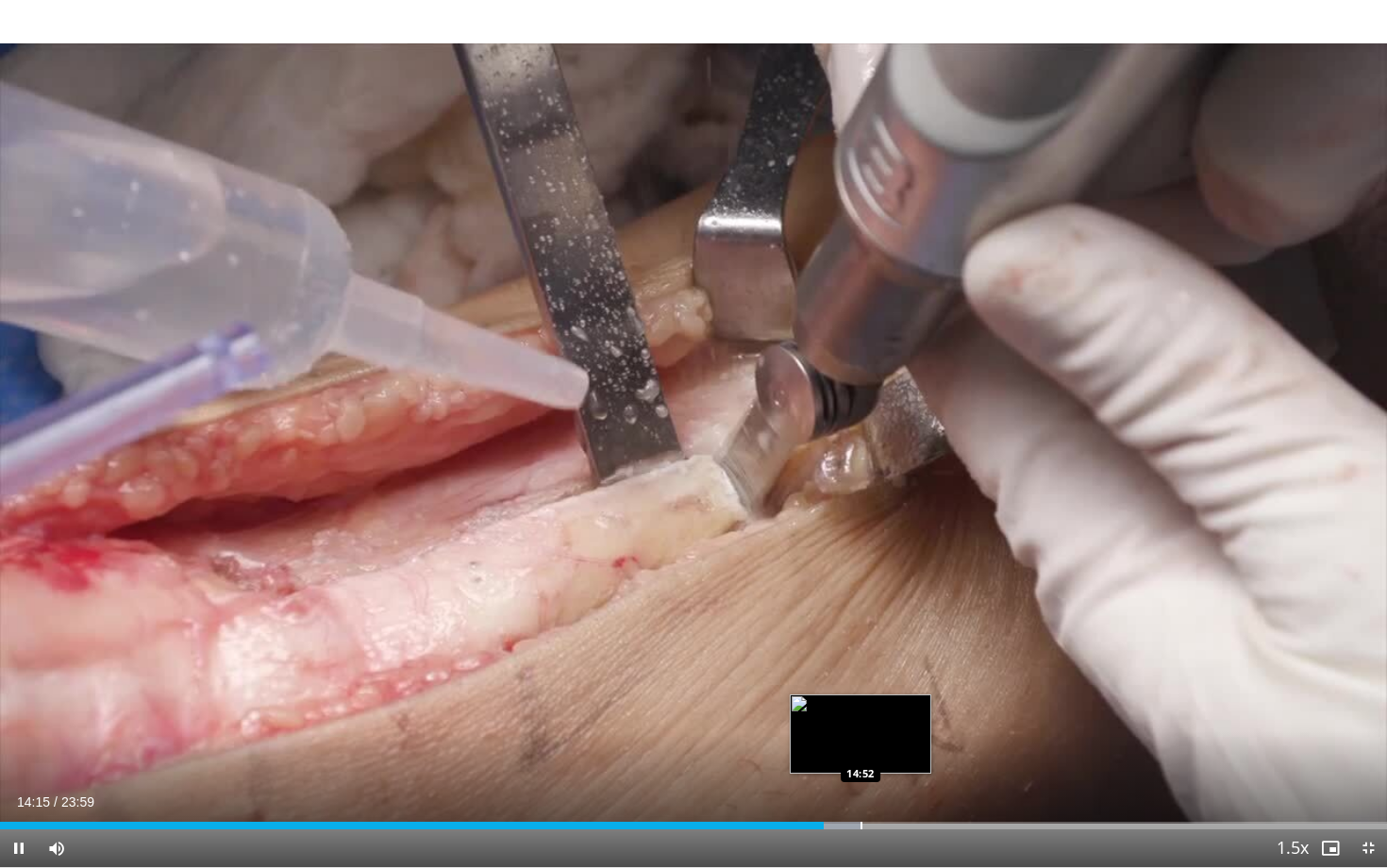 click at bounding box center [861, 826] 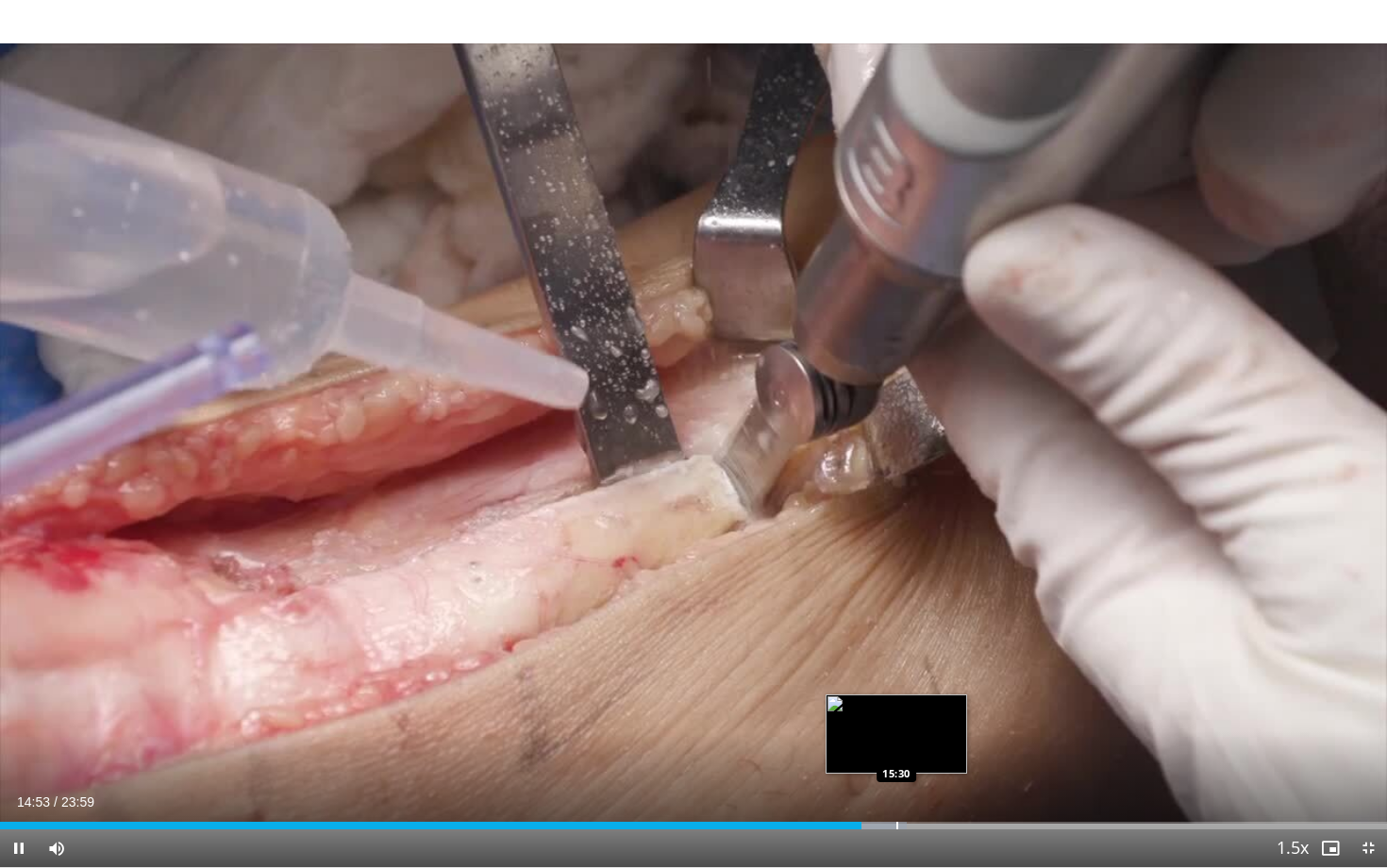 click at bounding box center (897, 826) 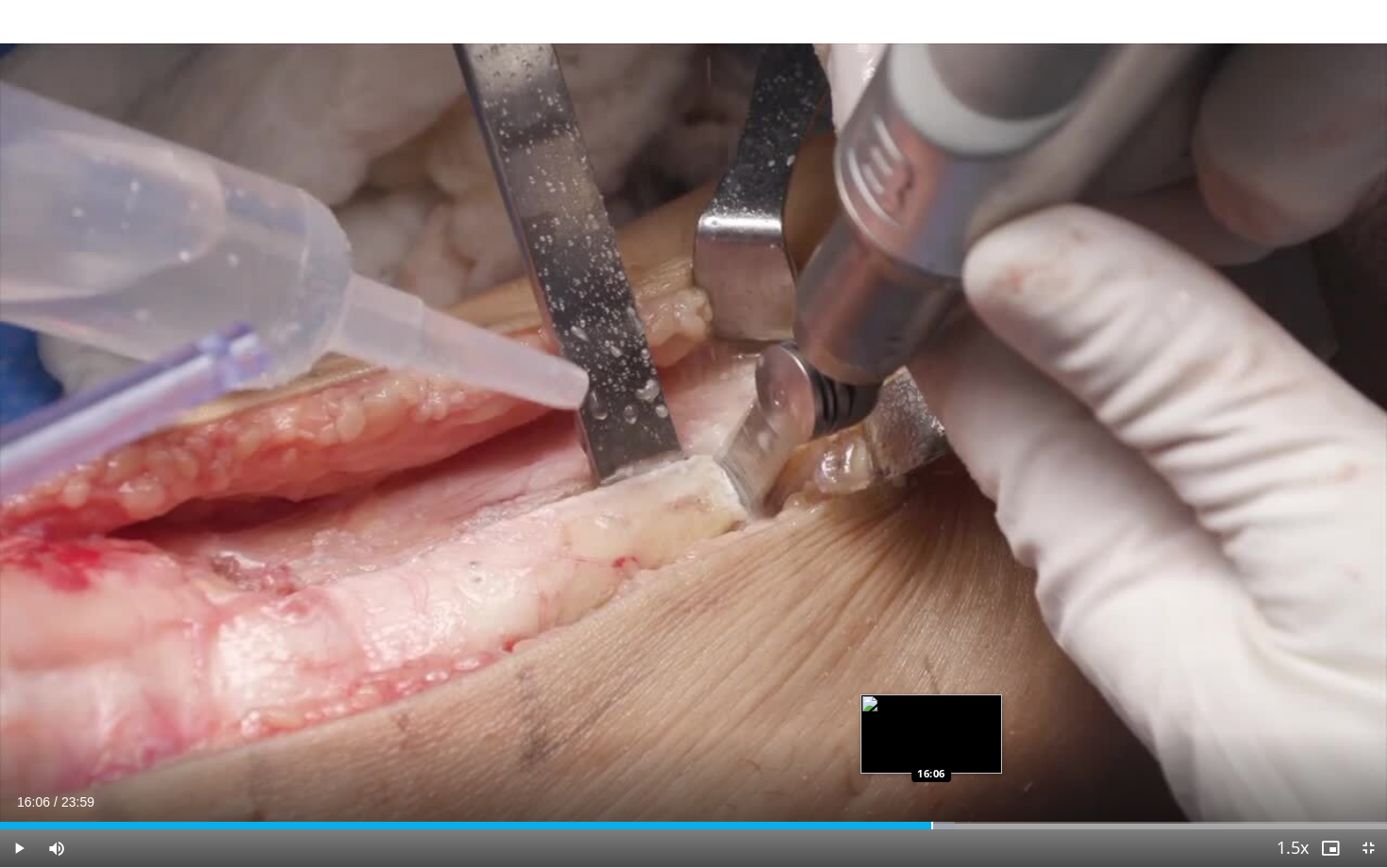 click at bounding box center (932, 826) 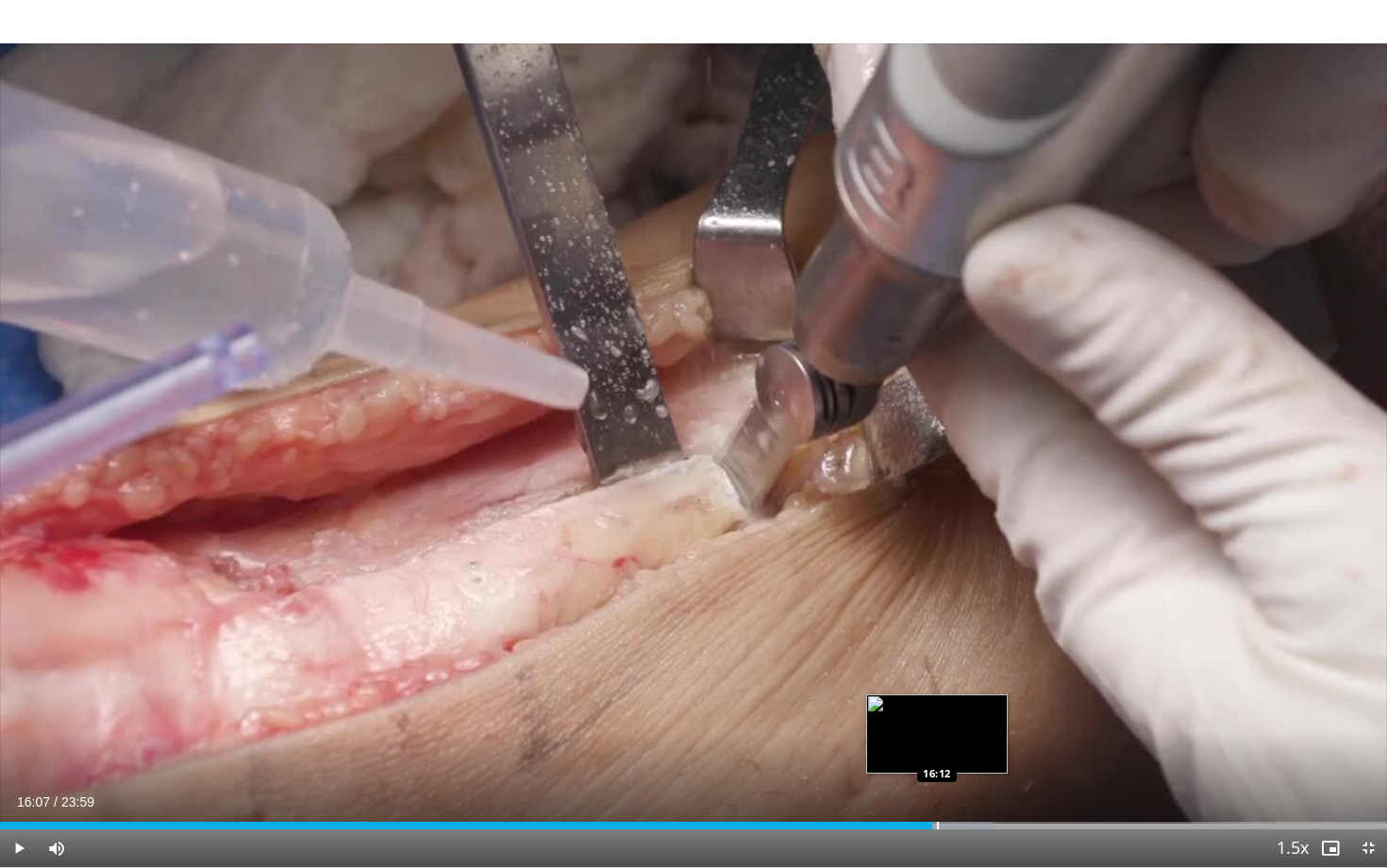 click at bounding box center (938, 826) 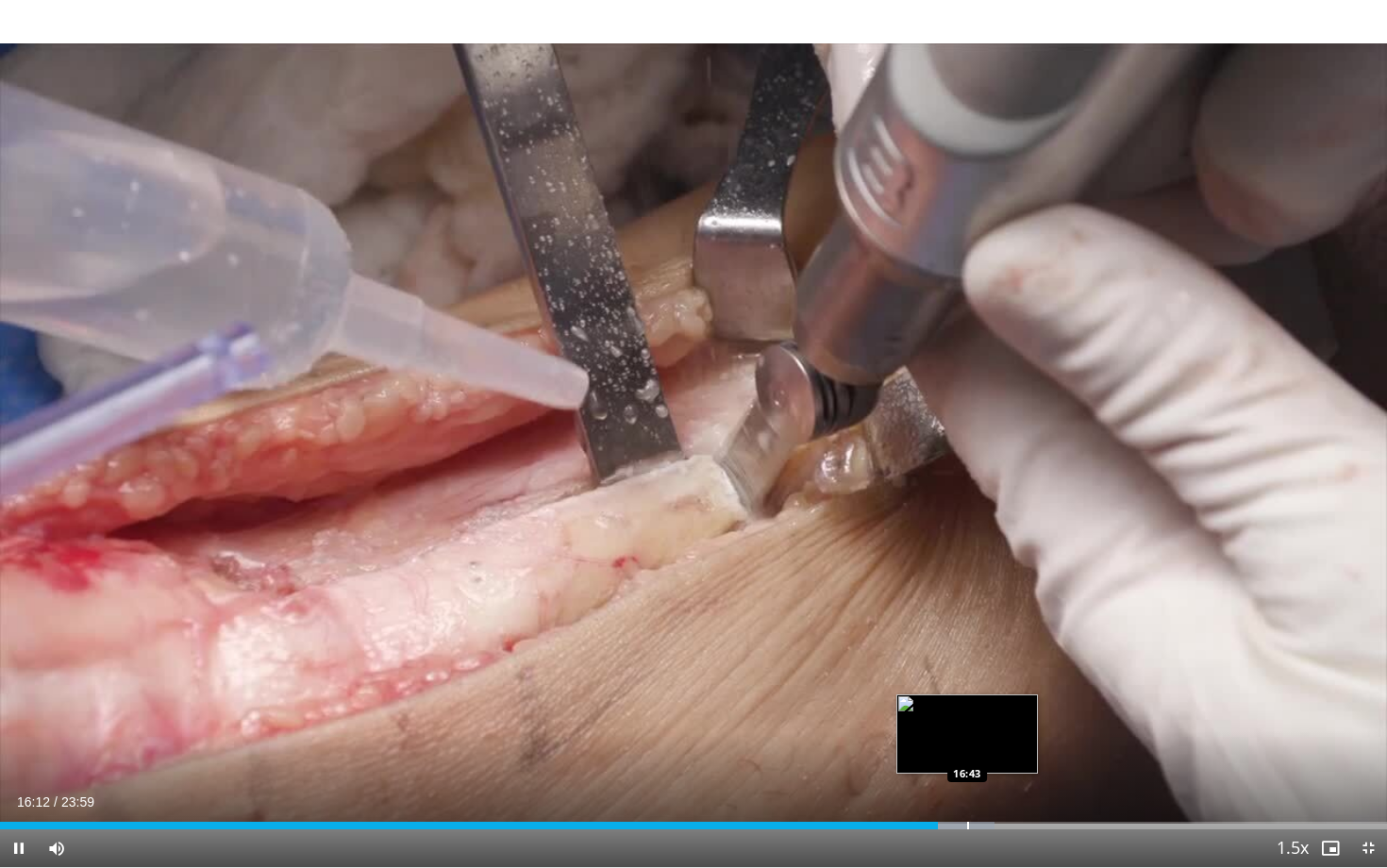 click at bounding box center (968, 826) 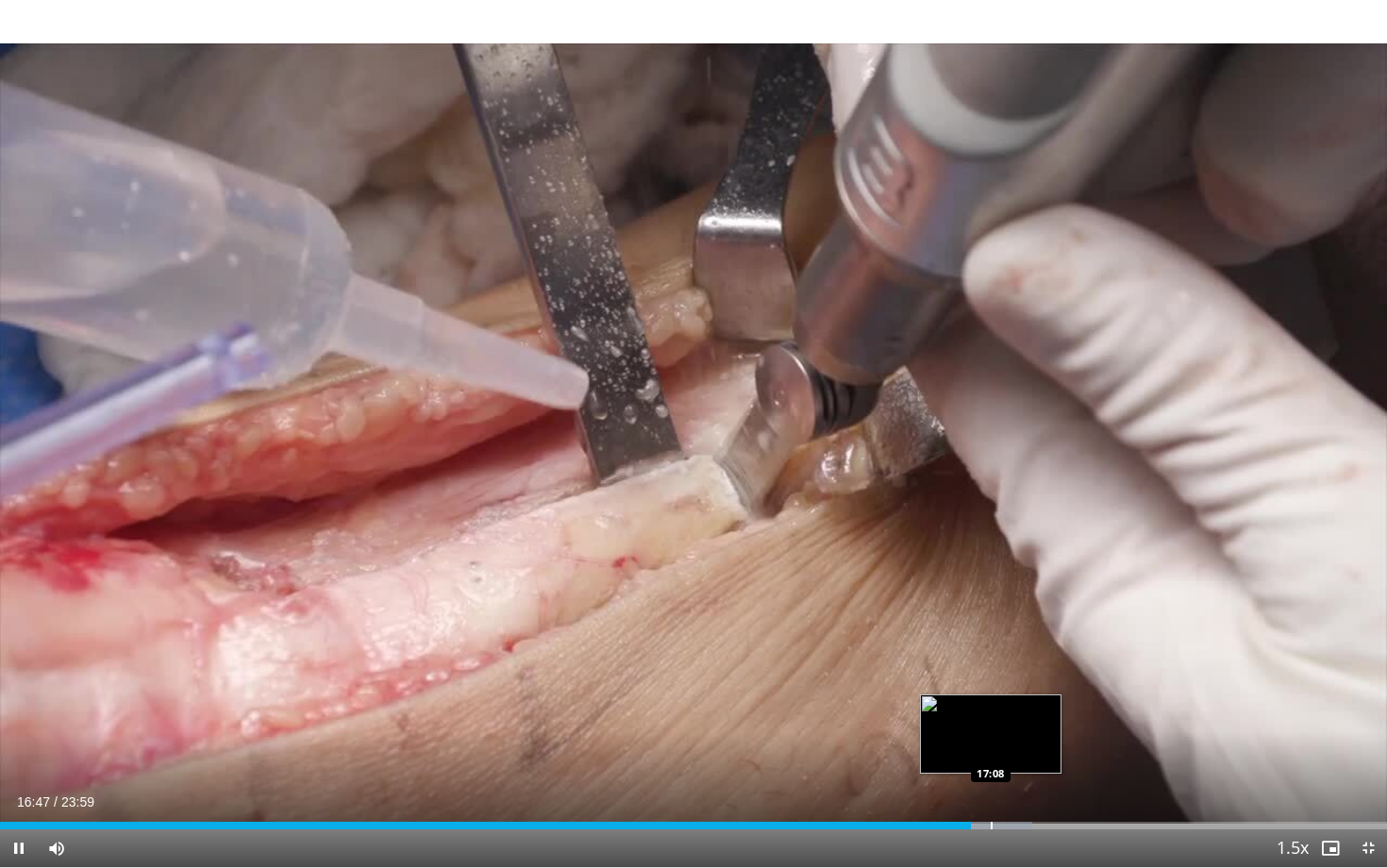 click at bounding box center (992, 826) 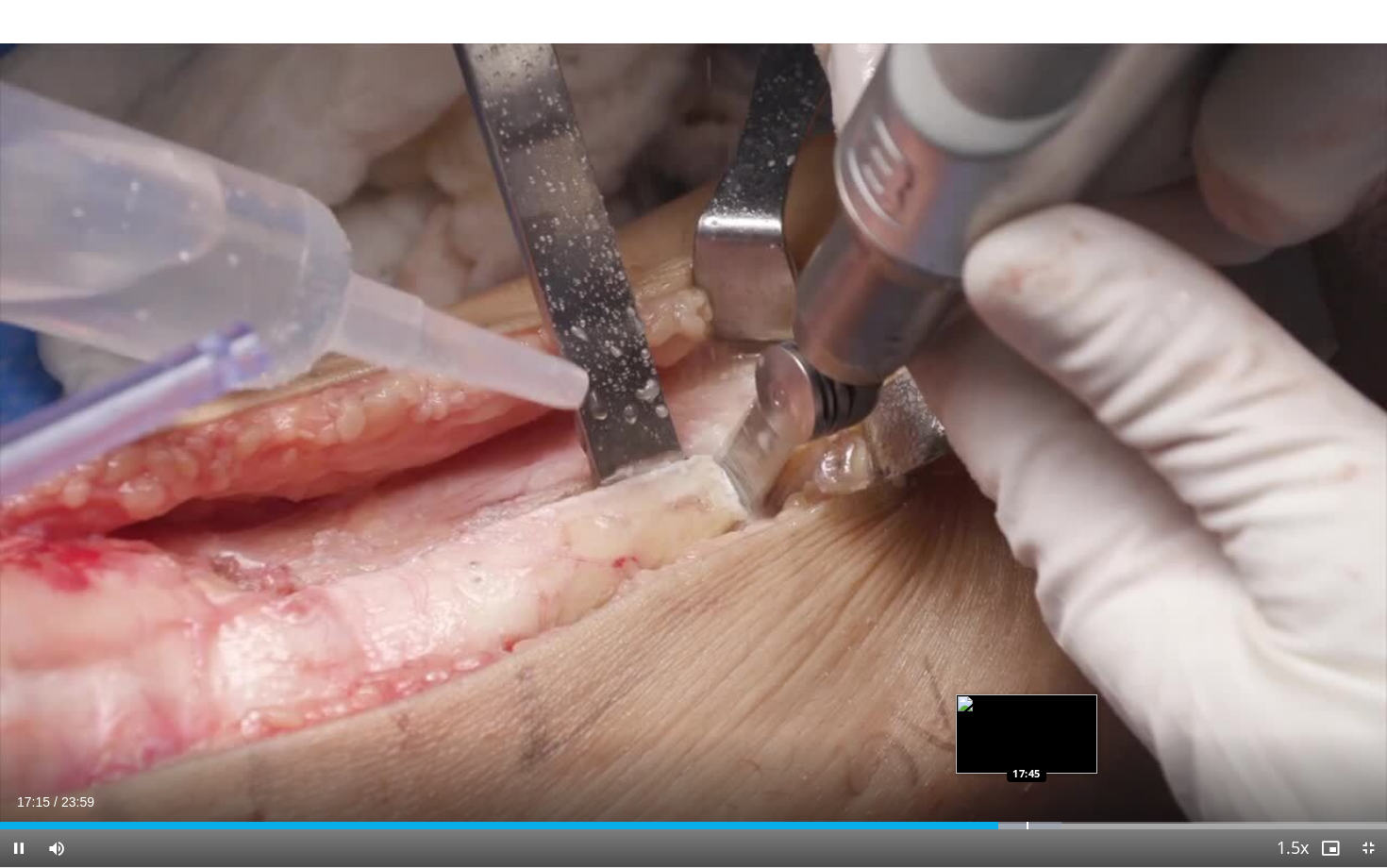 click at bounding box center [1028, 826] 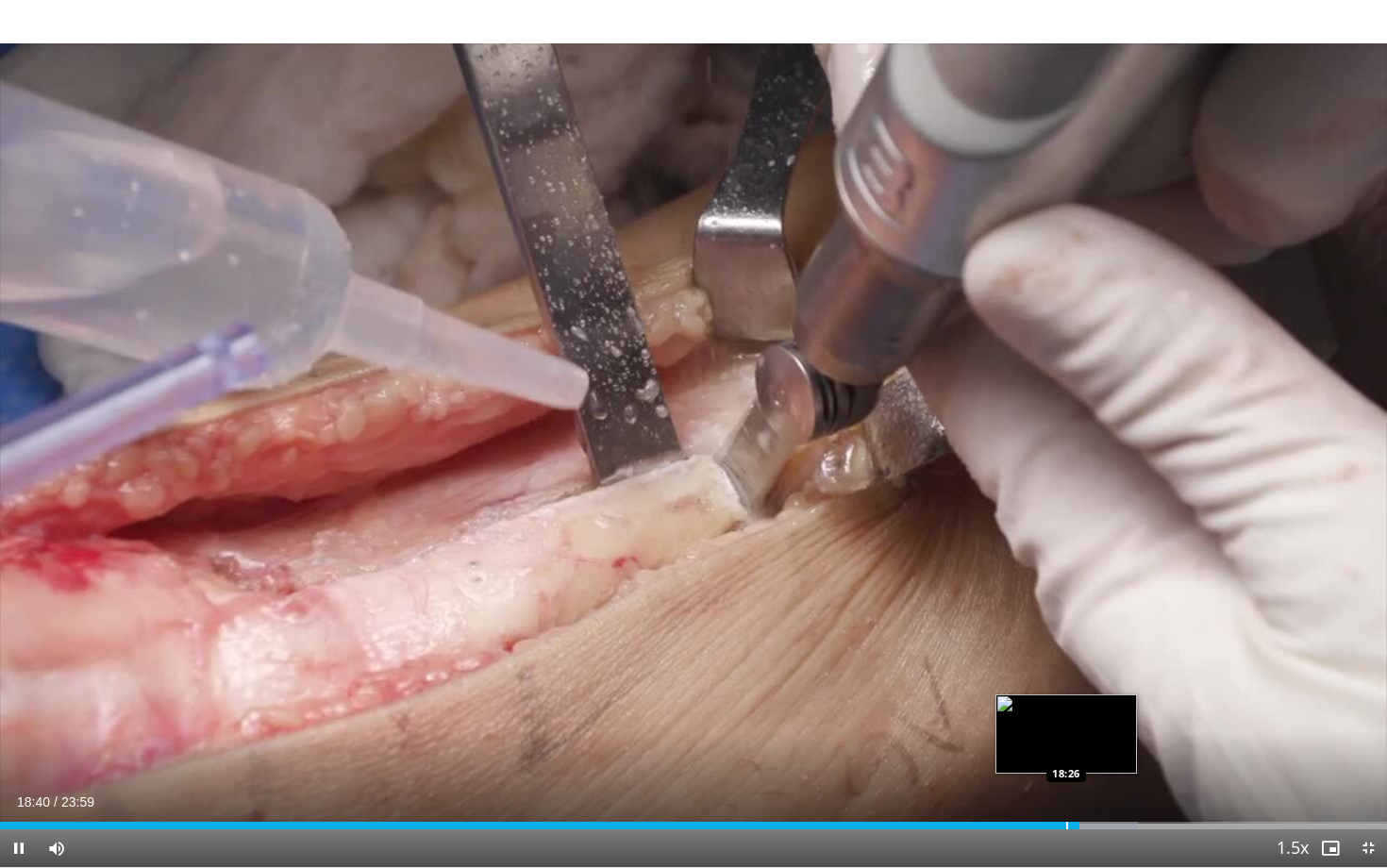 click at bounding box center (1067, 826) 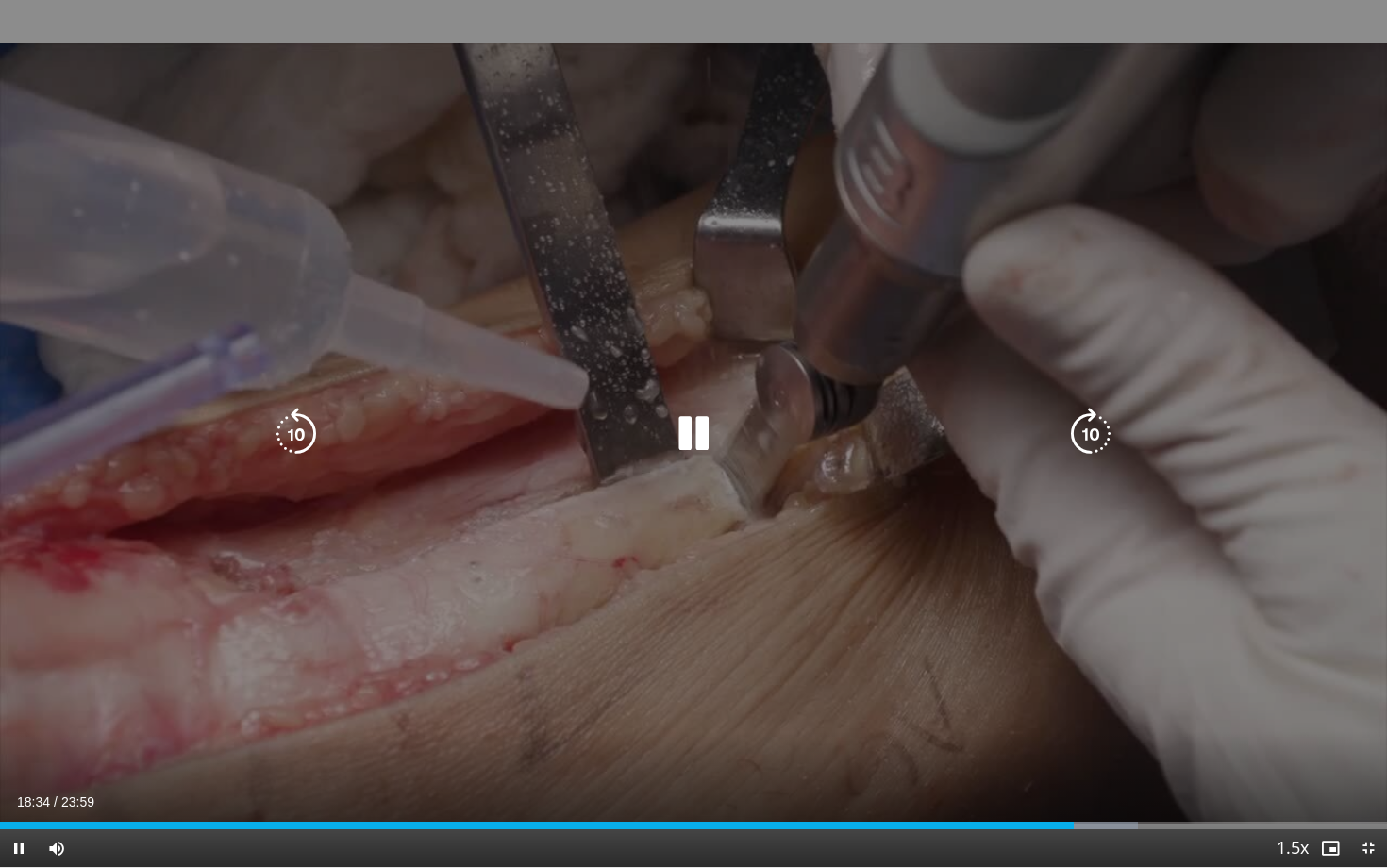 click at bounding box center [694, 434] 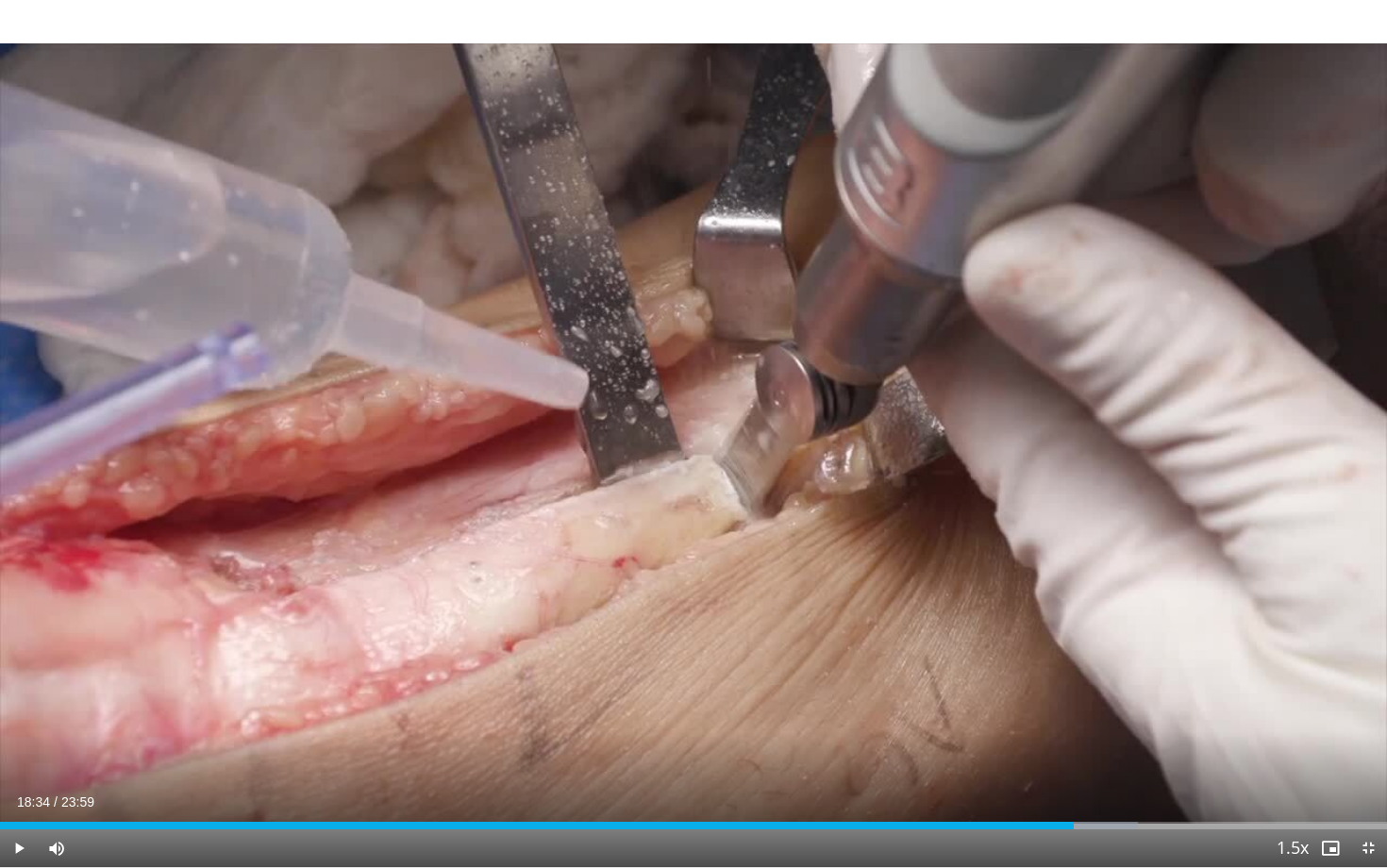 click on "10 seconds
Tap to unmute" at bounding box center (694, 433) 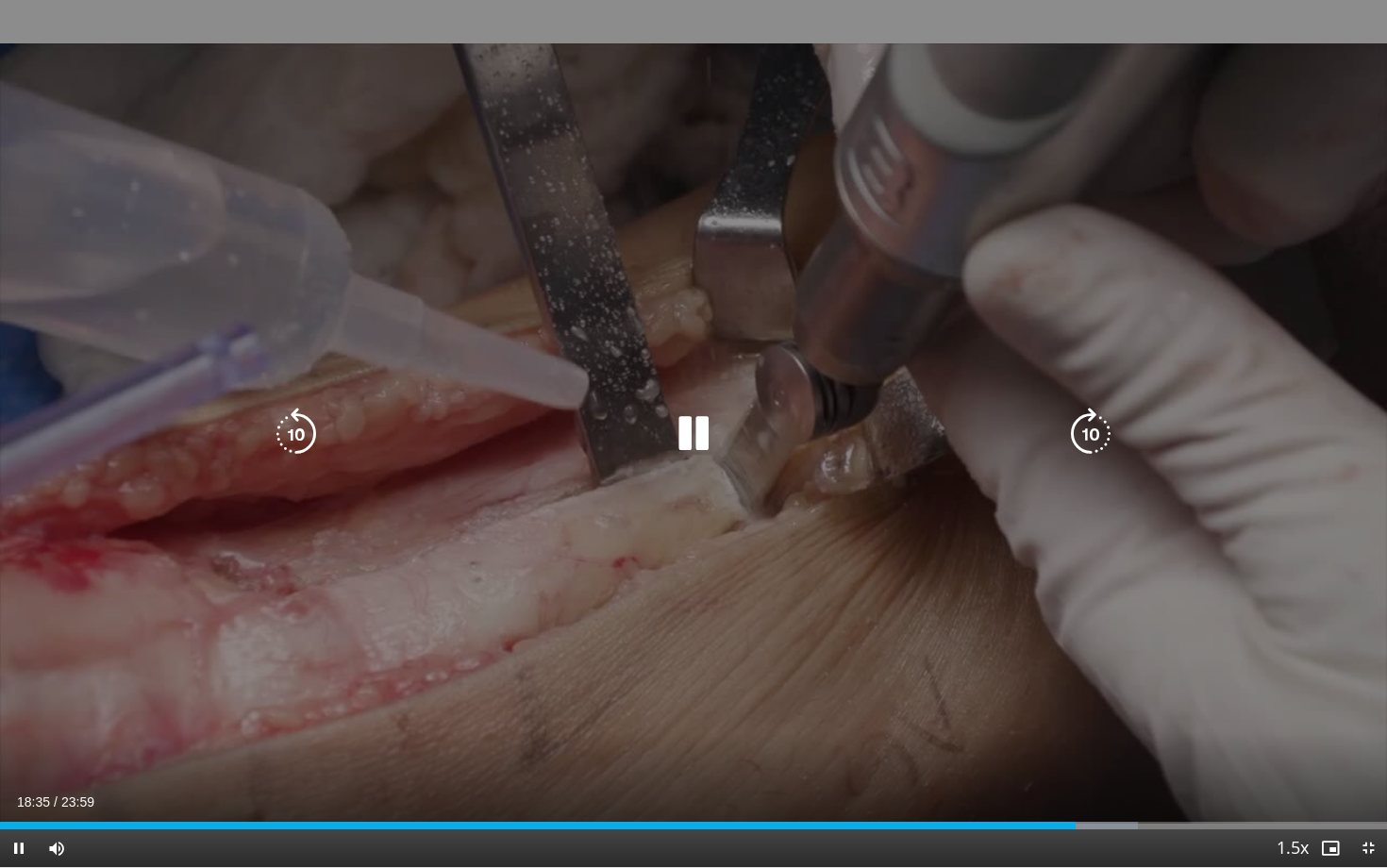 click at bounding box center [694, 434] 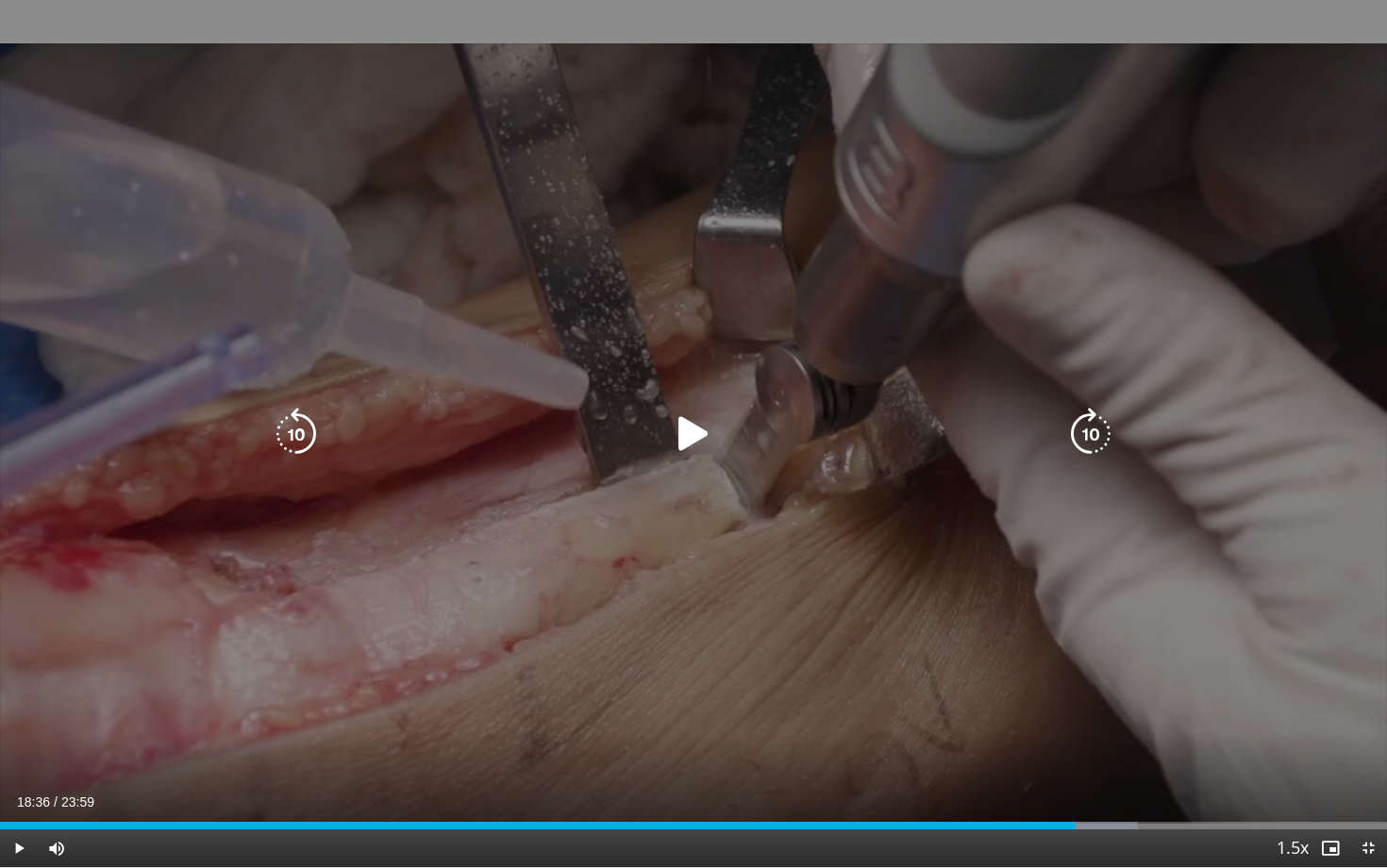 click at bounding box center (694, 434) 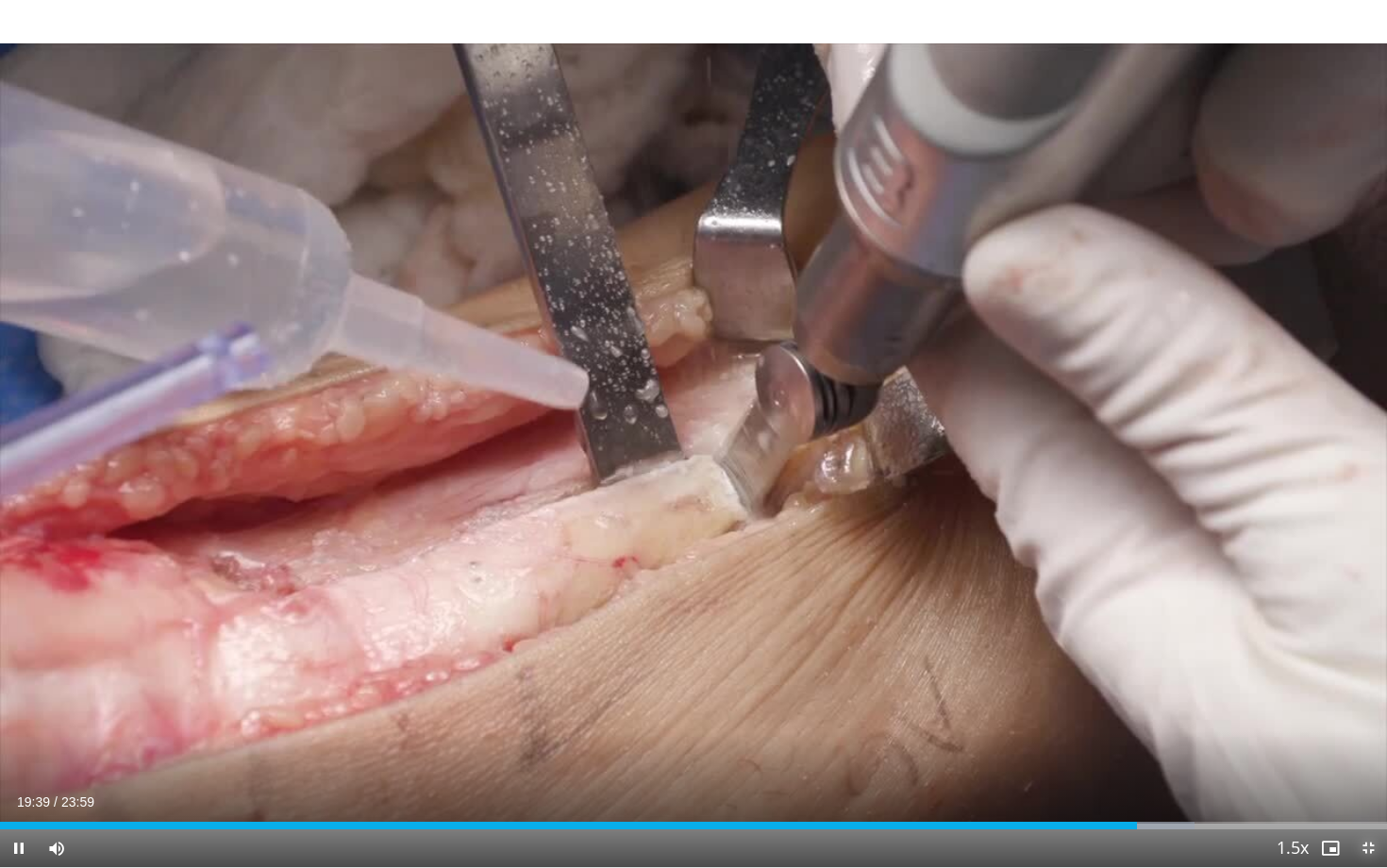 click at bounding box center (1368, 848) 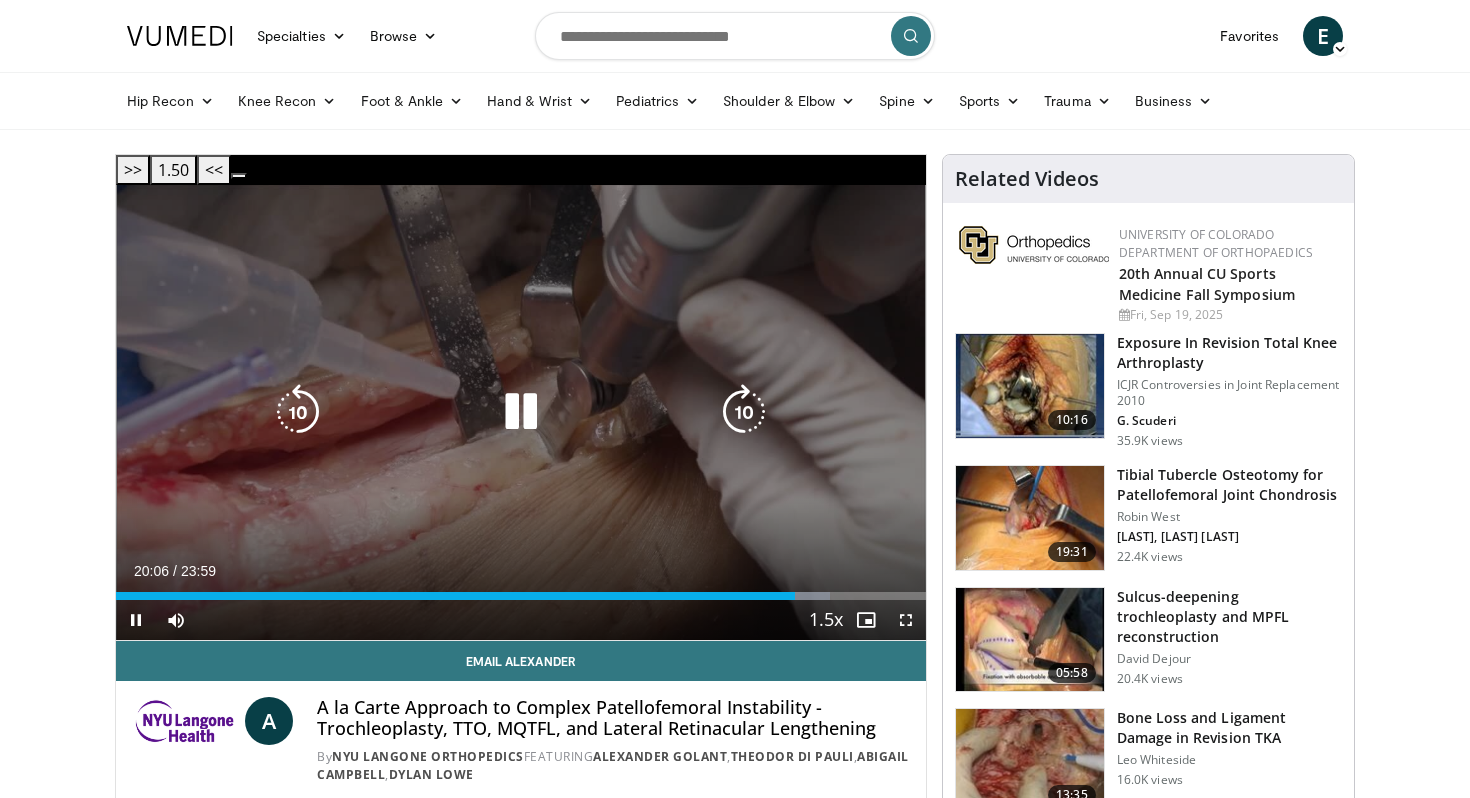 click at bounding box center [521, 412] 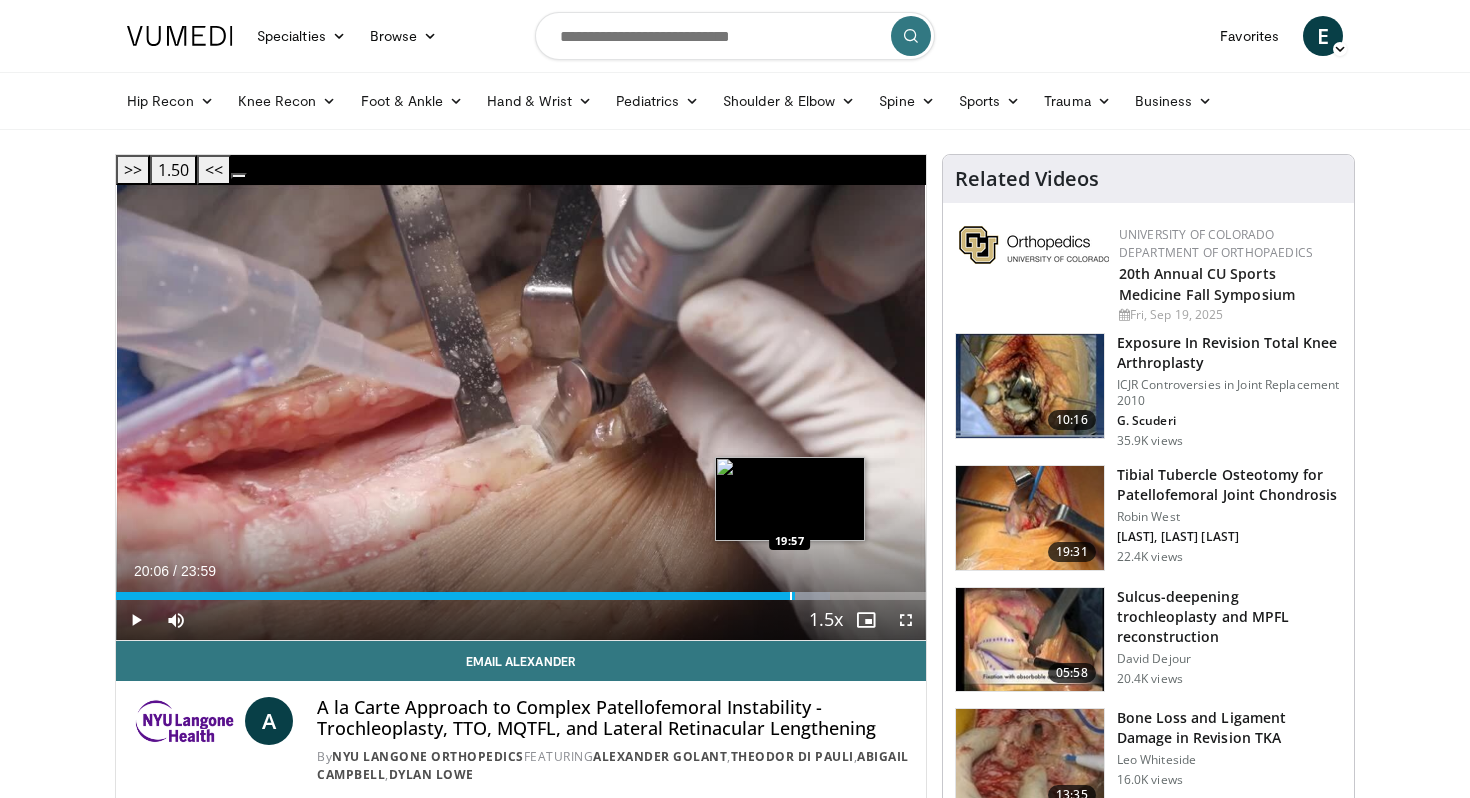 click at bounding box center (791, 596) 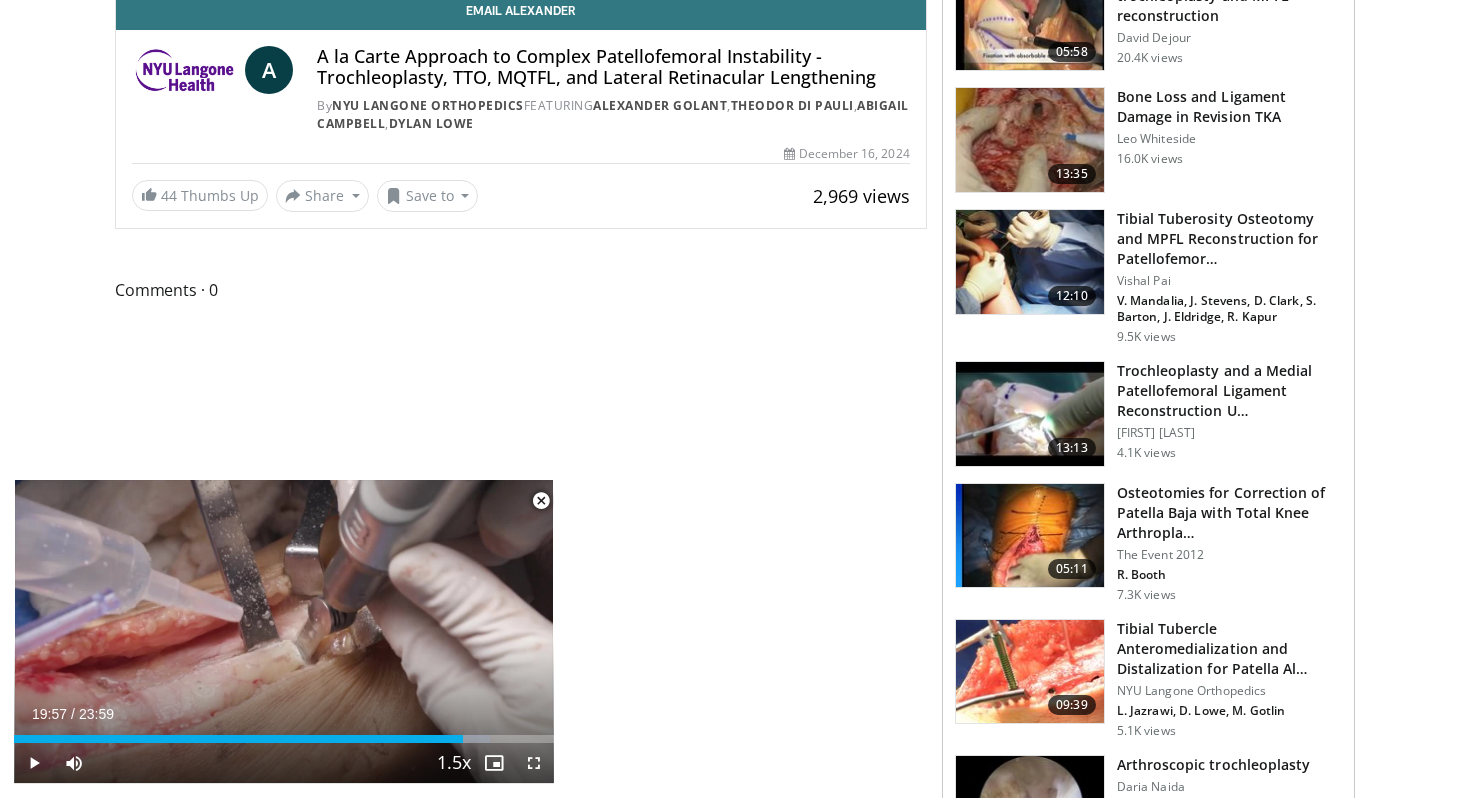 scroll, scrollTop: 622, scrollLeft: 0, axis: vertical 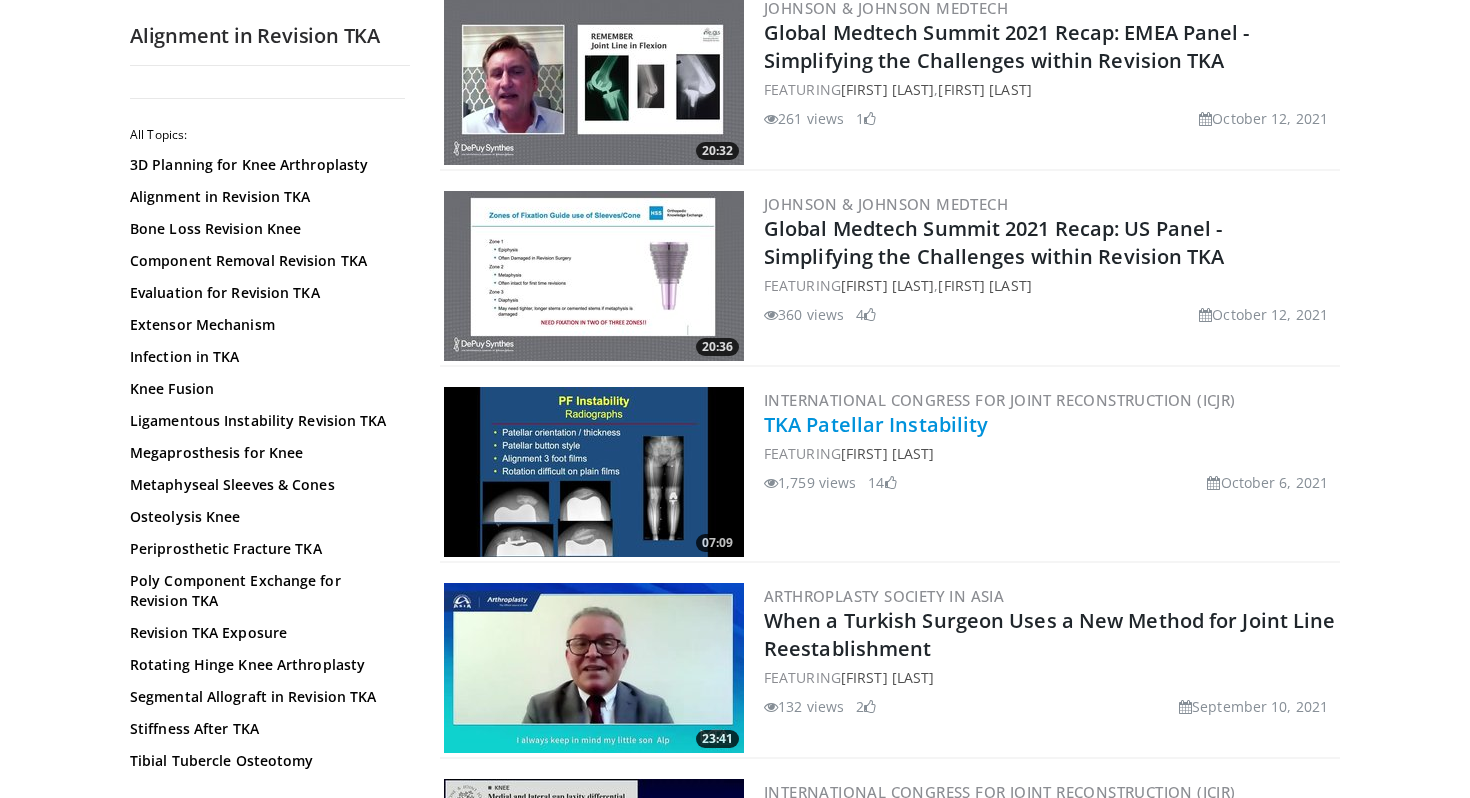 click on "TKA Patellar Instability" at bounding box center (876, 424) 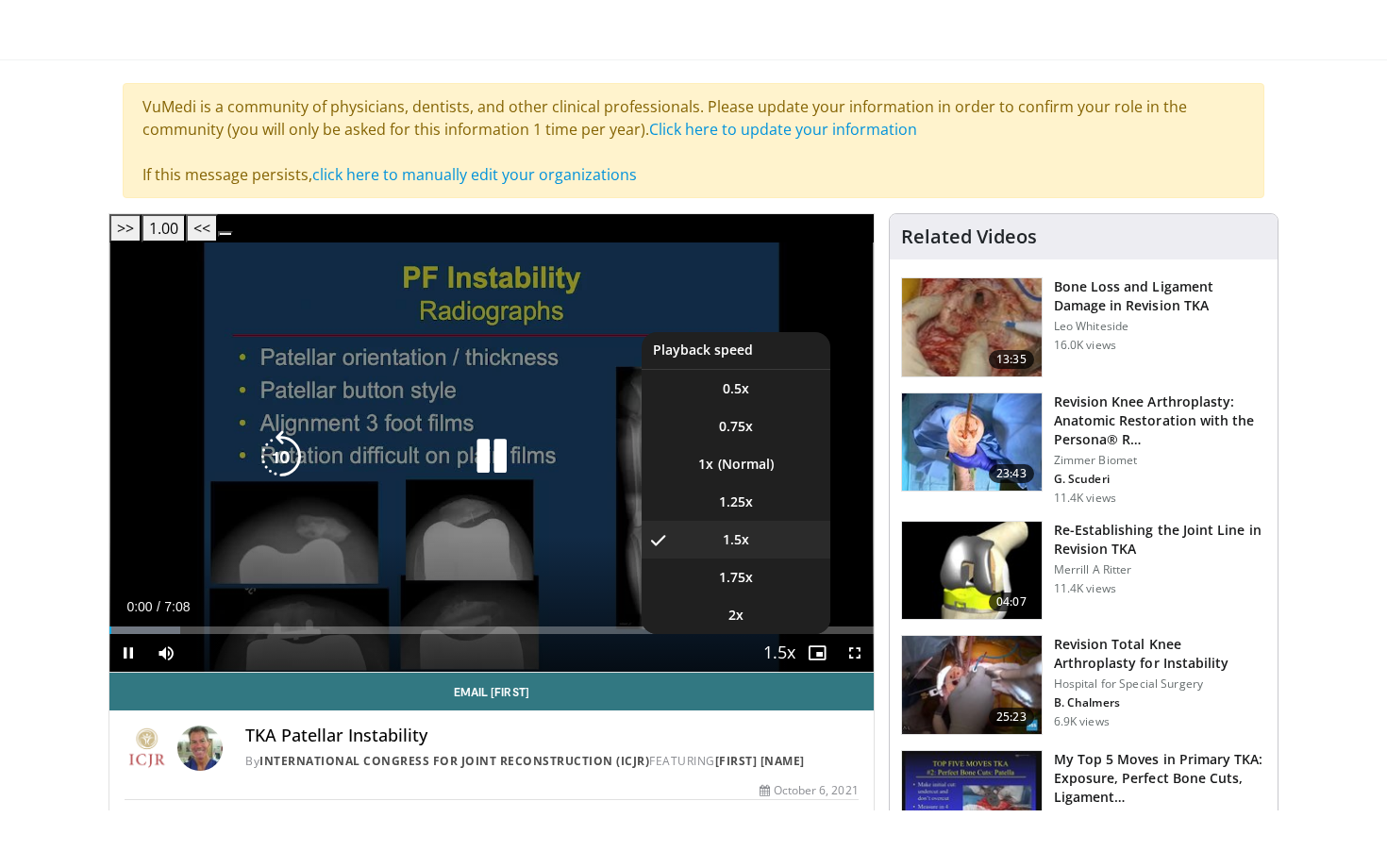 scroll, scrollTop: 128, scrollLeft: 0, axis: vertical 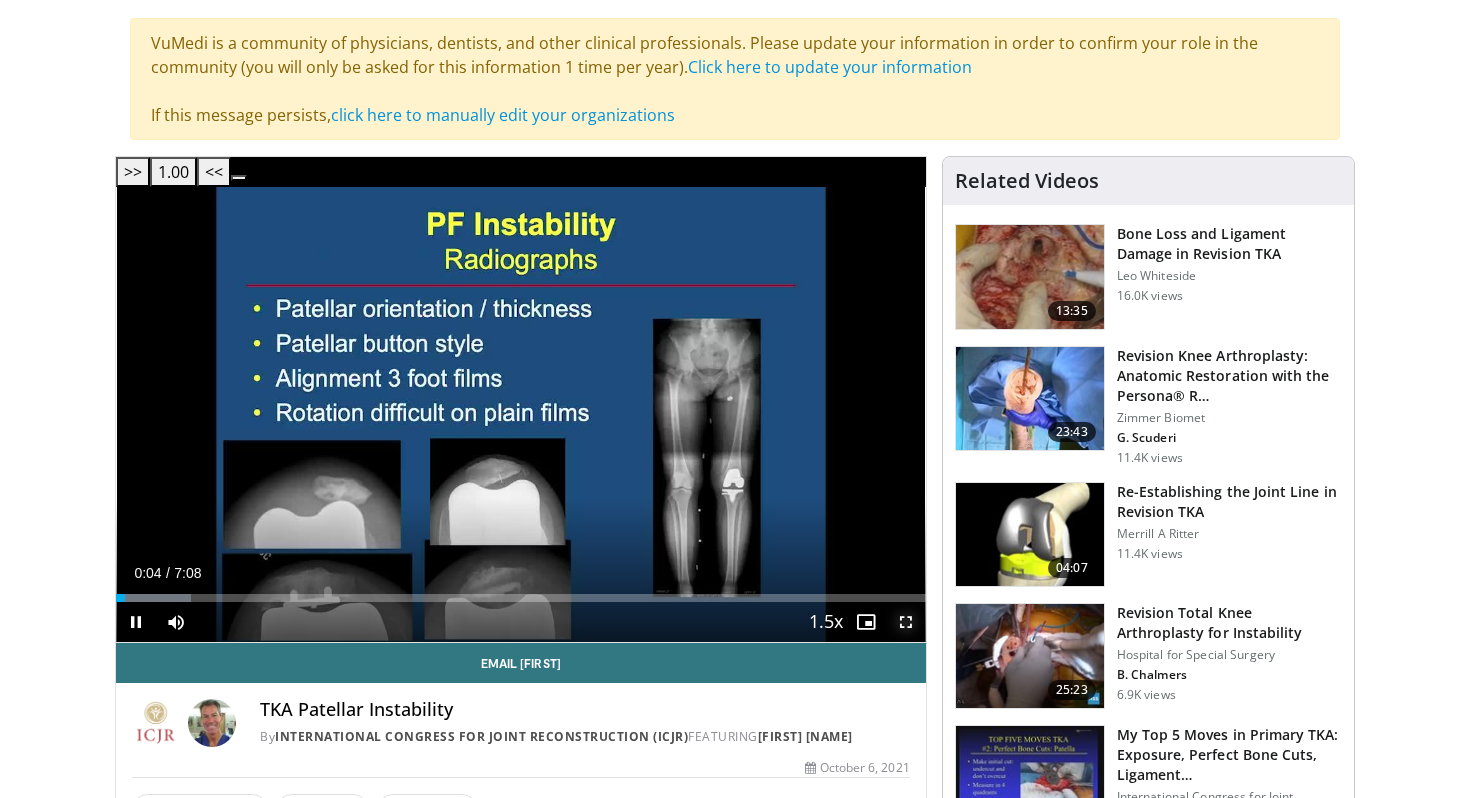 click at bounding box center [906, 622] 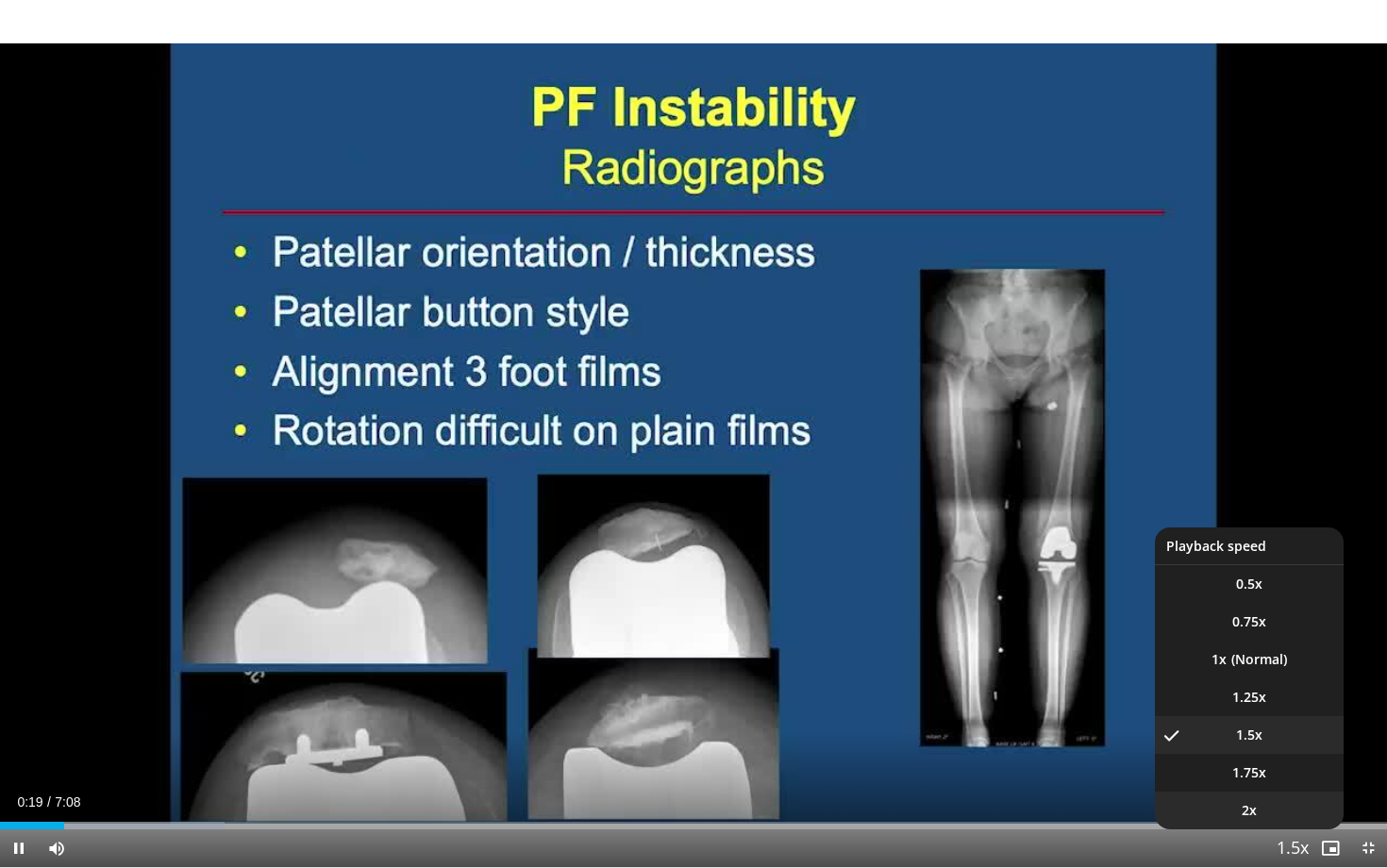 click on "2x" at bounding box center [1249, 810] 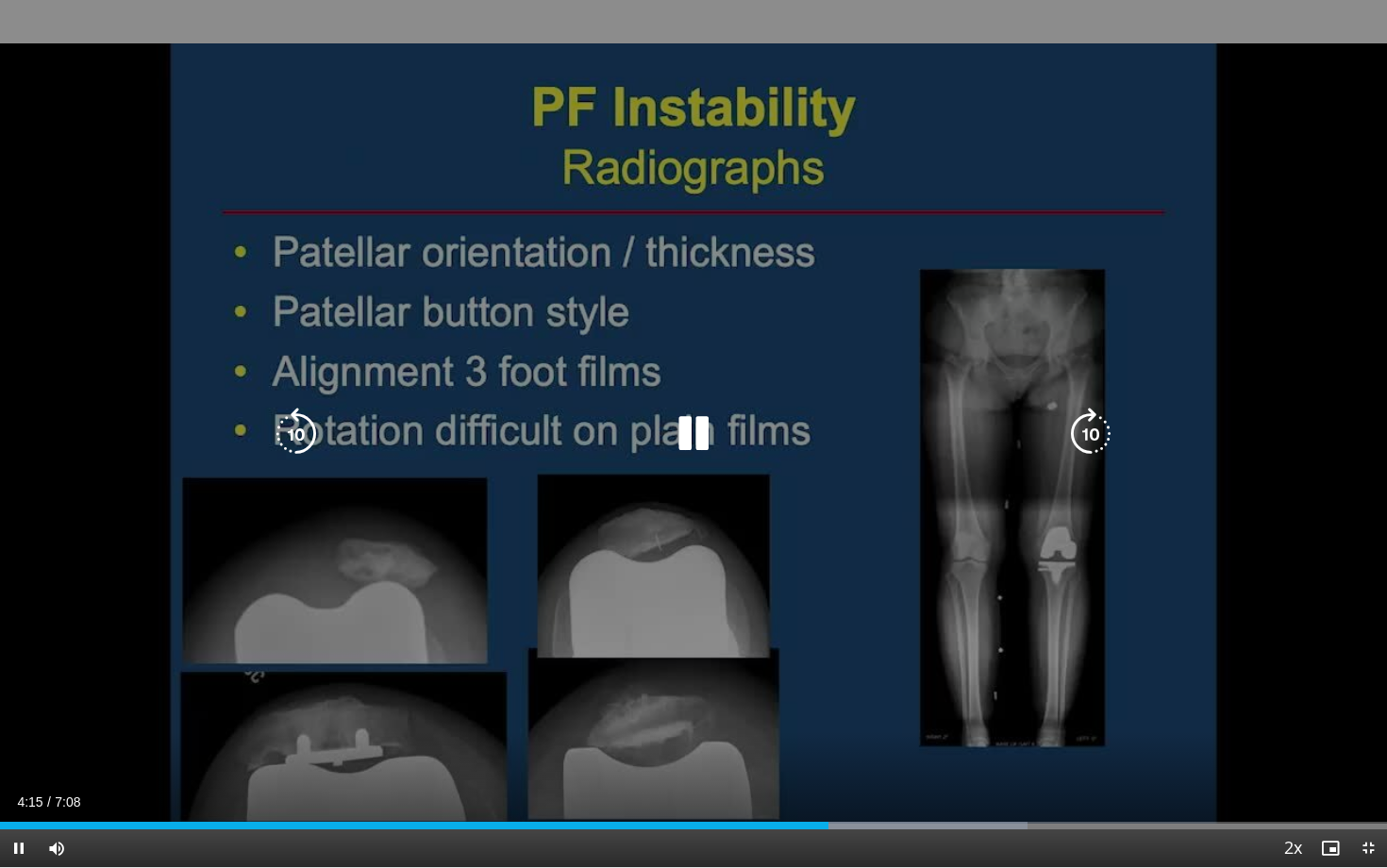 click at bounding box center [694, 434] 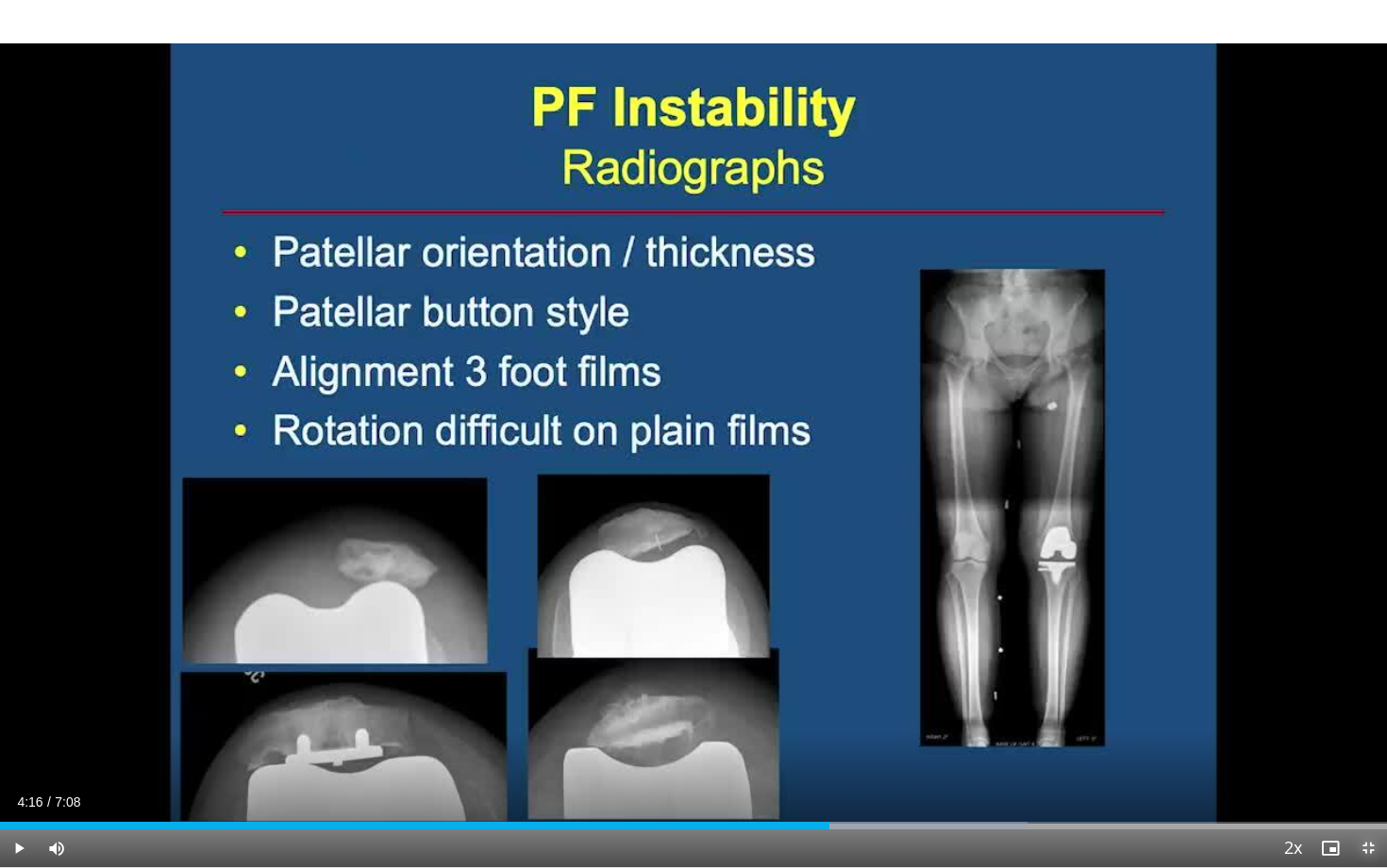 click at bounding box center (1368, 848) 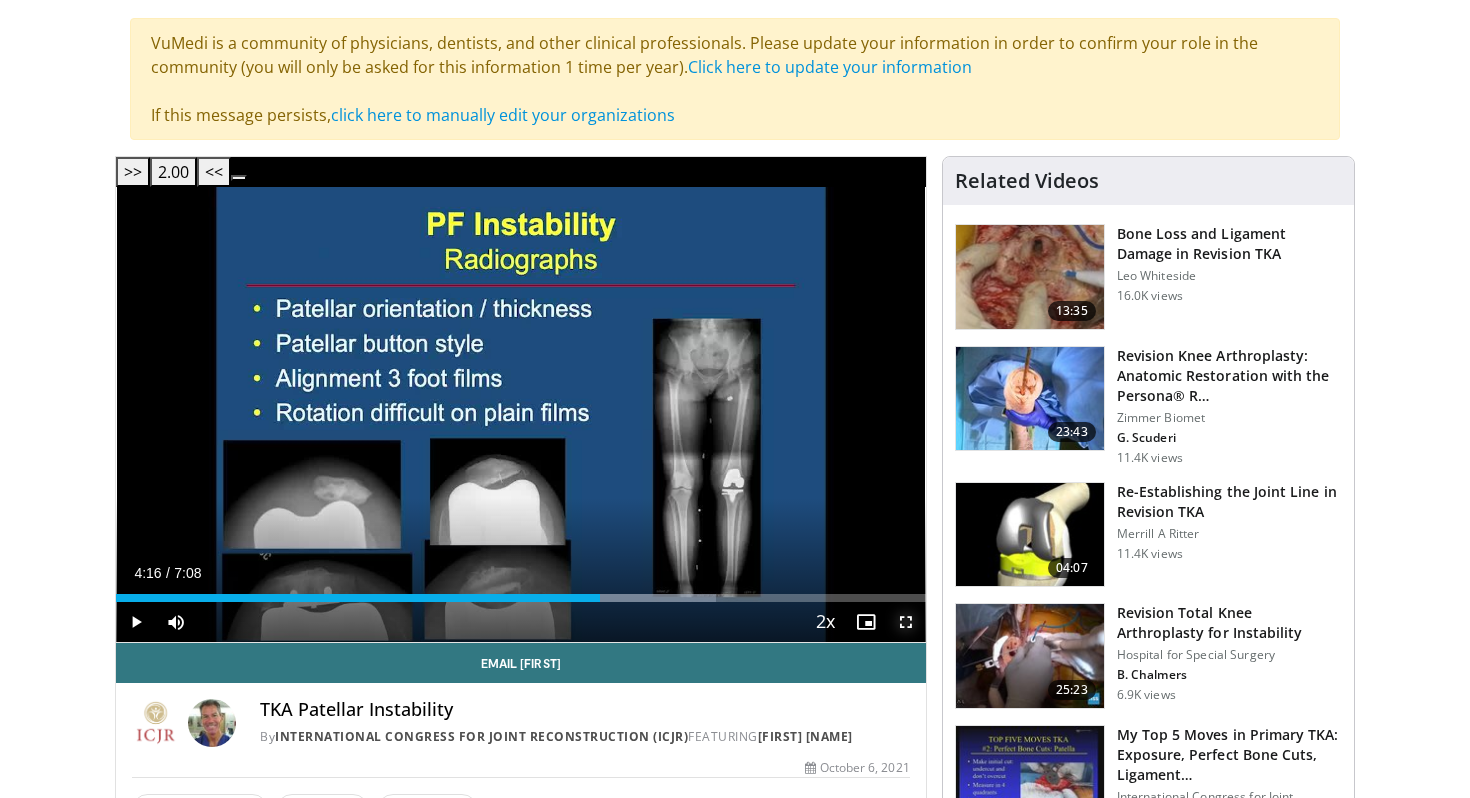 click at bounding box center [906, 622] 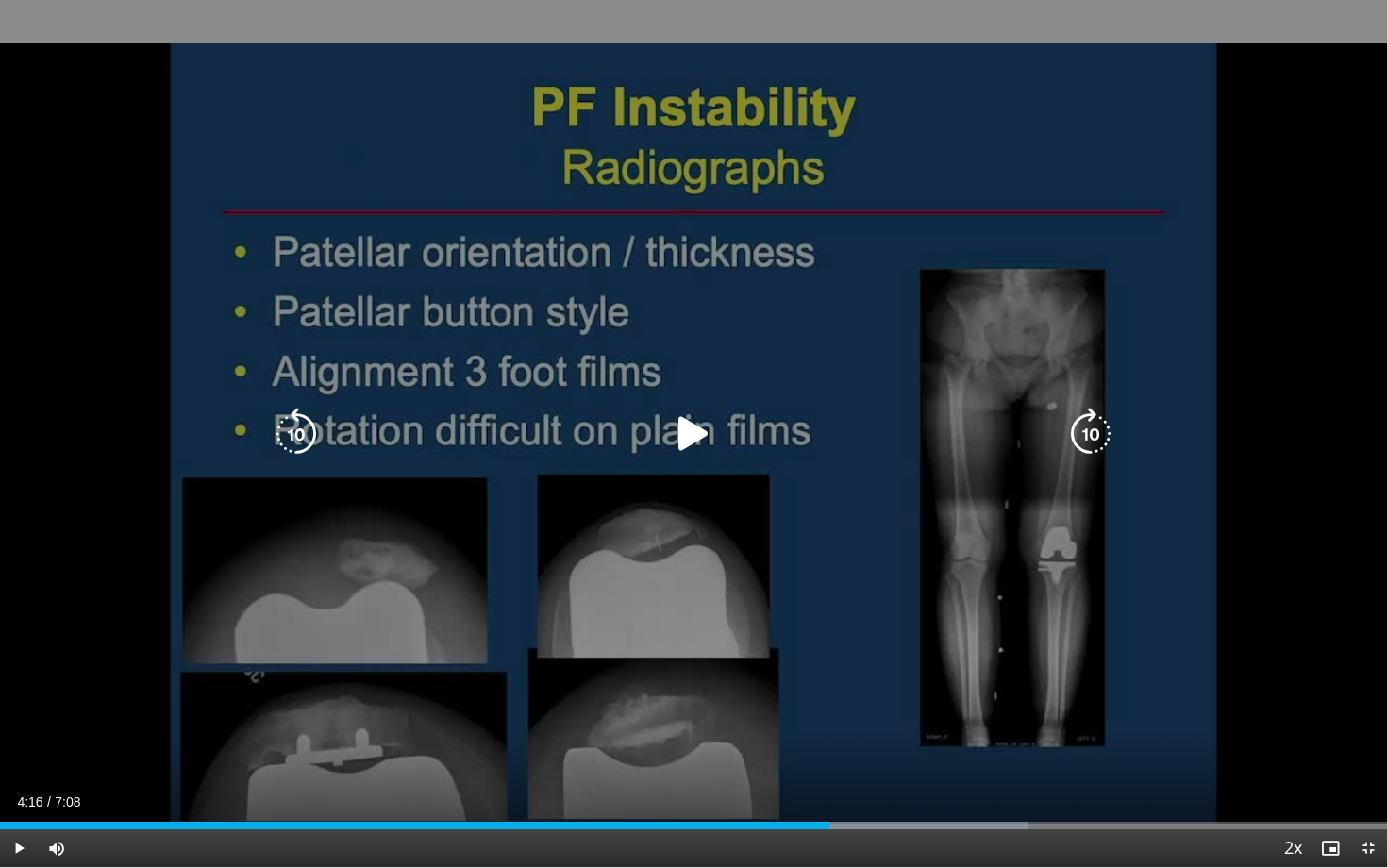 click at bounding box center [694, 434] 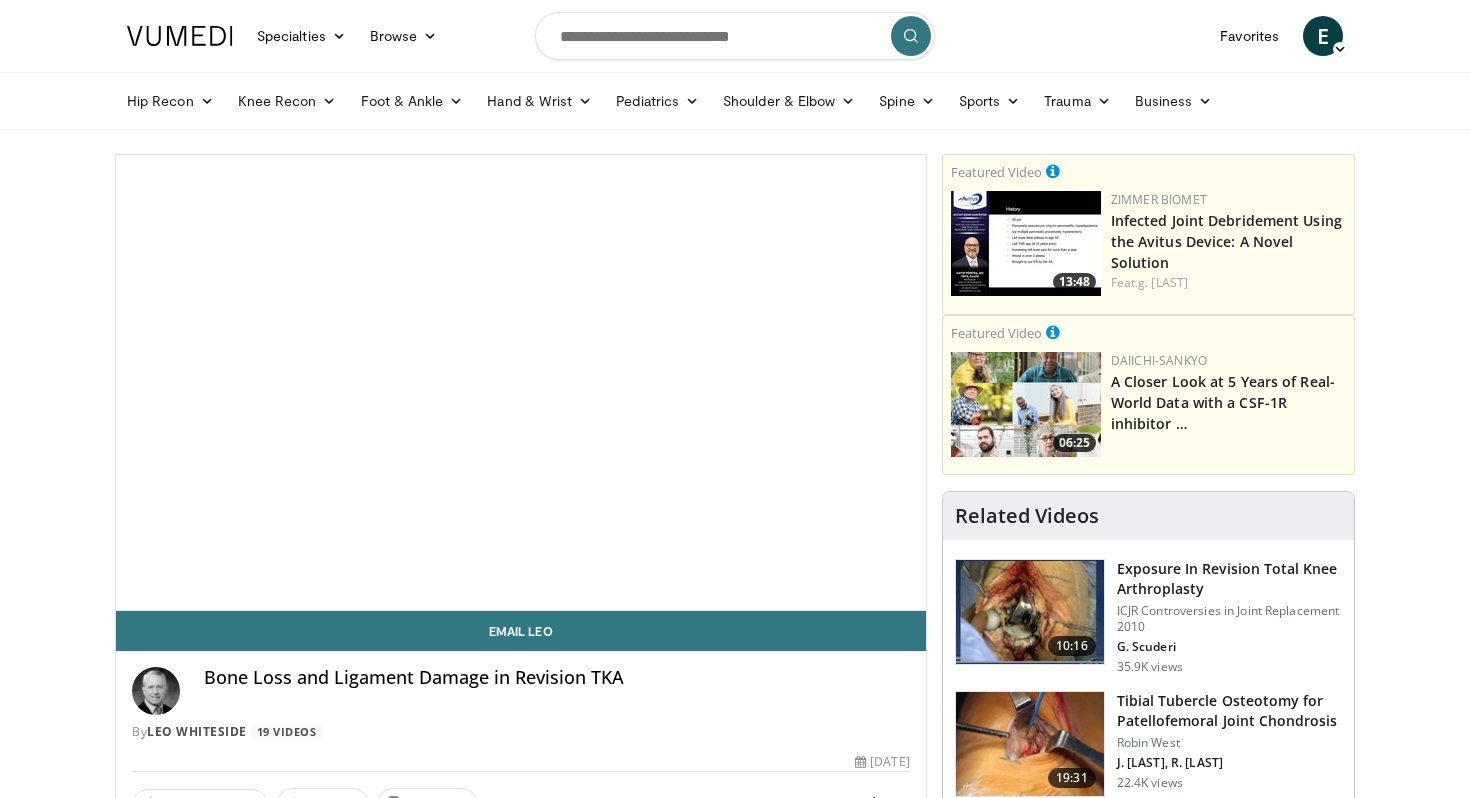 scroll, scrollTop: 0, scrollLeft: 0, axis: both 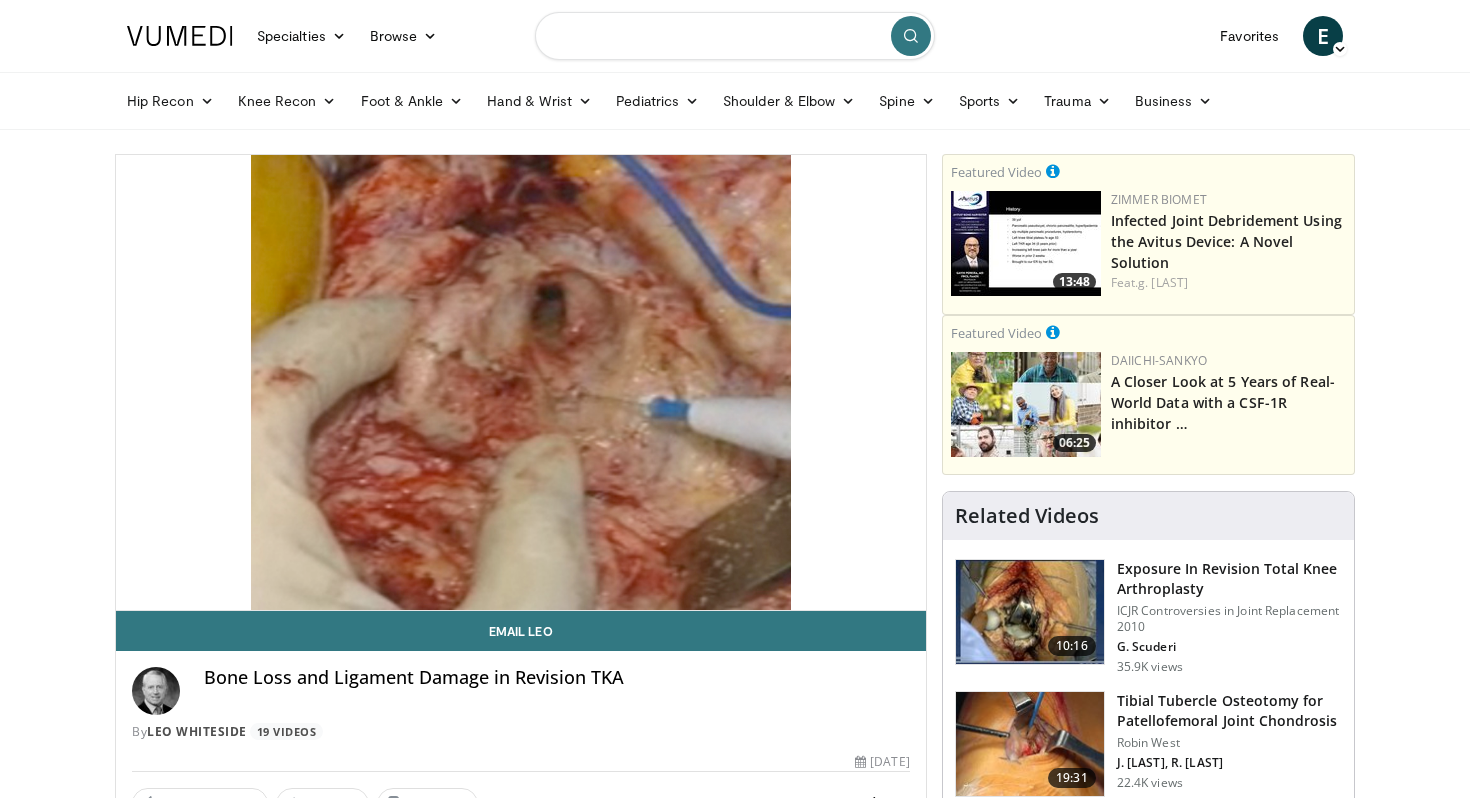 click at bounding box center (735, 36) 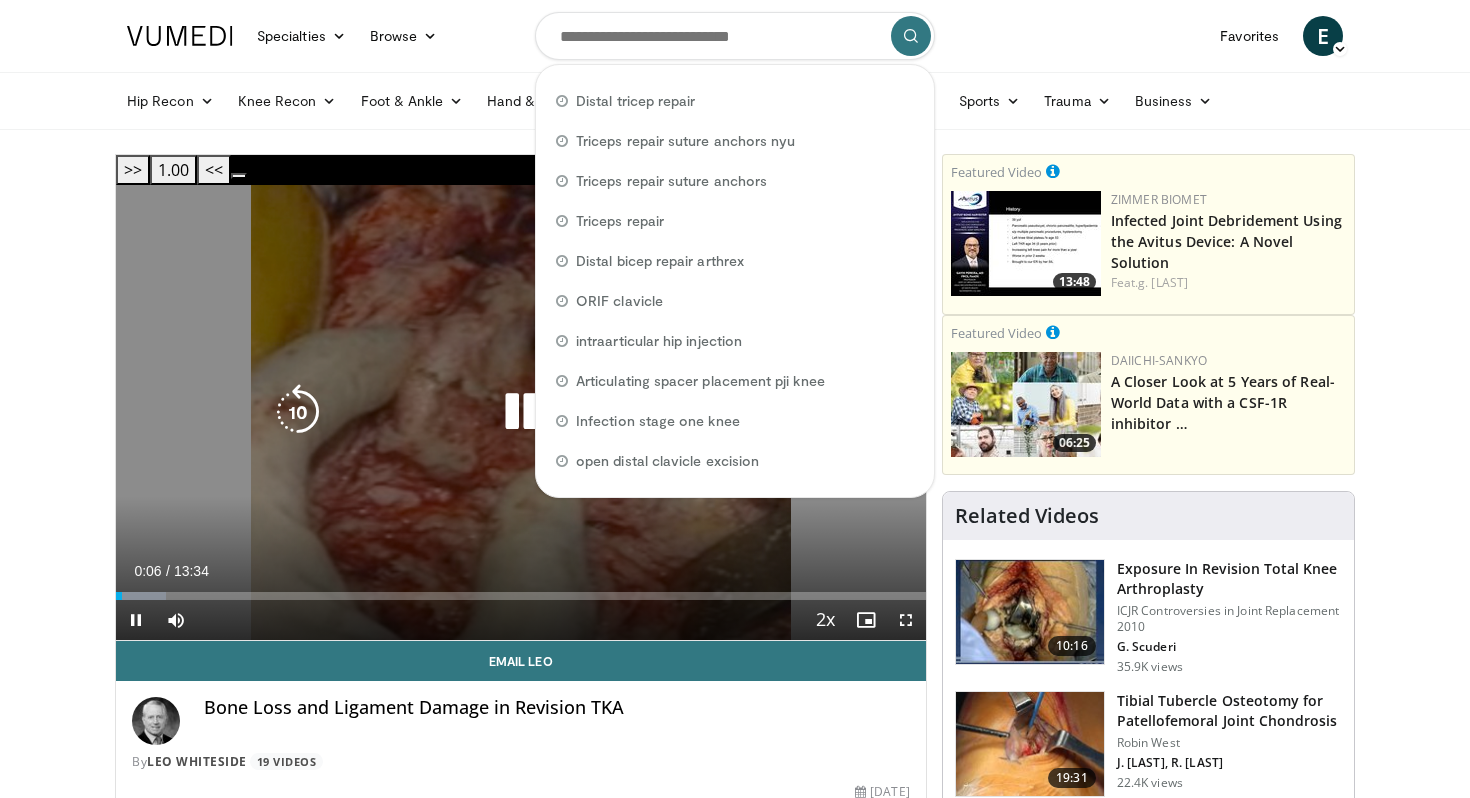 click at bounding box center (521, 412) 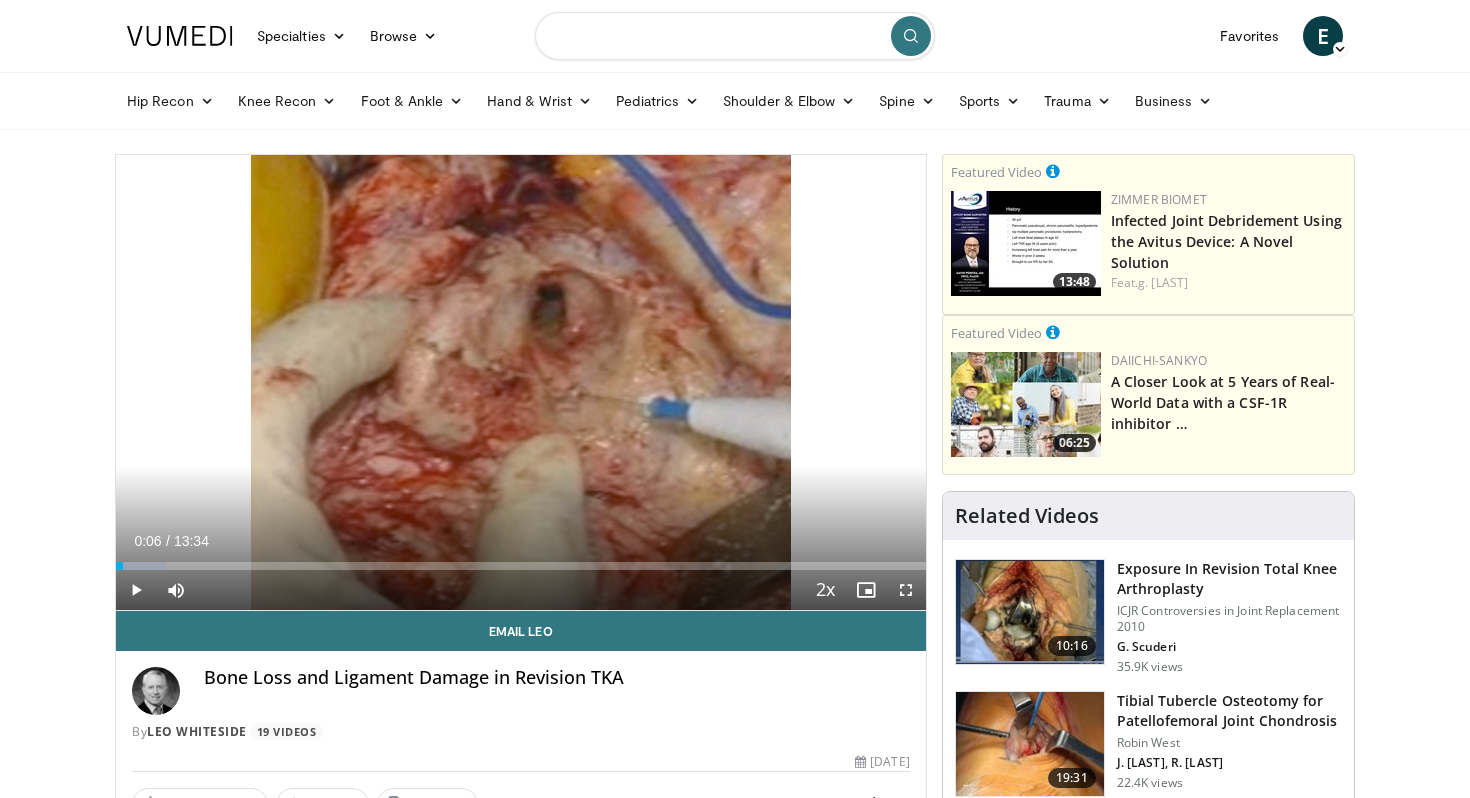 click at bounding box center (735, 36) 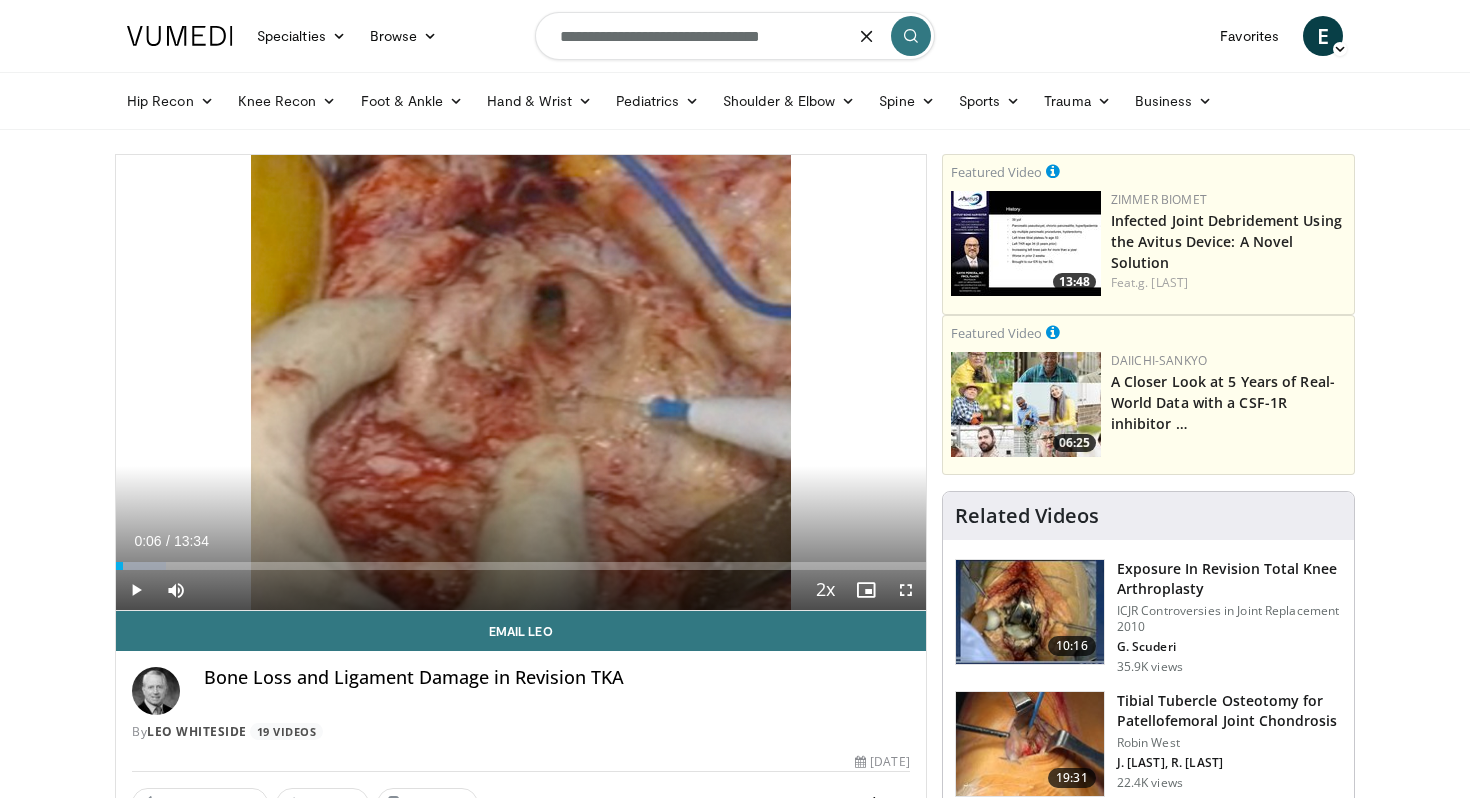type on "**********" 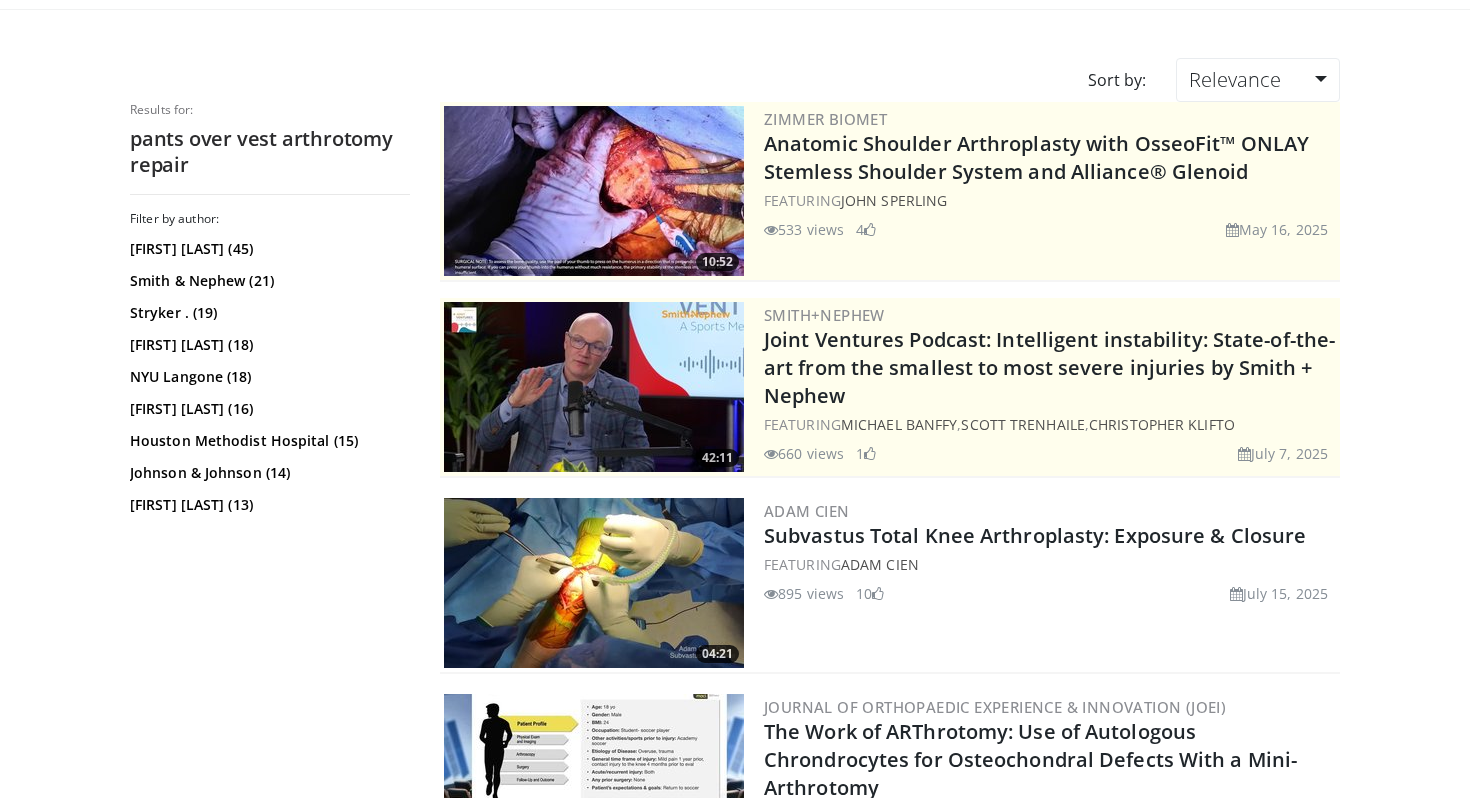 scroll, scrollTop: 0, scrollLeft: 0, axis: both 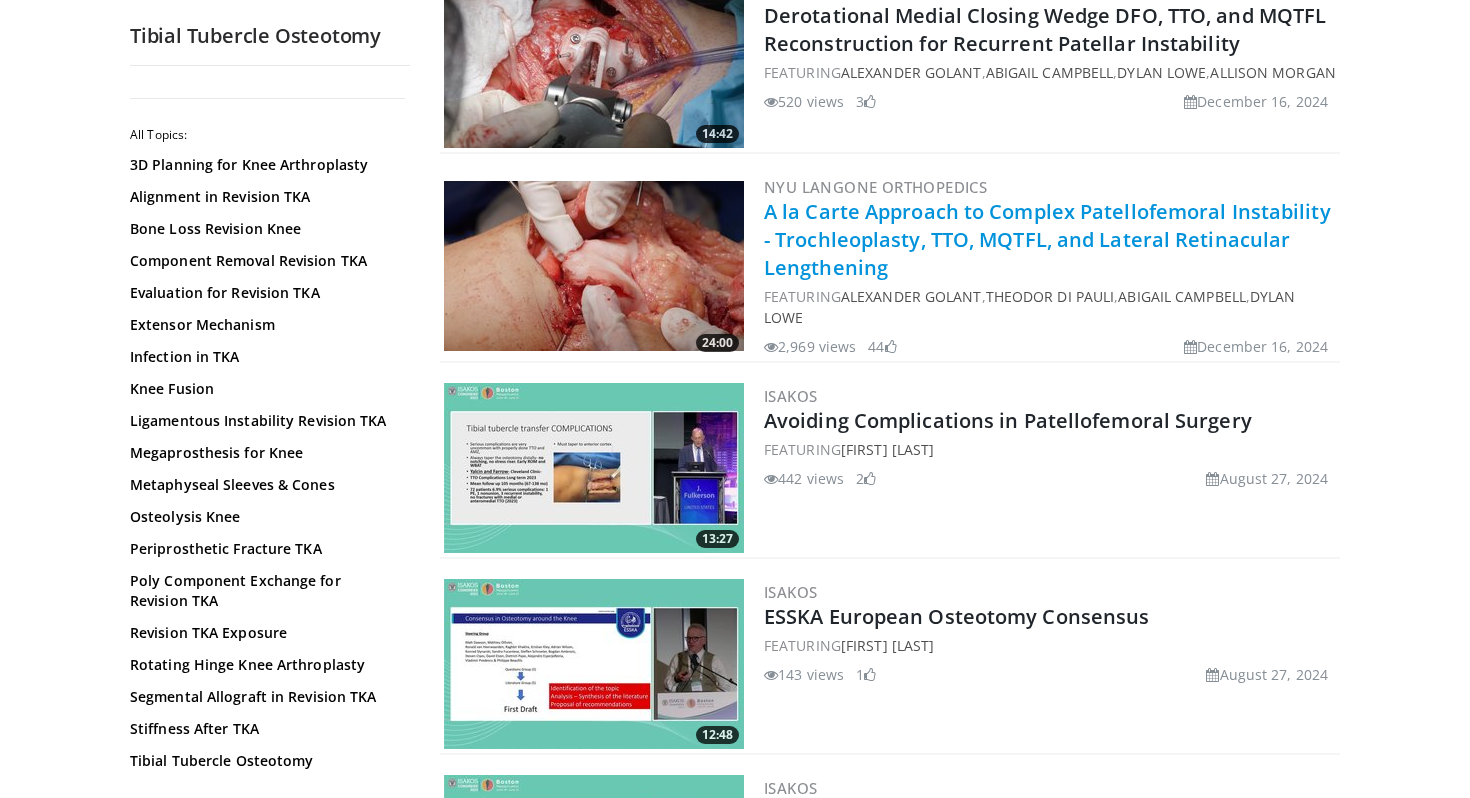 click on "A la Carte Approach to Complex Patellofemoral Instability - Trochleoplasty, TTO, MQTFL, and Lateral Retinacular Lengthening" at bounding box center (1047, 239) 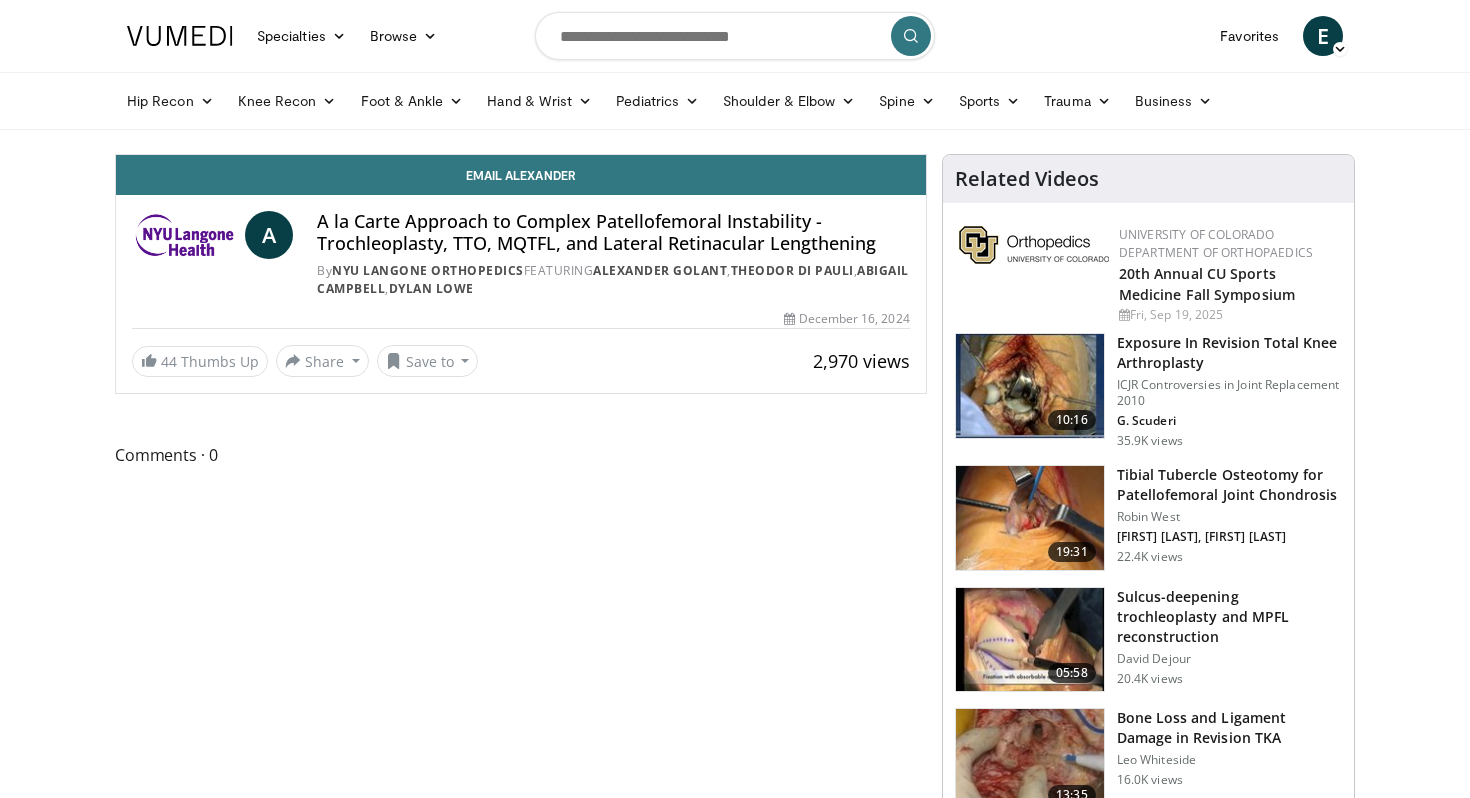 scroll, scrollTop: 0, scrollLeft: 0, axis: both 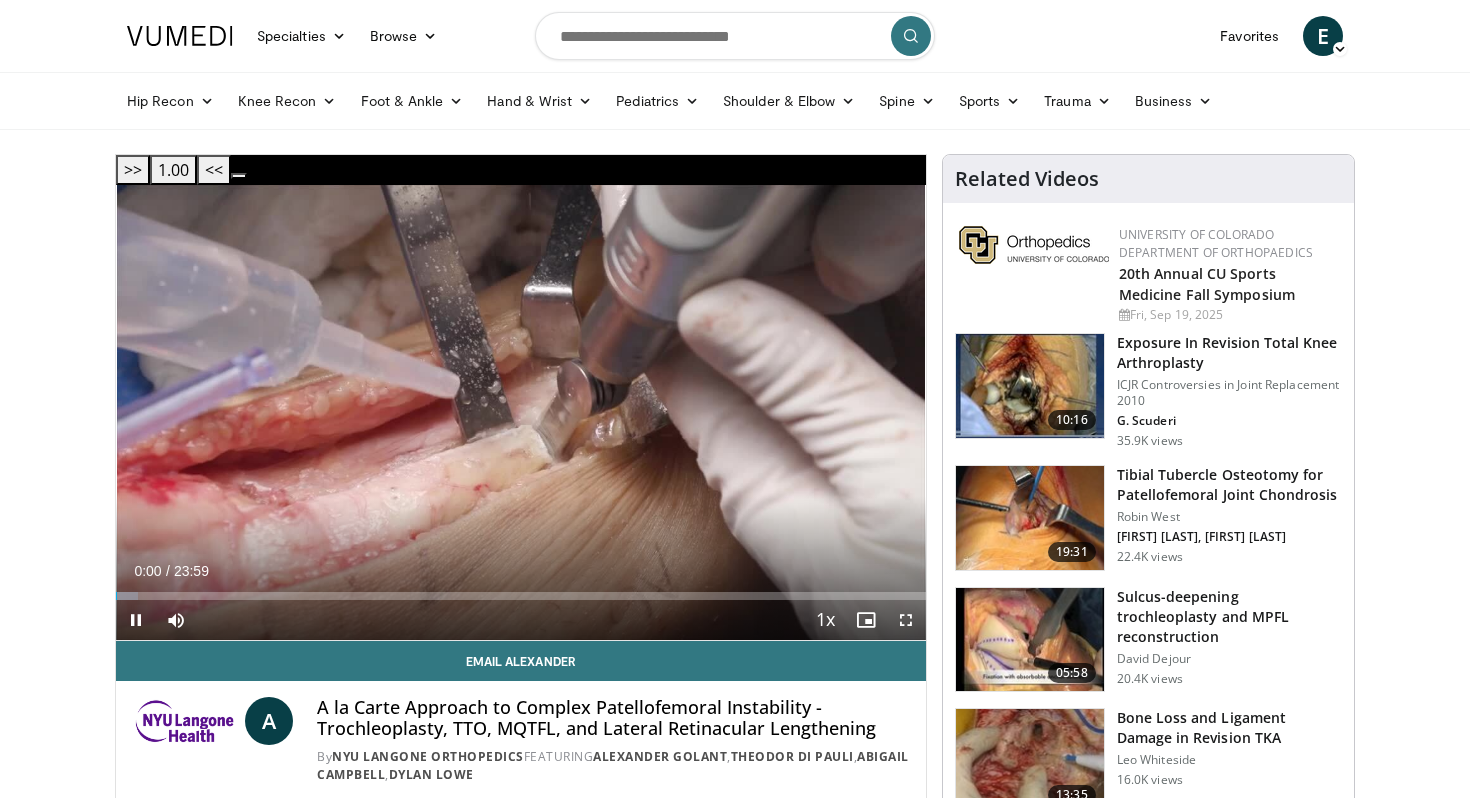 click on "Current Time  0:00 / Duration  23:59 Pause Skip Backward Skip Forward Mute Loaded :  2.75% 17:55 00:00 Stream Type  LIVE Seek to live, currently behind live LIVE   1x Playback Rate 0.5x 0.75x 1x , selected 1.25x 1.5x 1.75x 2x Chapters Chapters Descriptions descriptions off , selected Captions captions settings , opens captions settings dialog captions off , selected Audio Track en (Main) , selected Fullscreen Enable picture-in-picture mode" at bounding box center [521, 620] 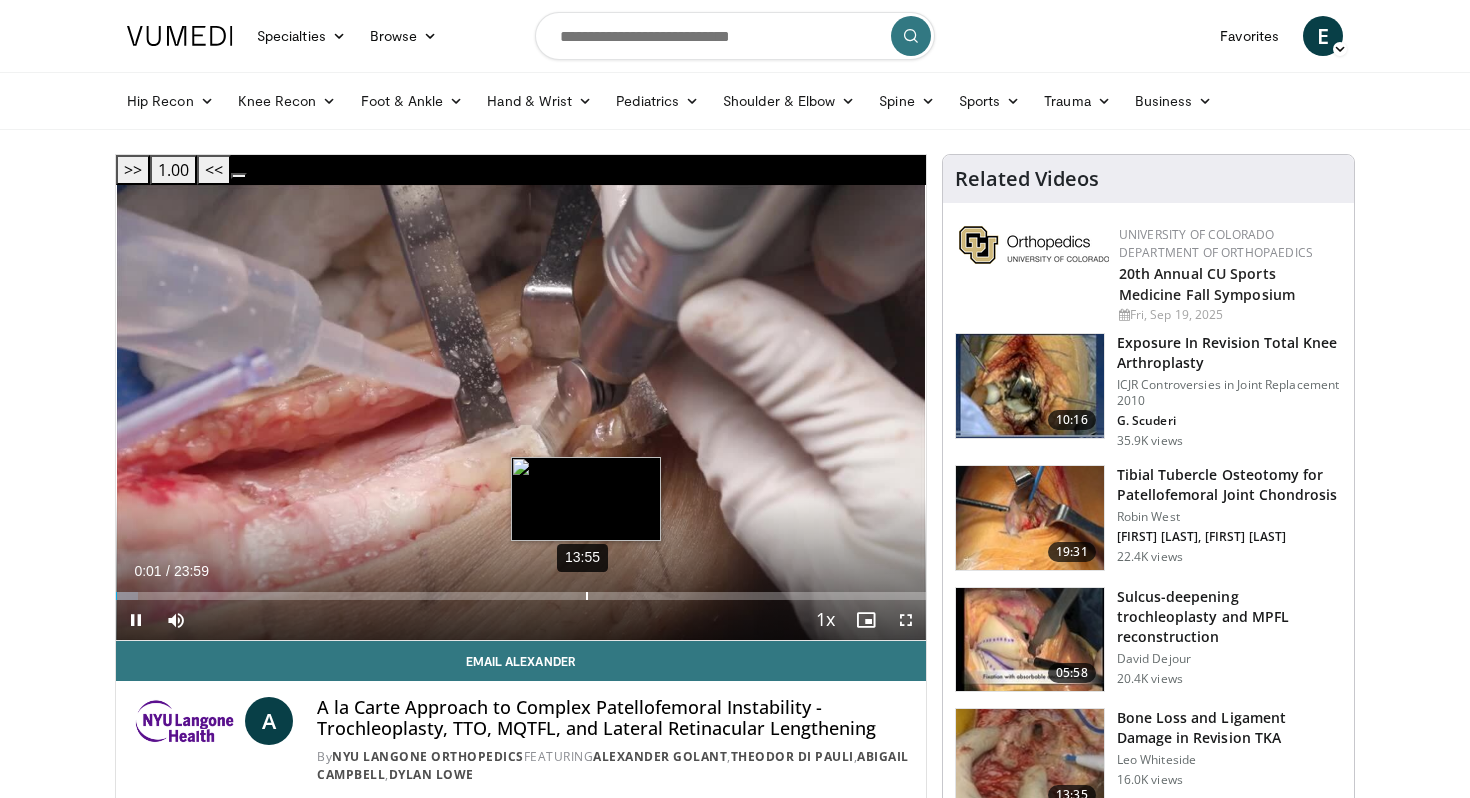 click on "13:55" at bounding box center (587, 596) 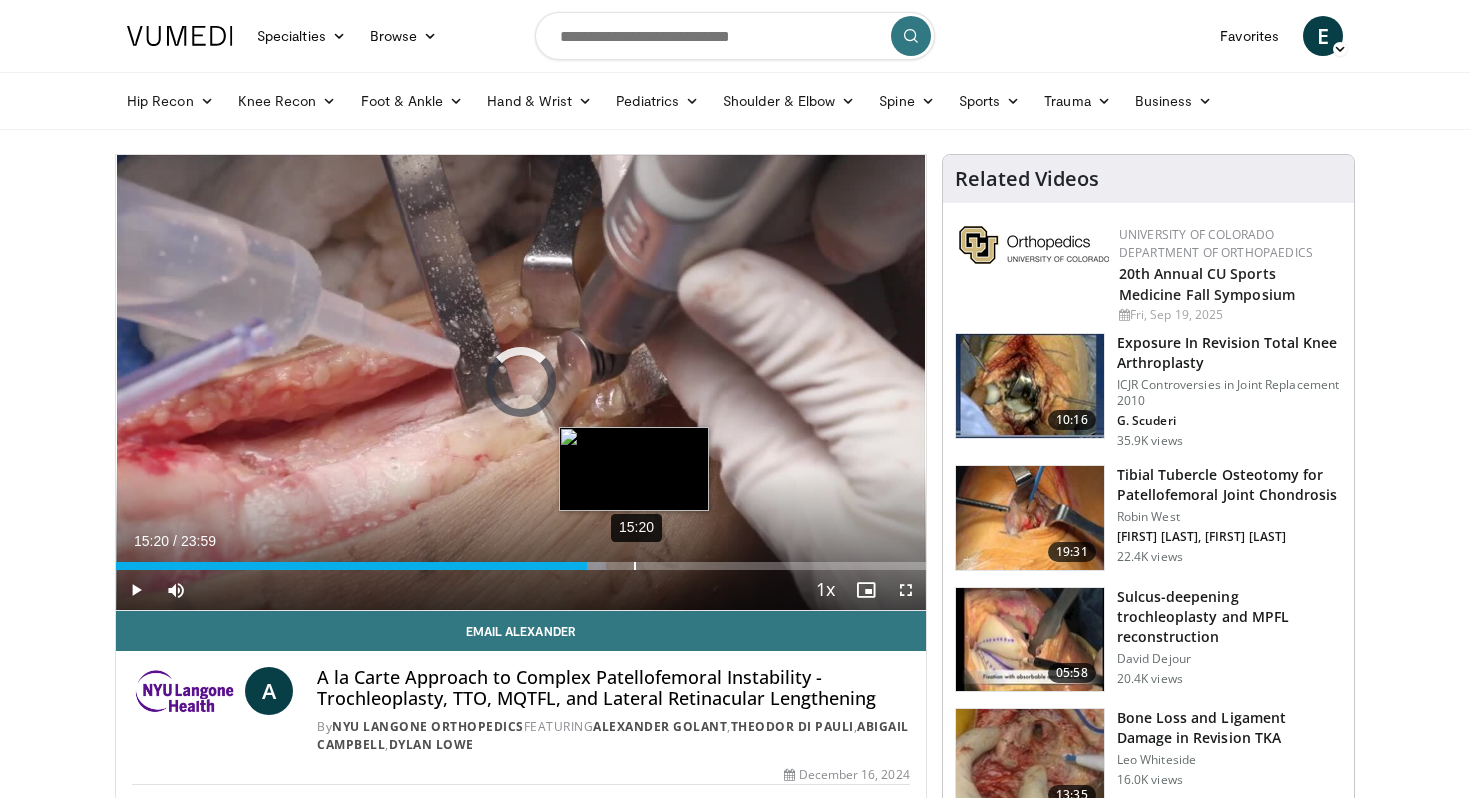 click on "15:20" at bounding box center (635, 566) 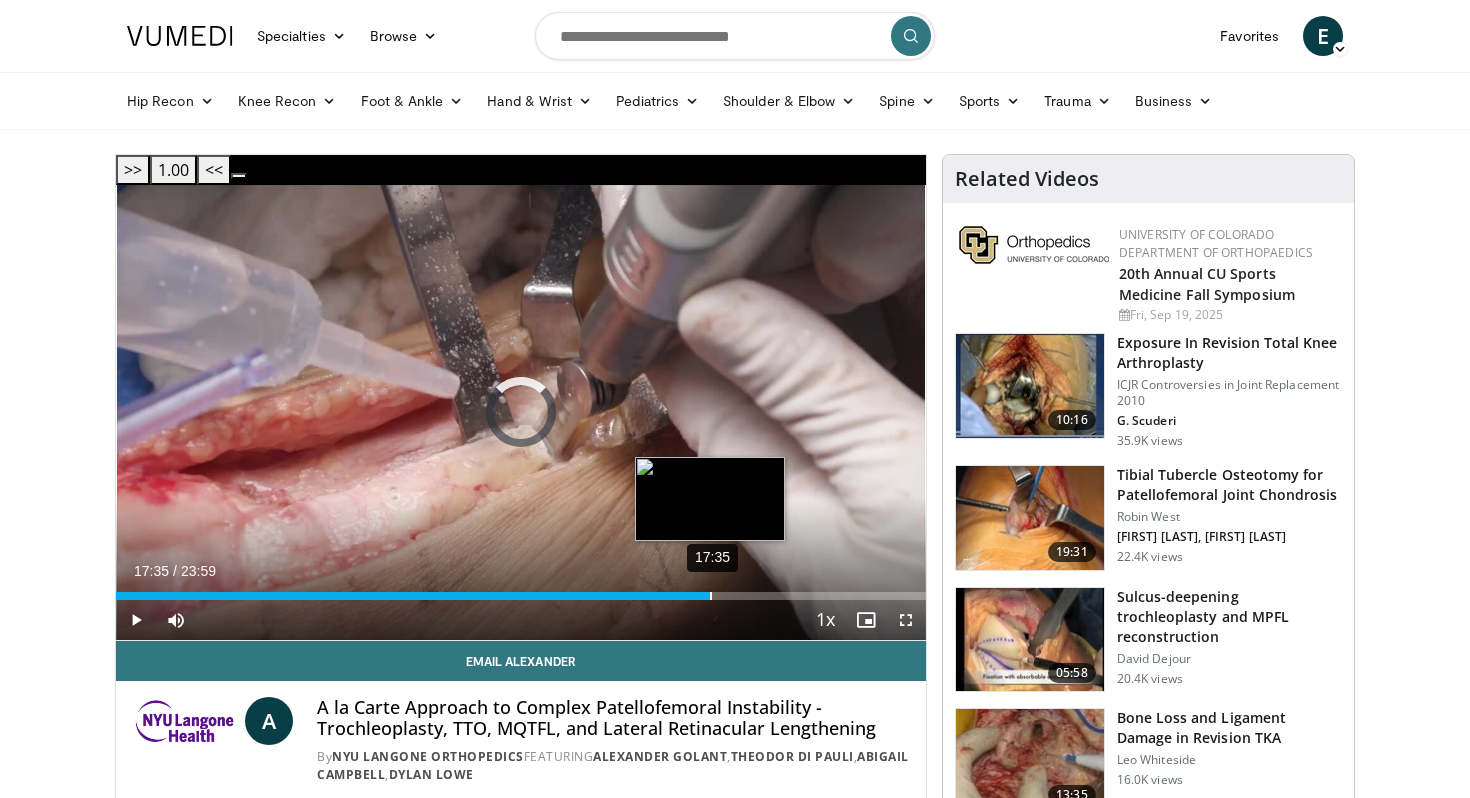 click on "Loaded :  67.46% 17:35 17:35" at bounding box center [521, 590] 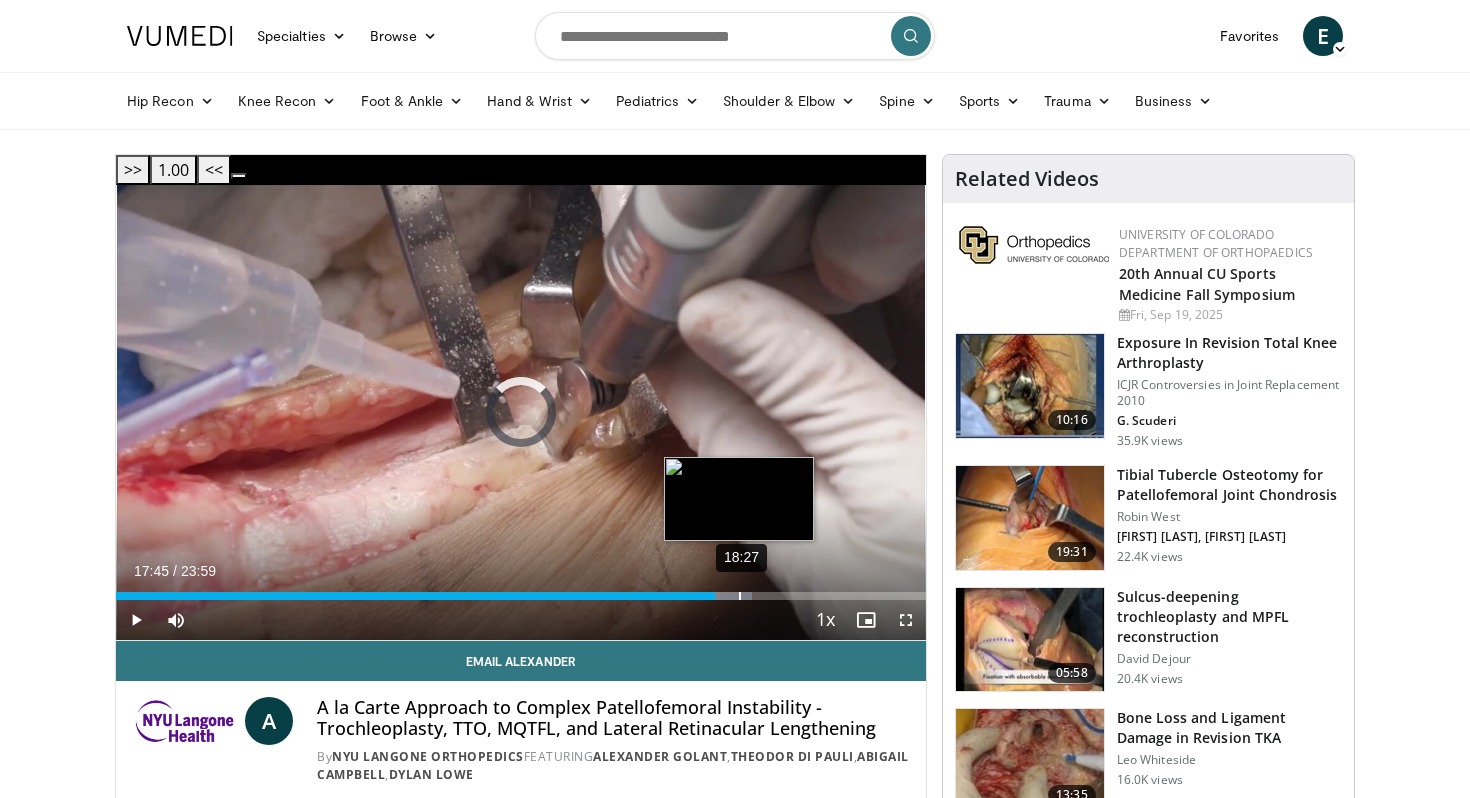click on "18:27" at bounding box center (740, 596) 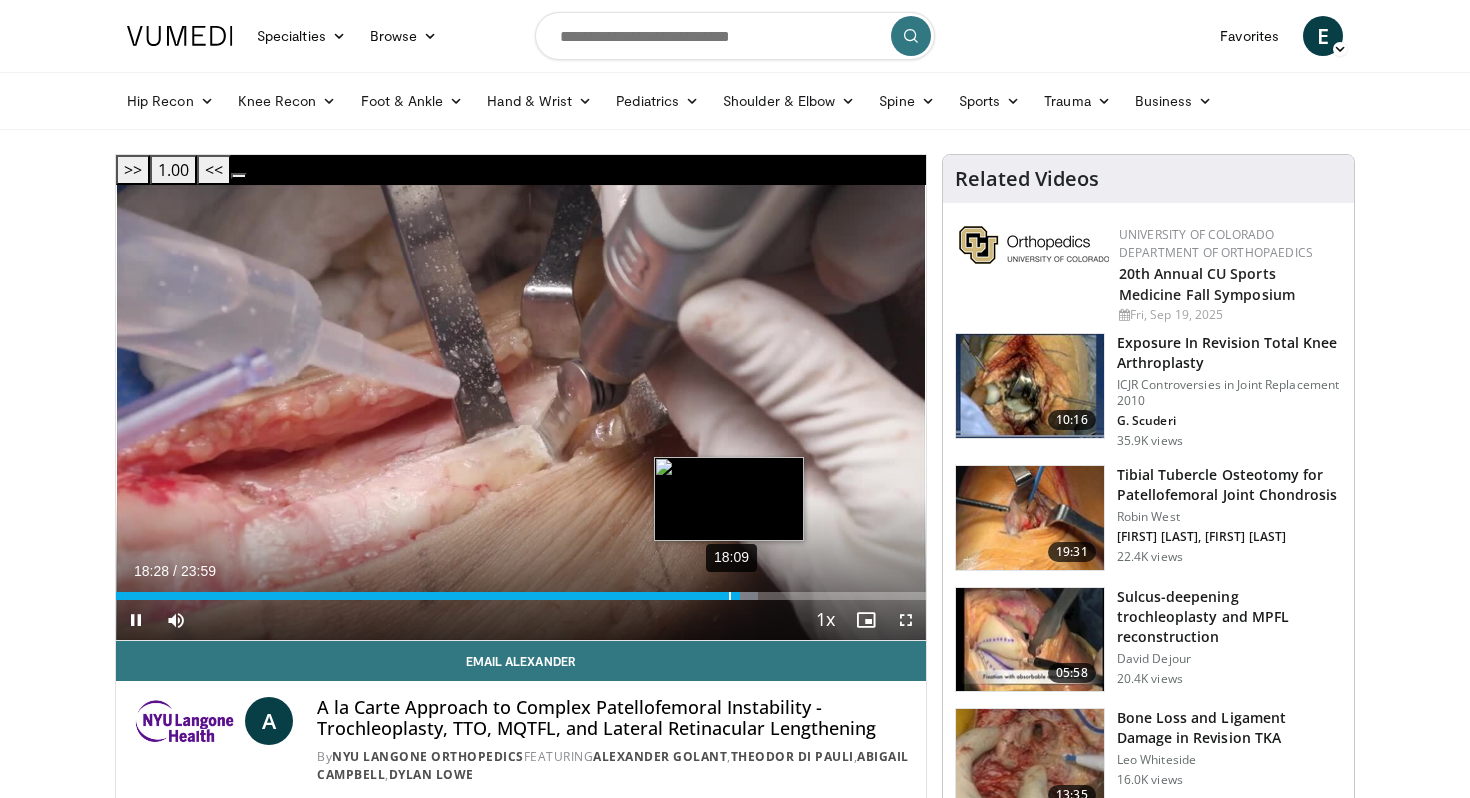 click on "18:09" at bounding box center [730, 596] 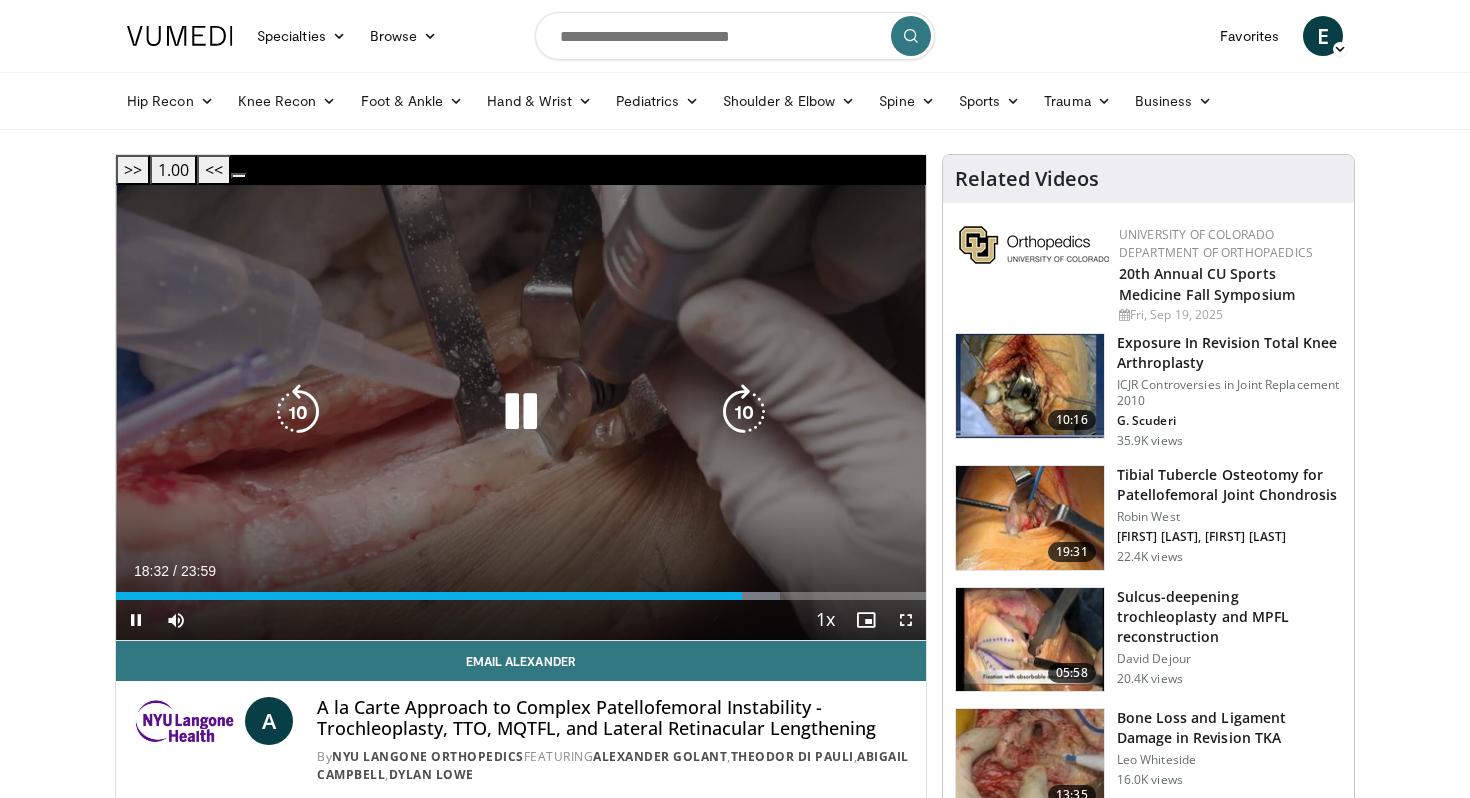 click at bounding box center [521, 412] 